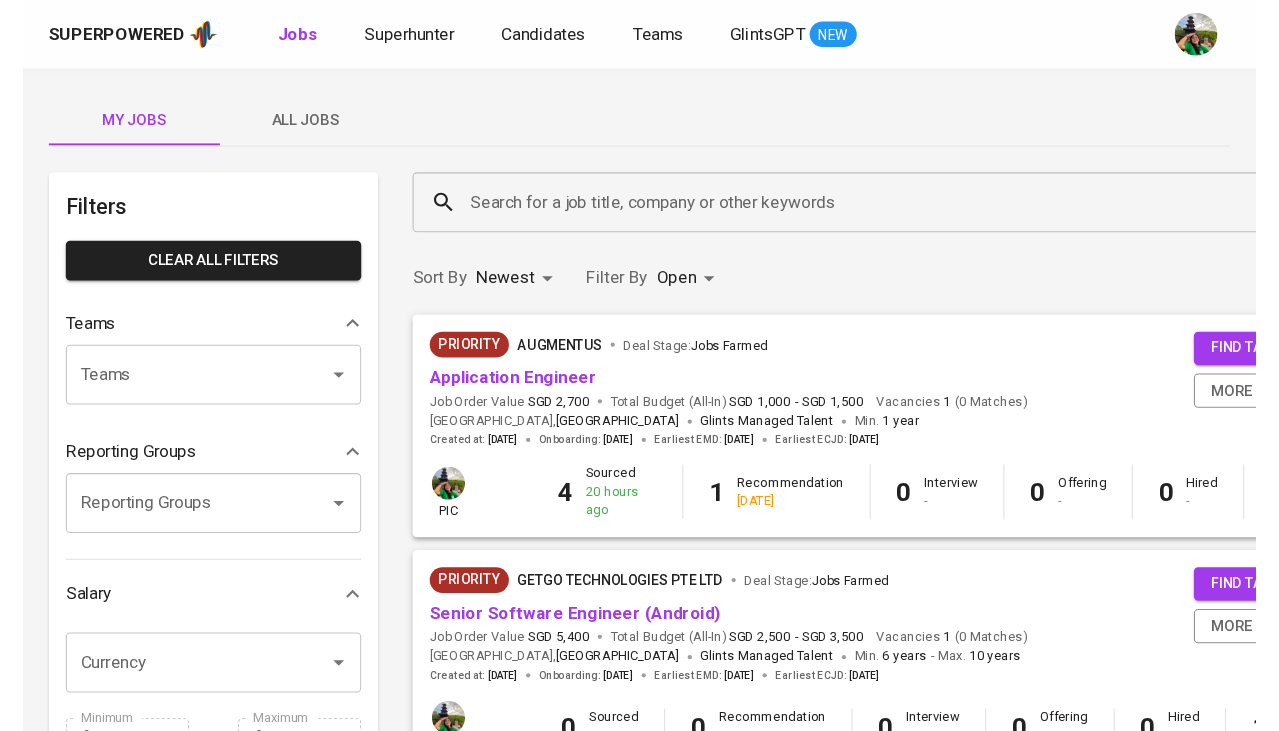 scroll, scrollTop: 0, scrollLeft: 0, axis: both 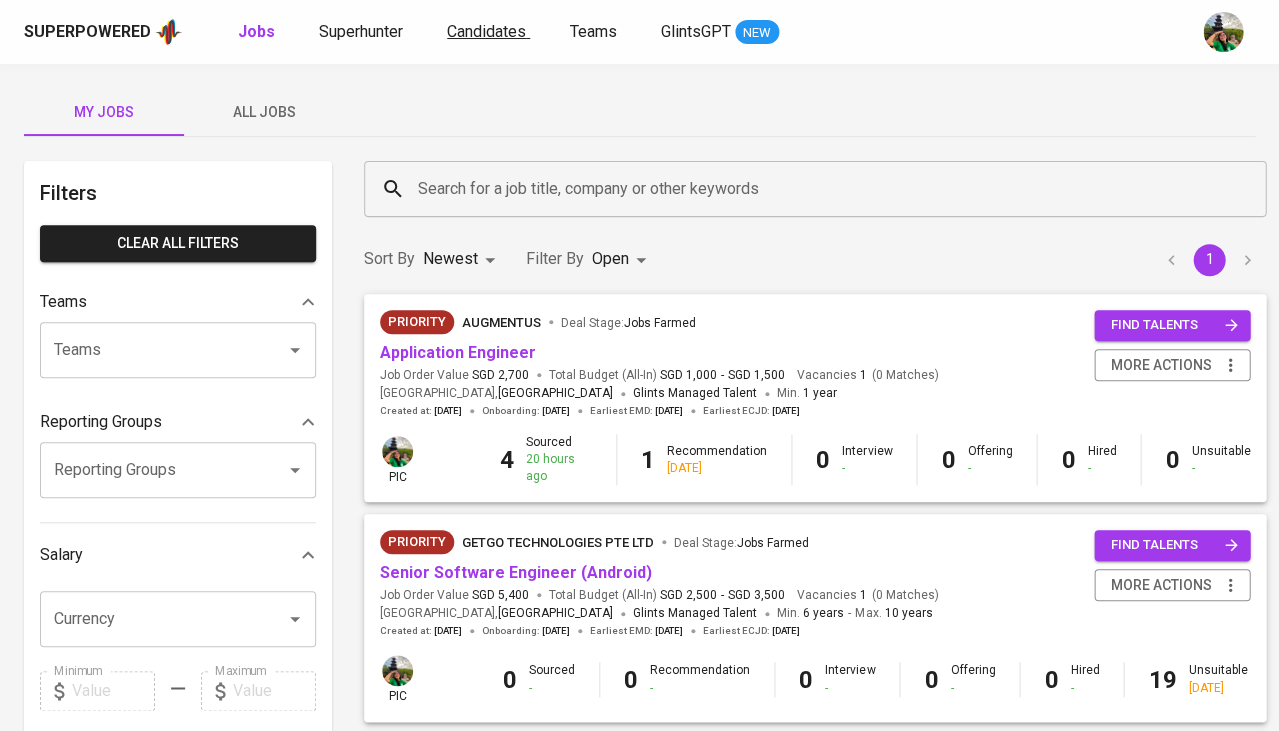 click on "Candidates" at bounding box center (486, 31) 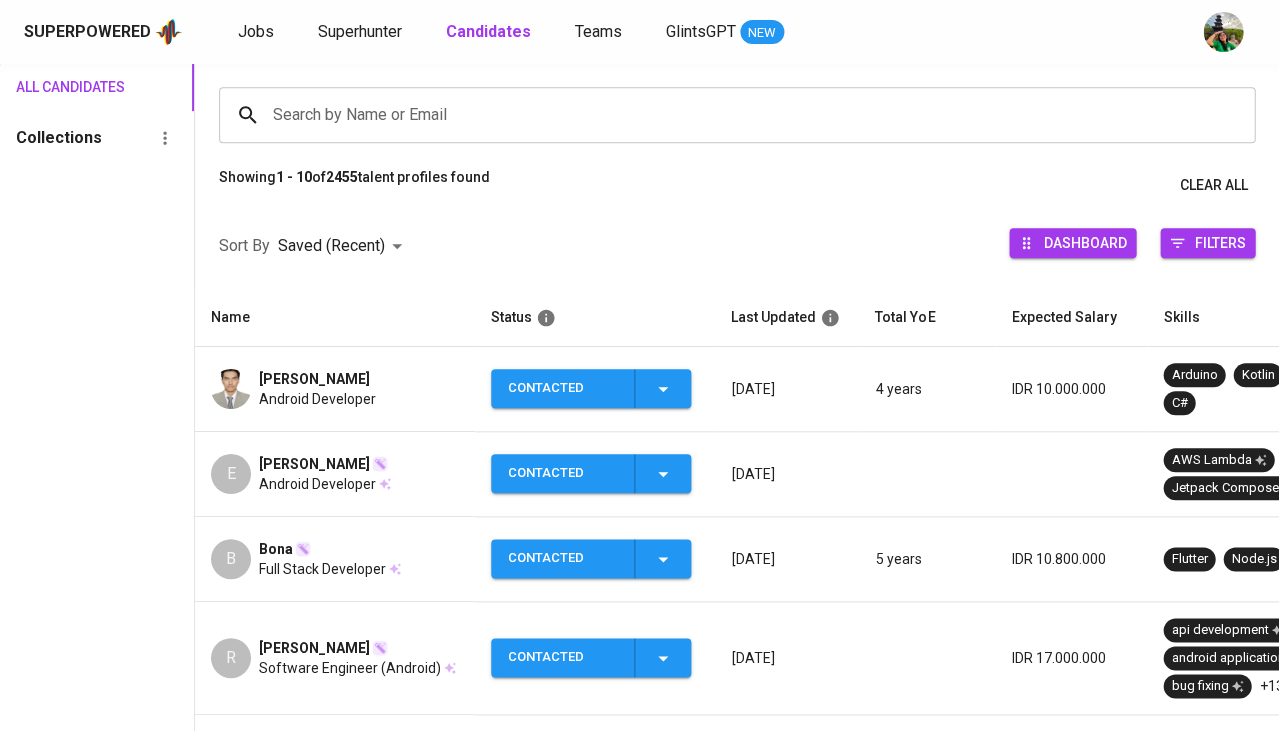 scroll, scrollTop: 138, scrollLeft: 0, axis: vertical 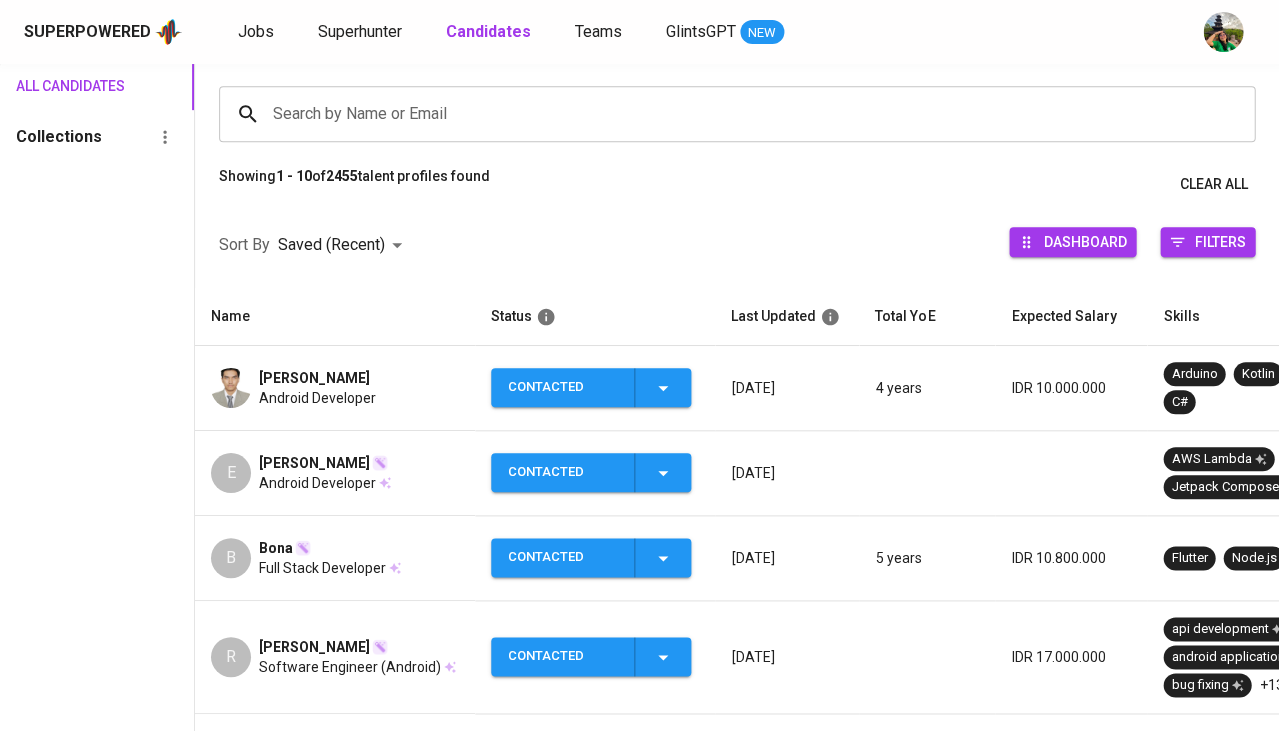 click on "Android Developer" at bounding box center (317, 483) 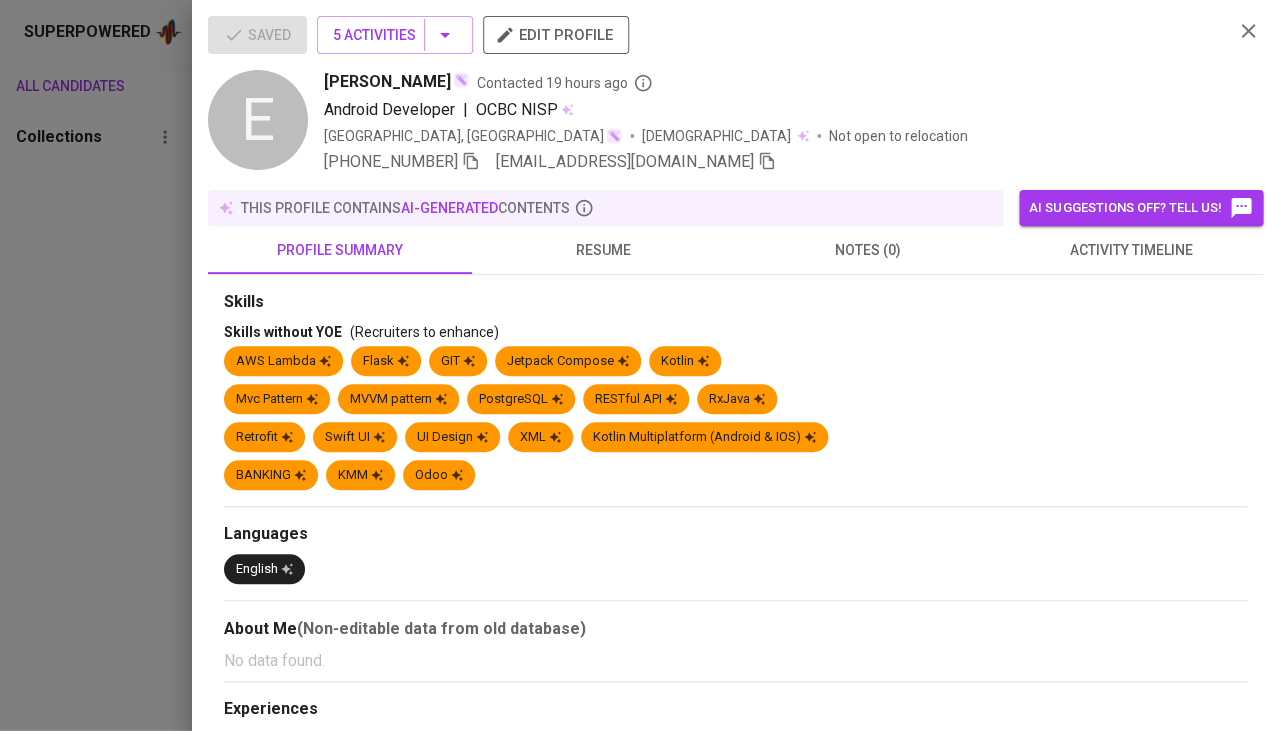 click on "activity timeline" at bounding box center (1131, 250) 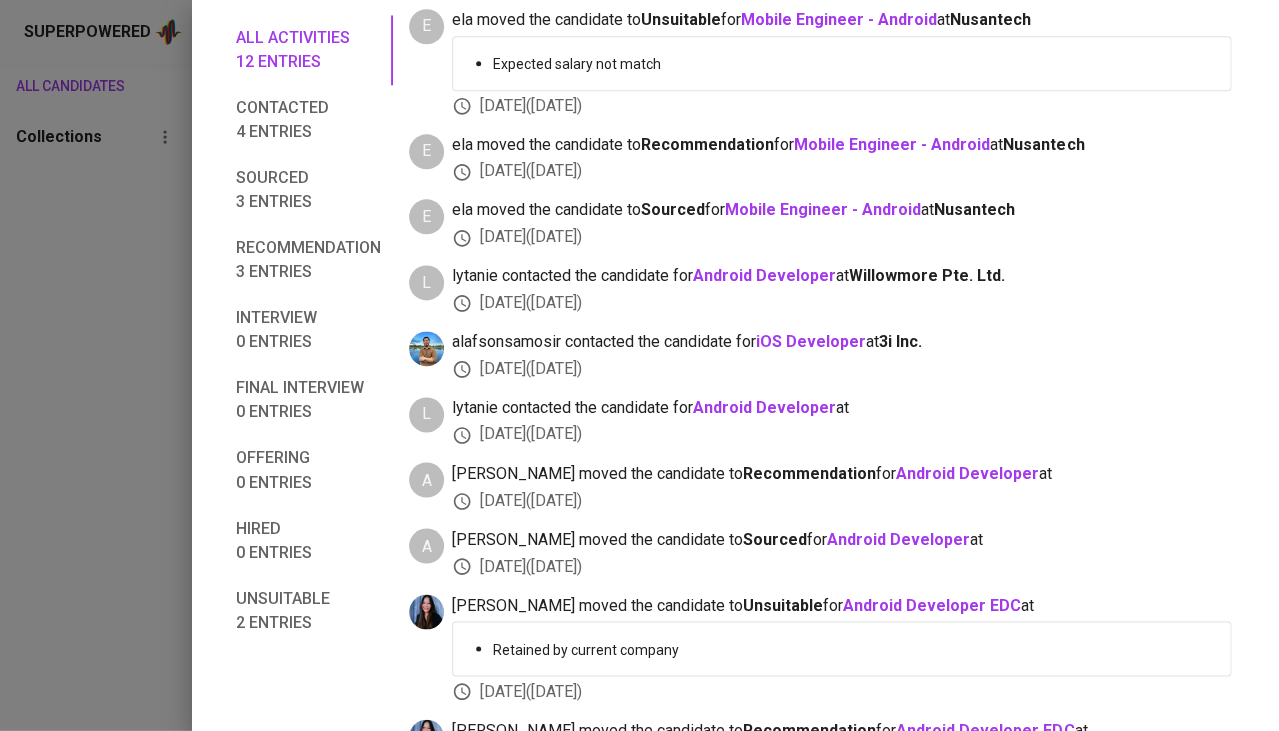 scroll, scrollTop: 397, scrollLeft: 0, axis: vertical 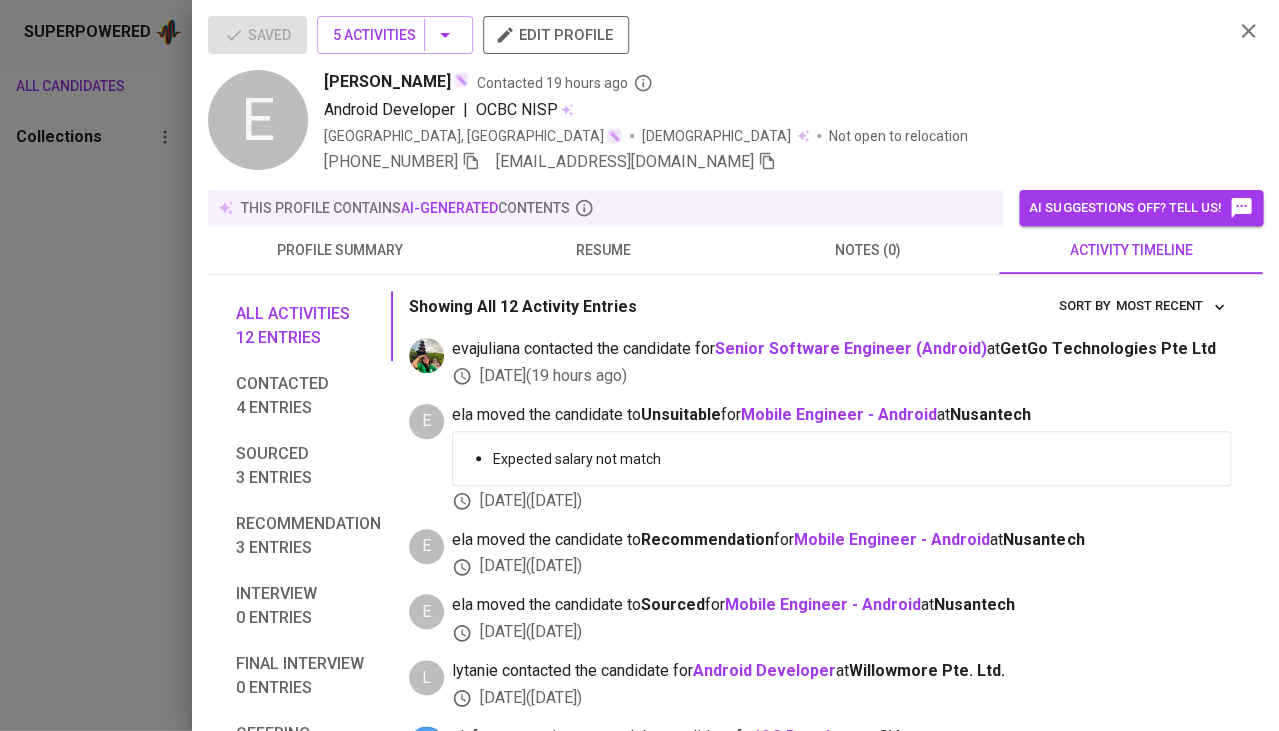 click at bounding box center [767, 161] 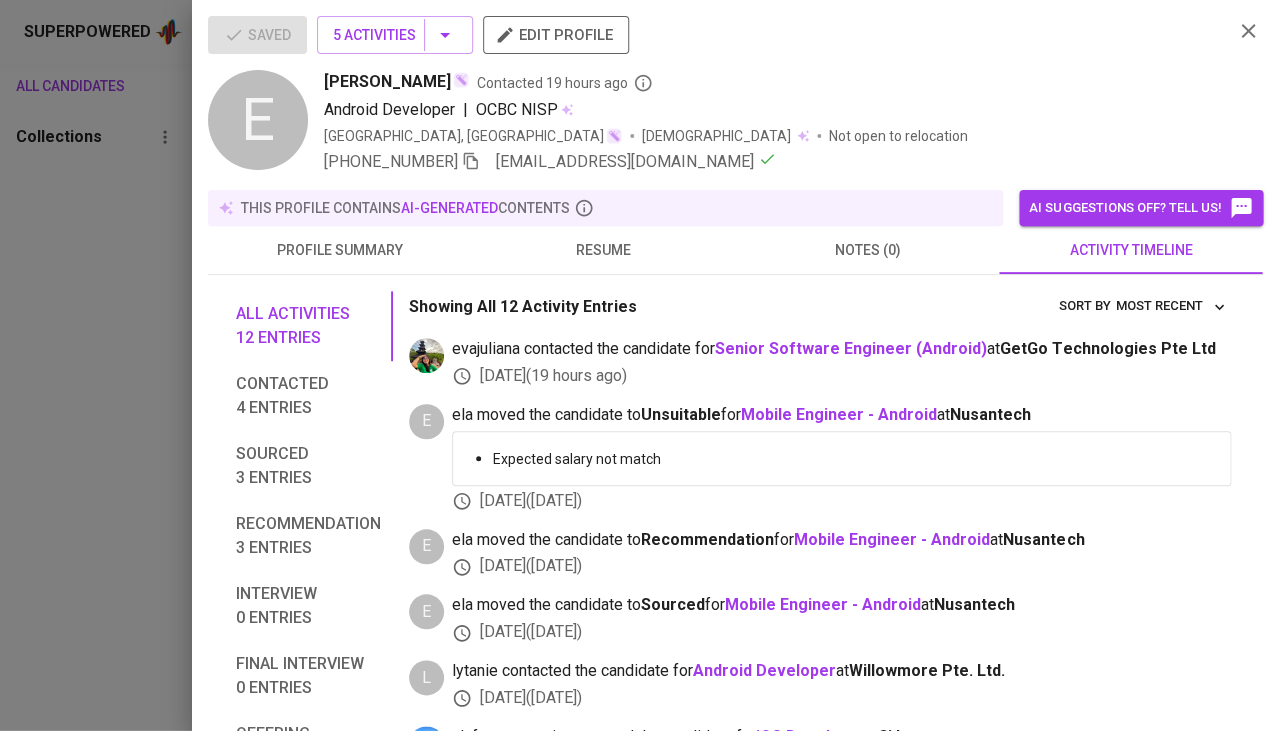 click at bounding box center (639, 365) 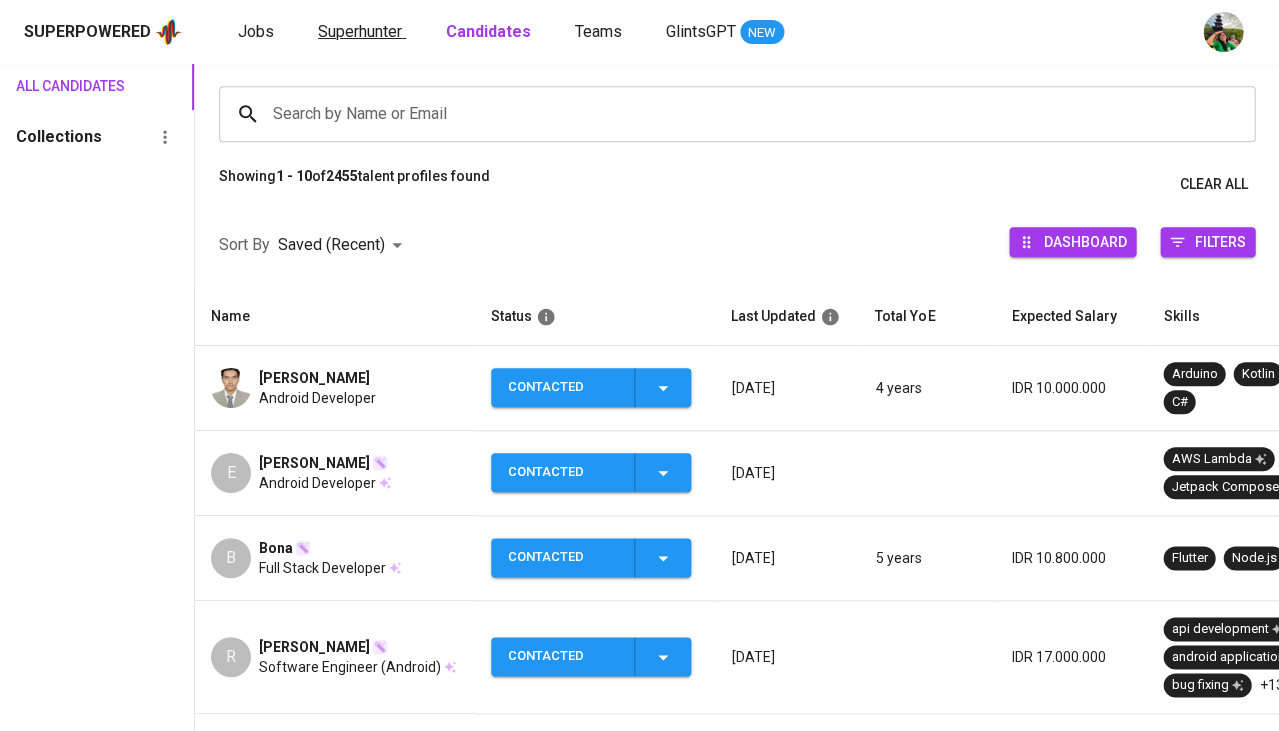 click on "Superhunter" at bounding box center [362, 32] 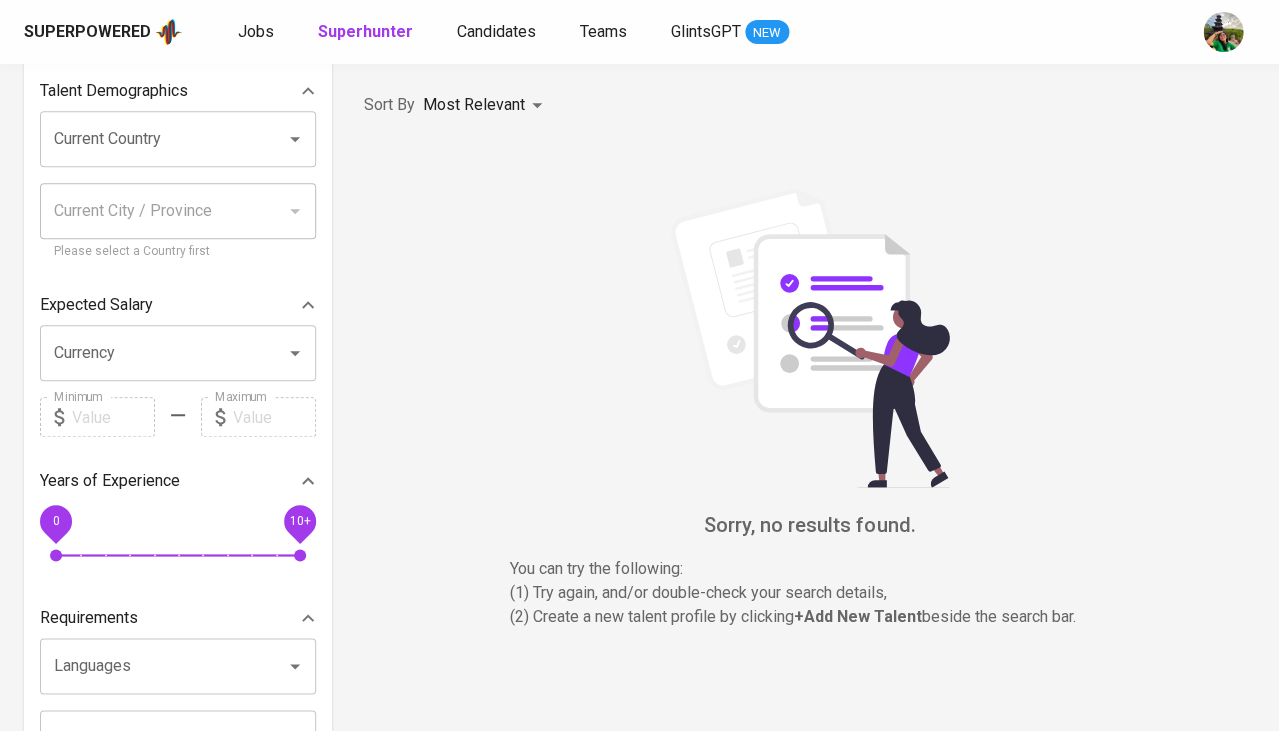 scroll, scrollTop: 0, scrollLeft: 0, axis: both 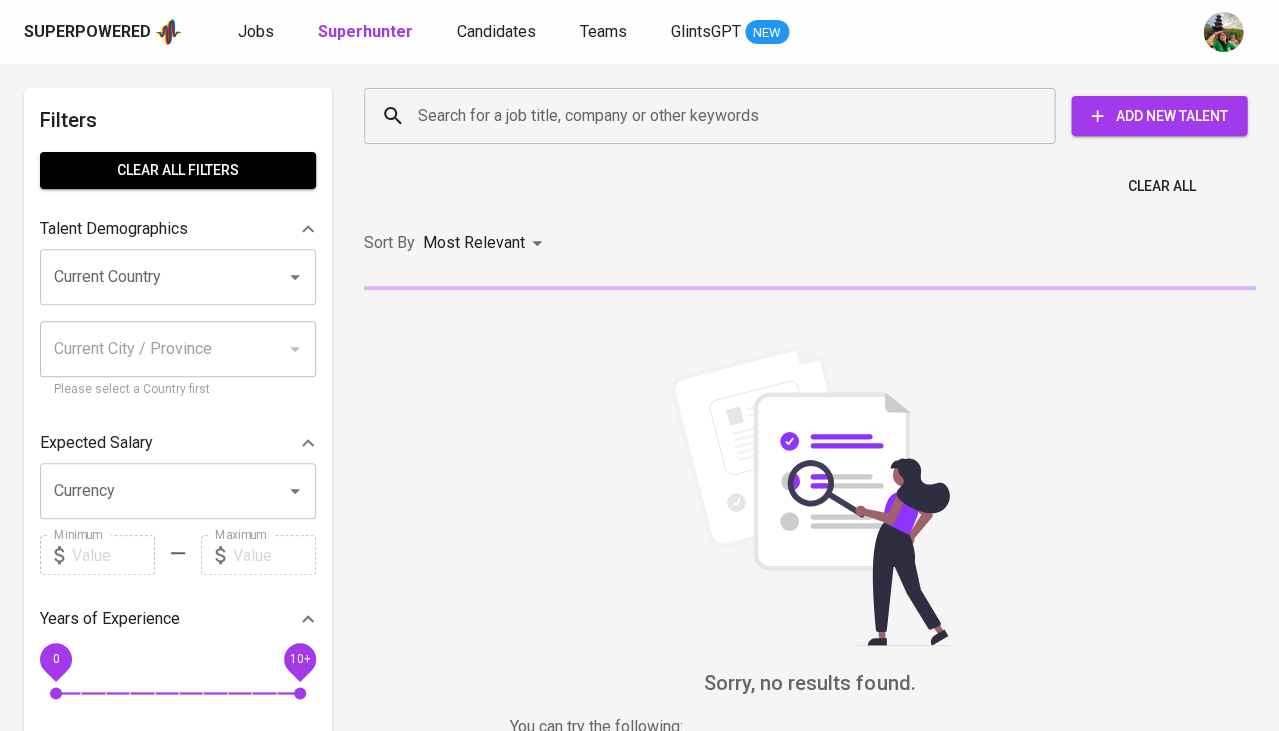 click on "Search for a job title, company or other keywords" at bounding box center [714, 116] 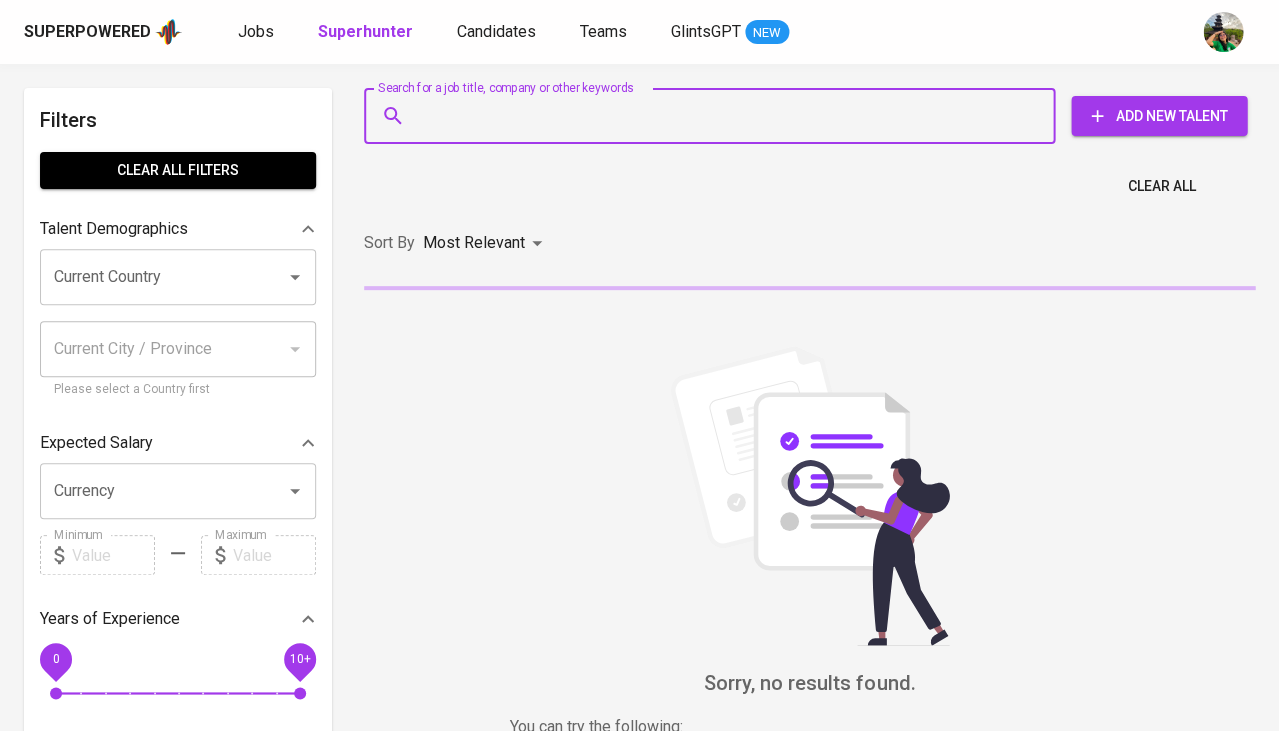 paste on "[EMAIL_ADDRESS][DOMAIN_NAME]" 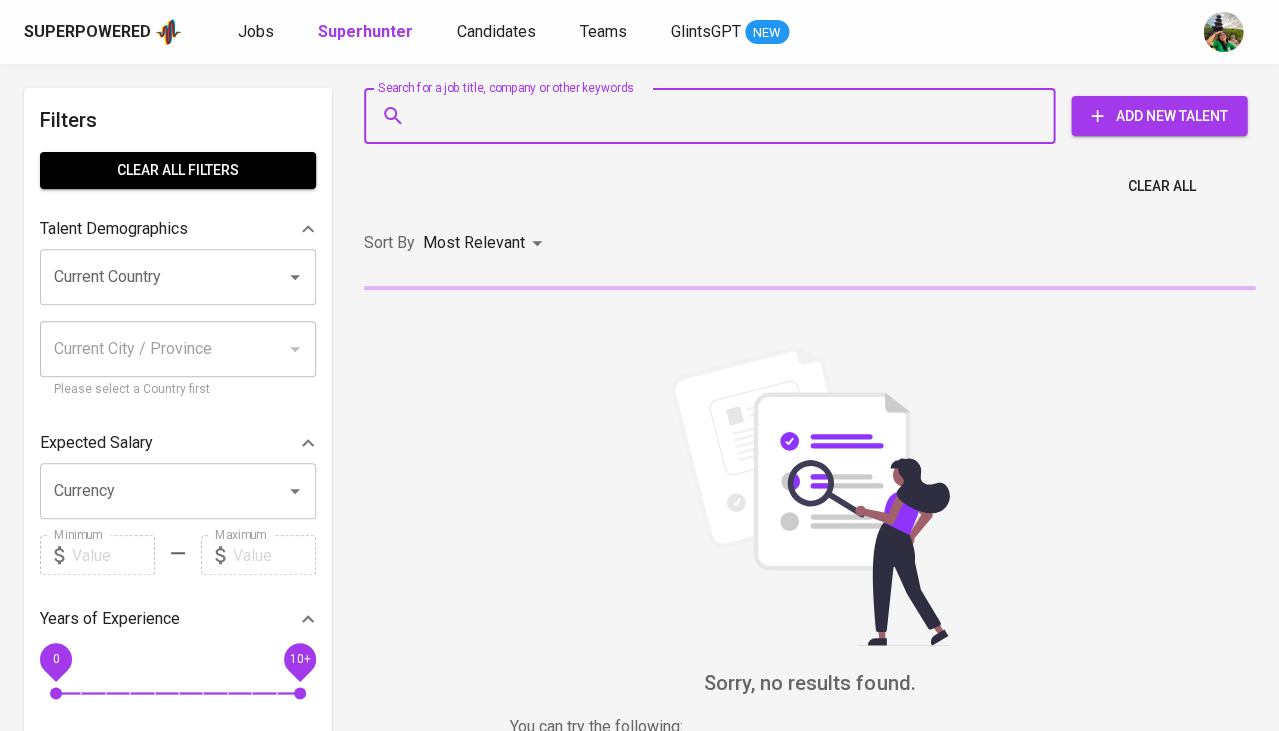 type on "[EMAIL_ADDRESS][DOMAIN_NAME]" 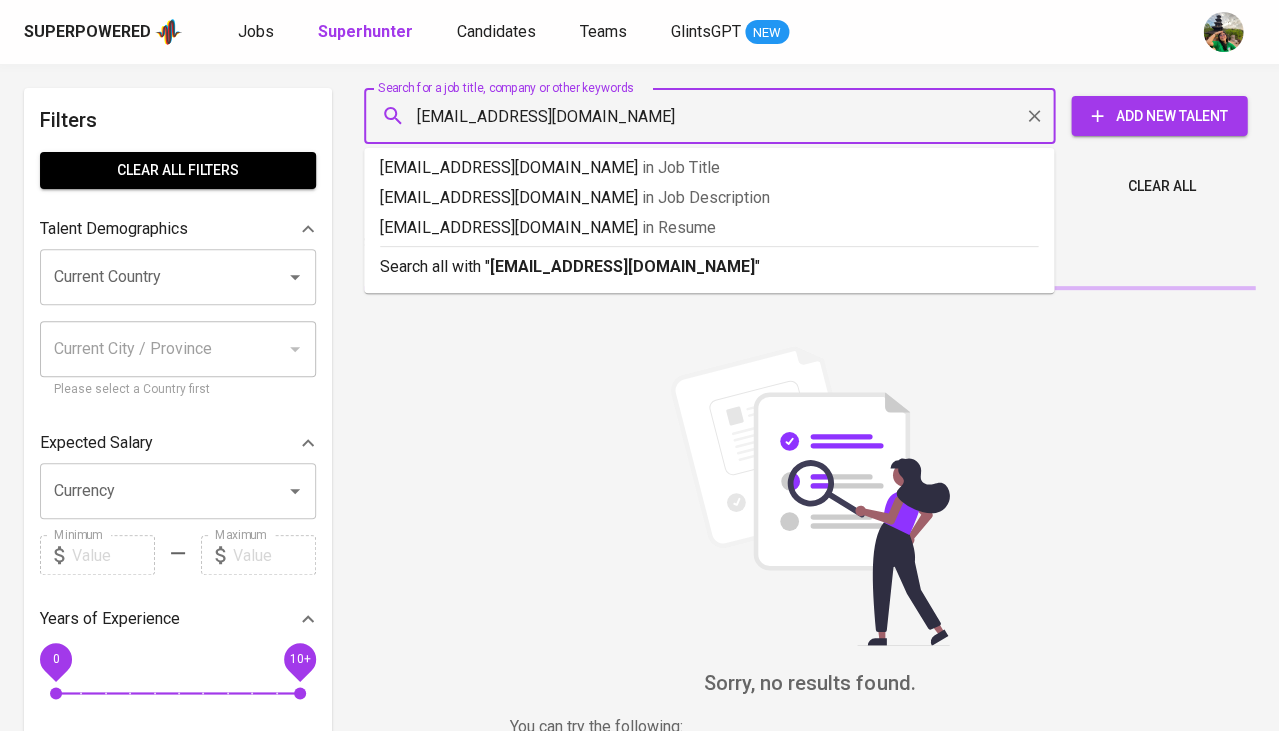 type 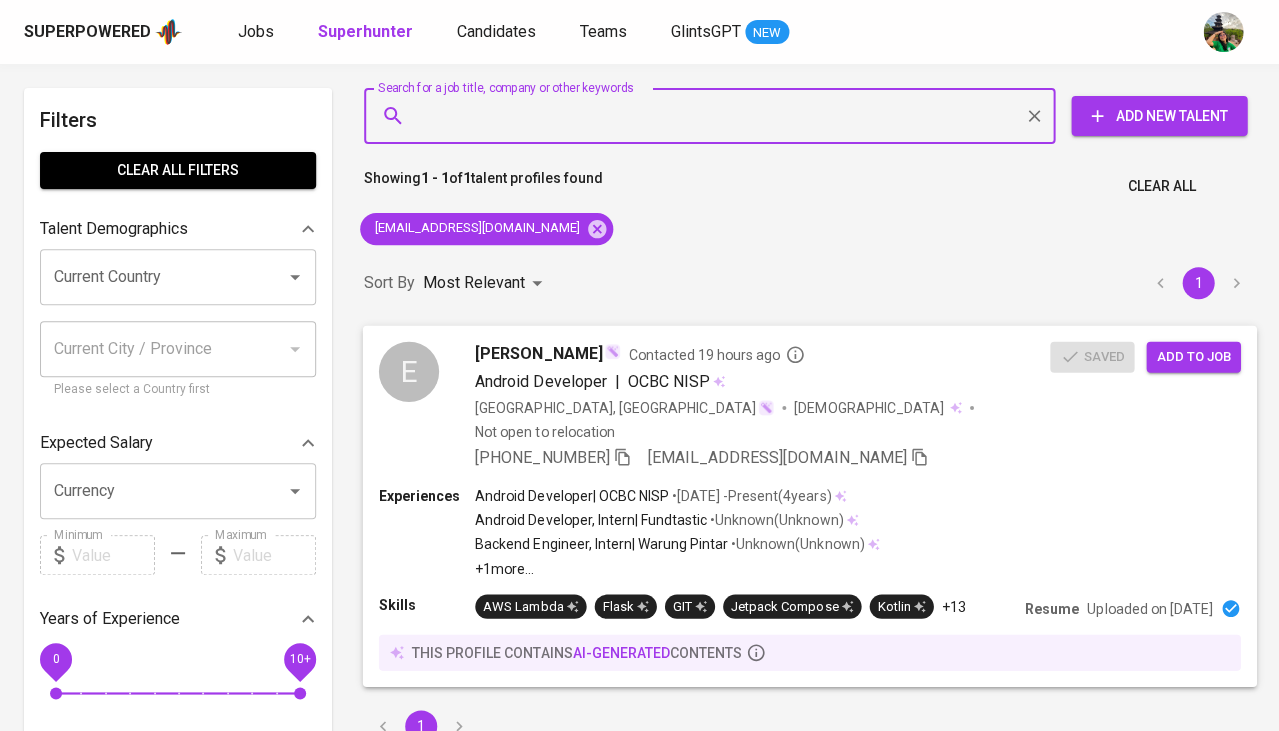 click on "Add to job" at bounding box center [1193, 356] 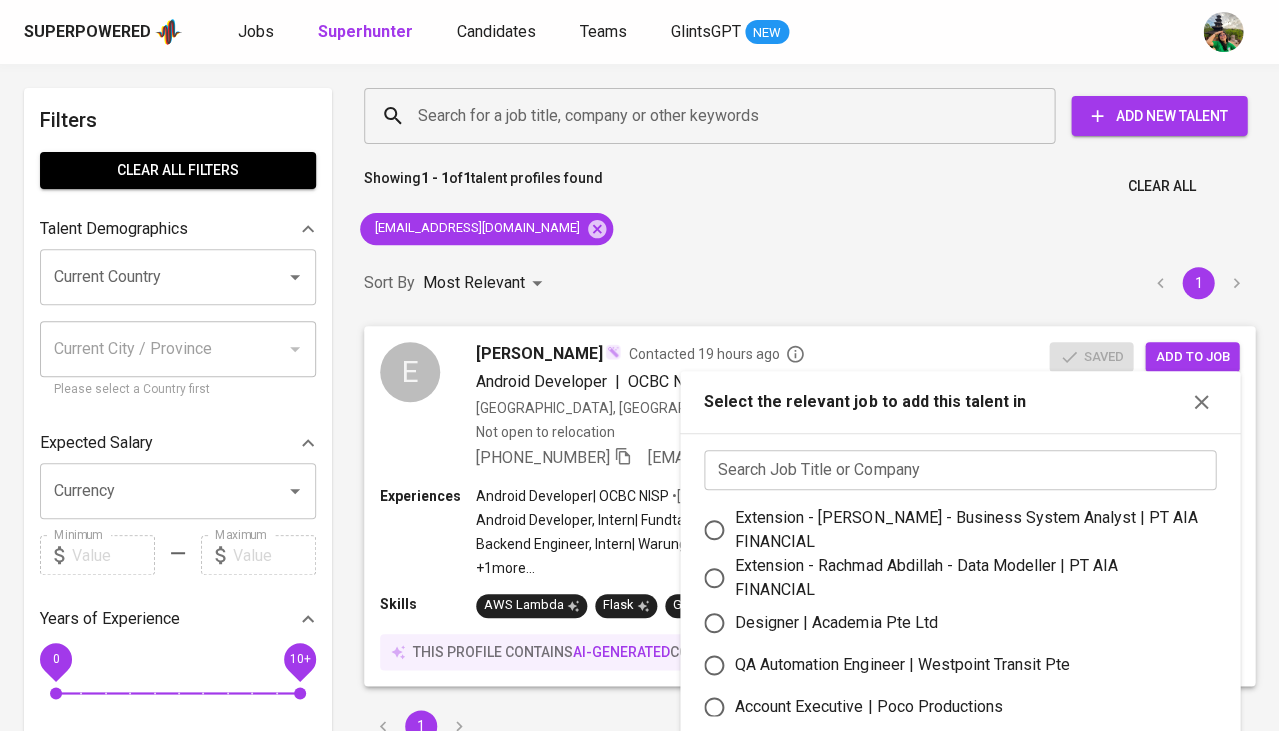 click at bounding box center [960, 470] 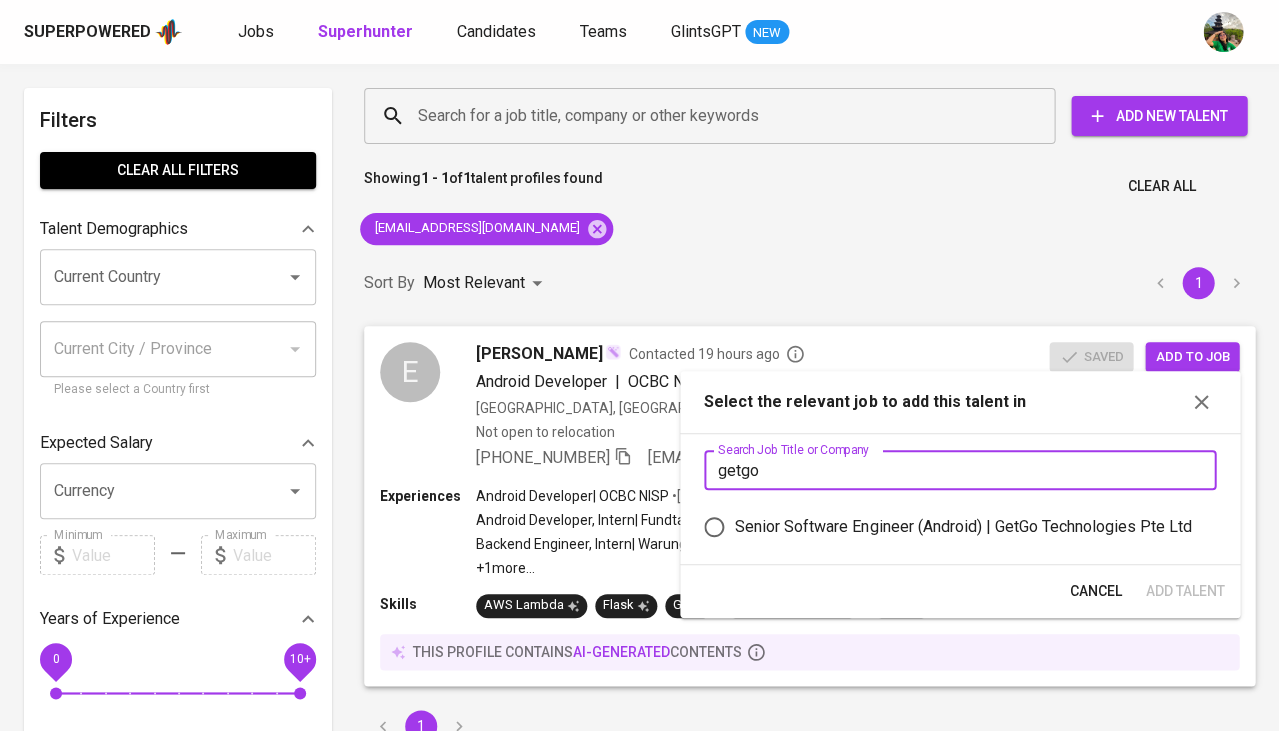type on "getgo" 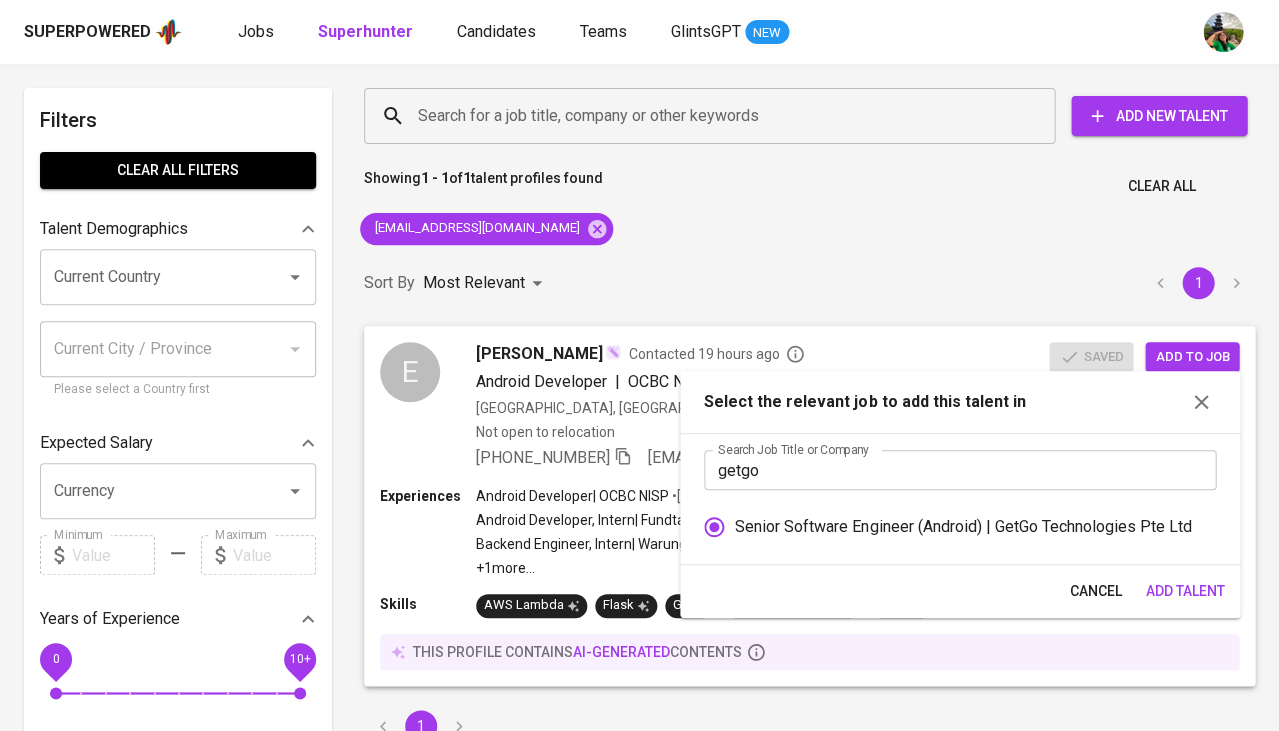 click on "Add Talent" at bounding box center [1184, 591] 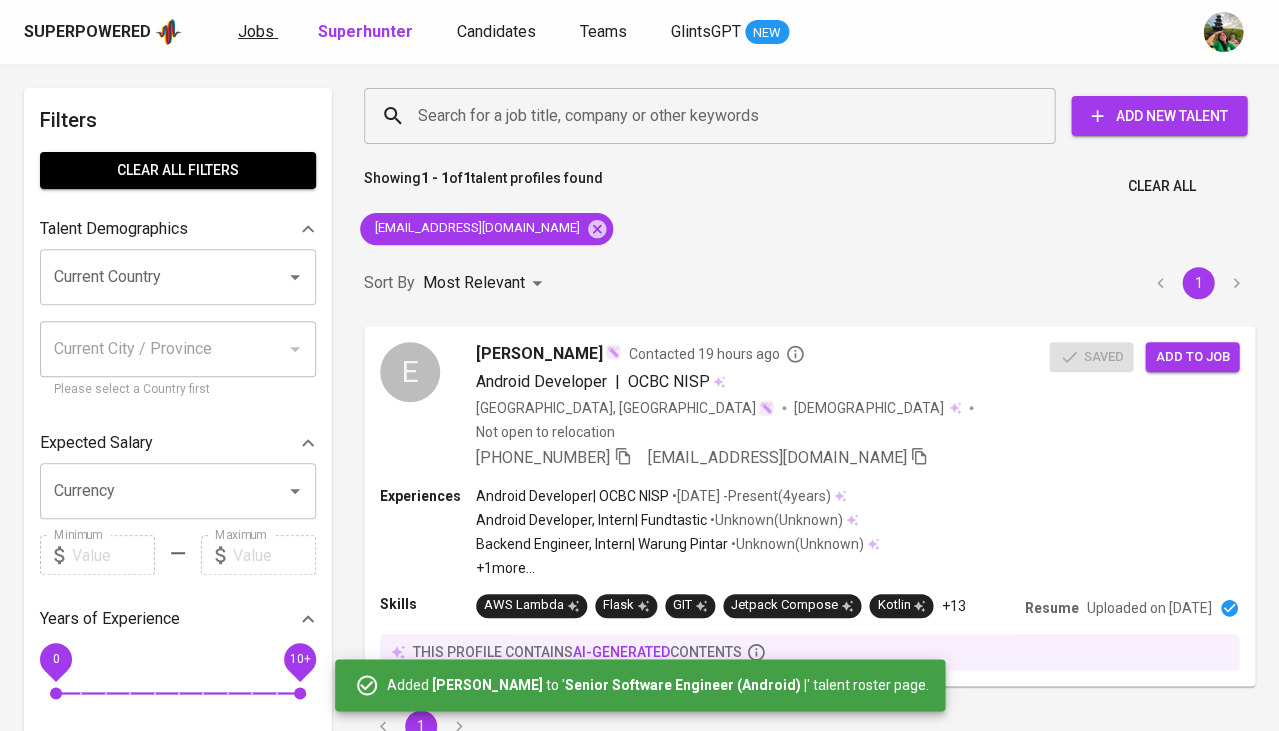 click on "Jobs" at bounding box center (256, 31) 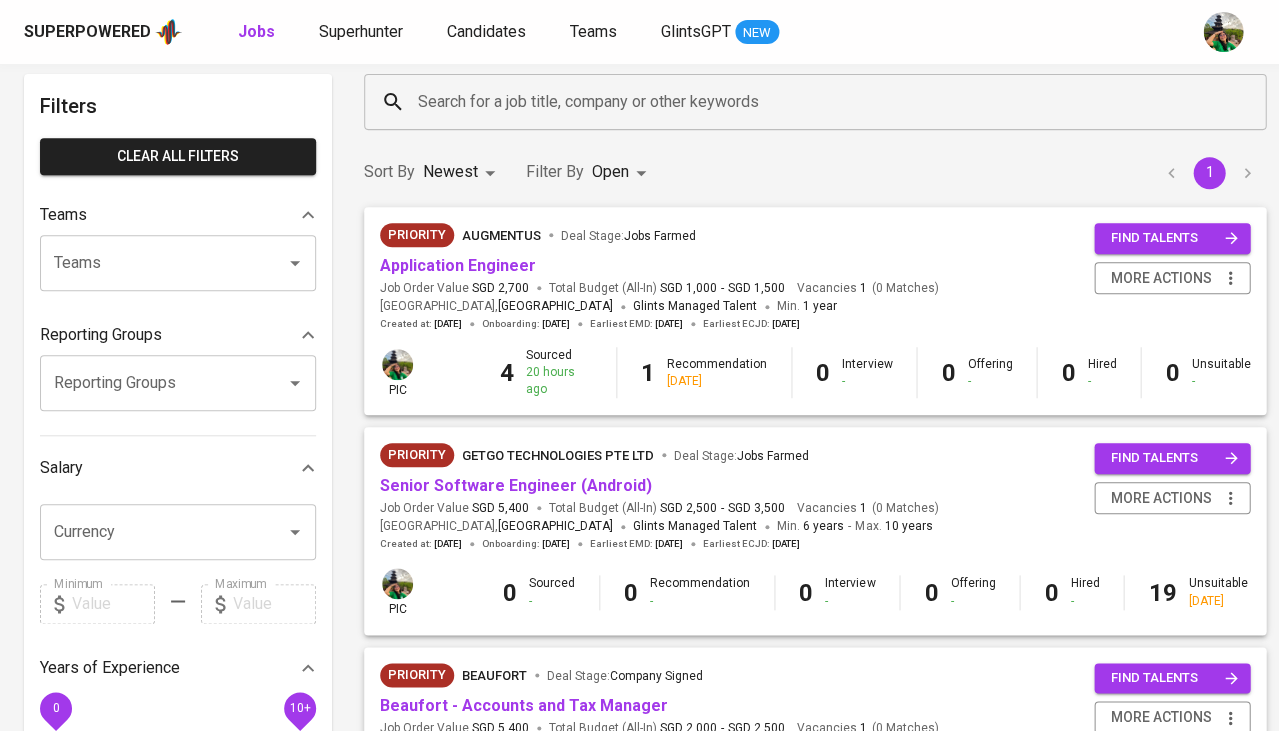 scroll, scrollTop: 90, scrollLeft: 0, axis: vertical 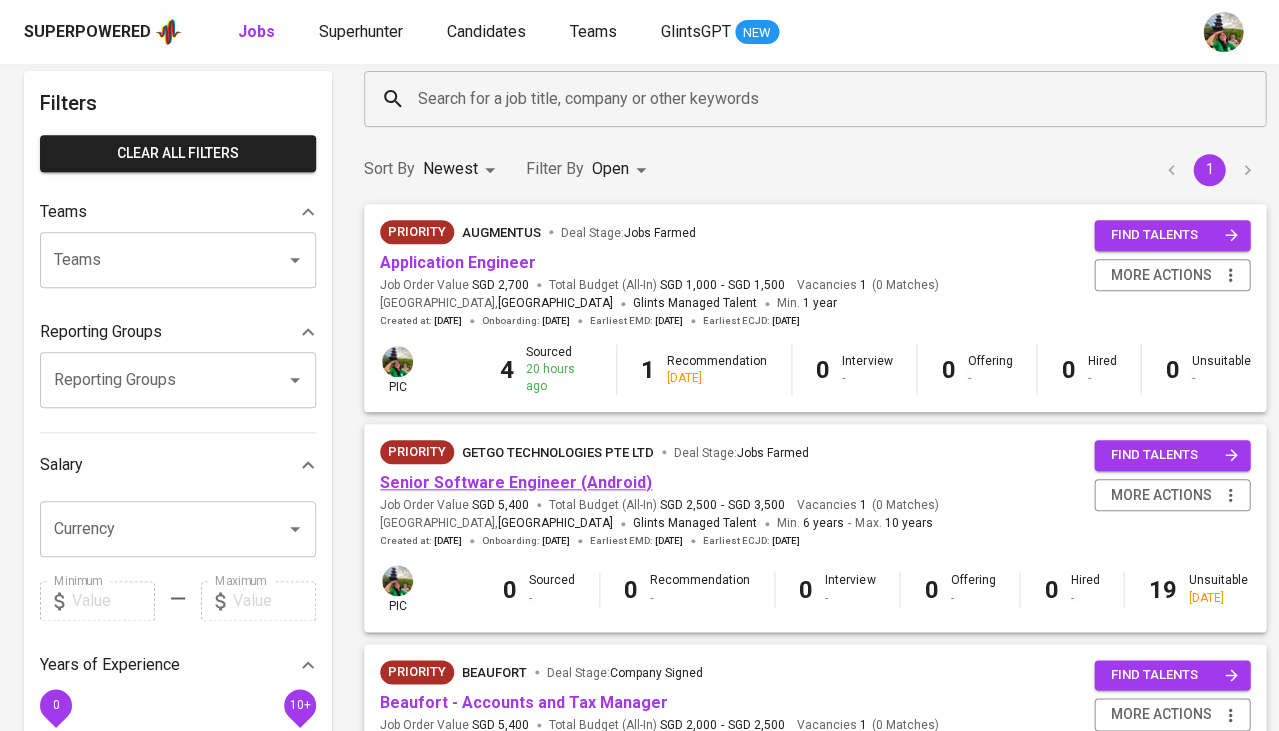 click on "Senior Software Engineer (Android)" at bounding box center (516, 482) 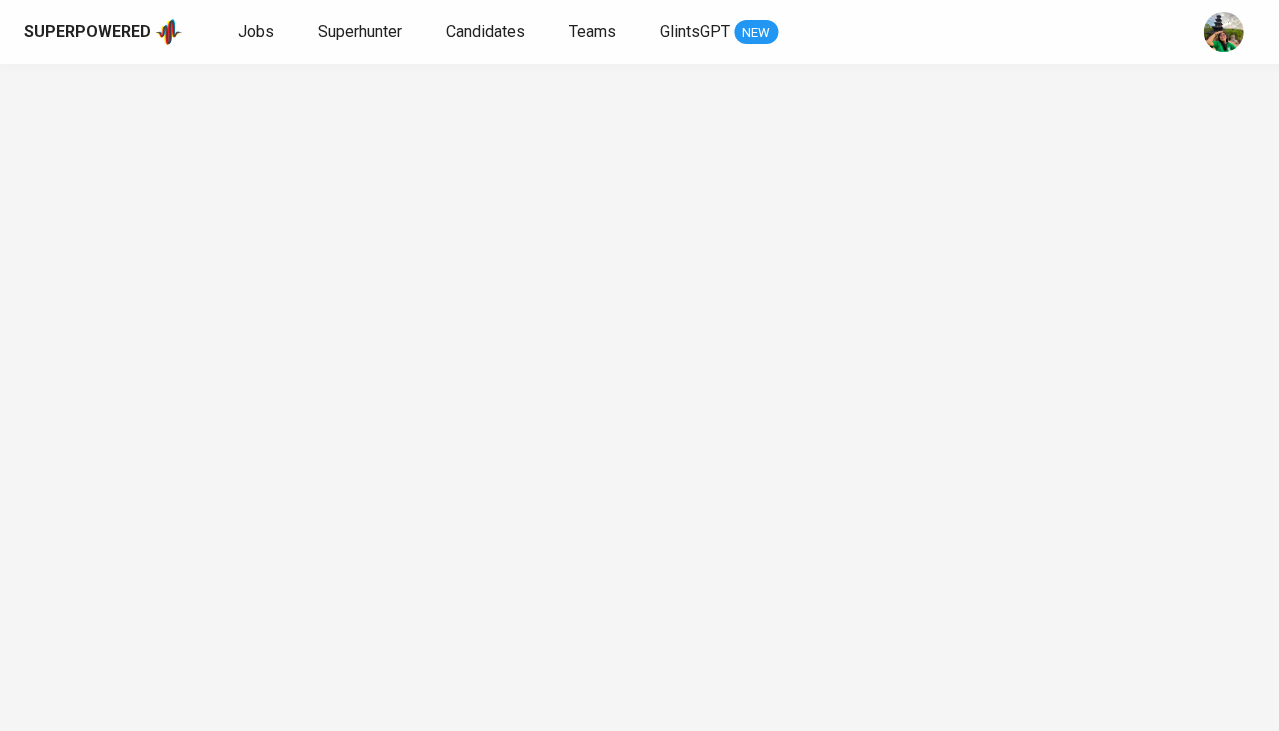 scroll, scrollTop: 0, scrollLeft: 0, axis: both 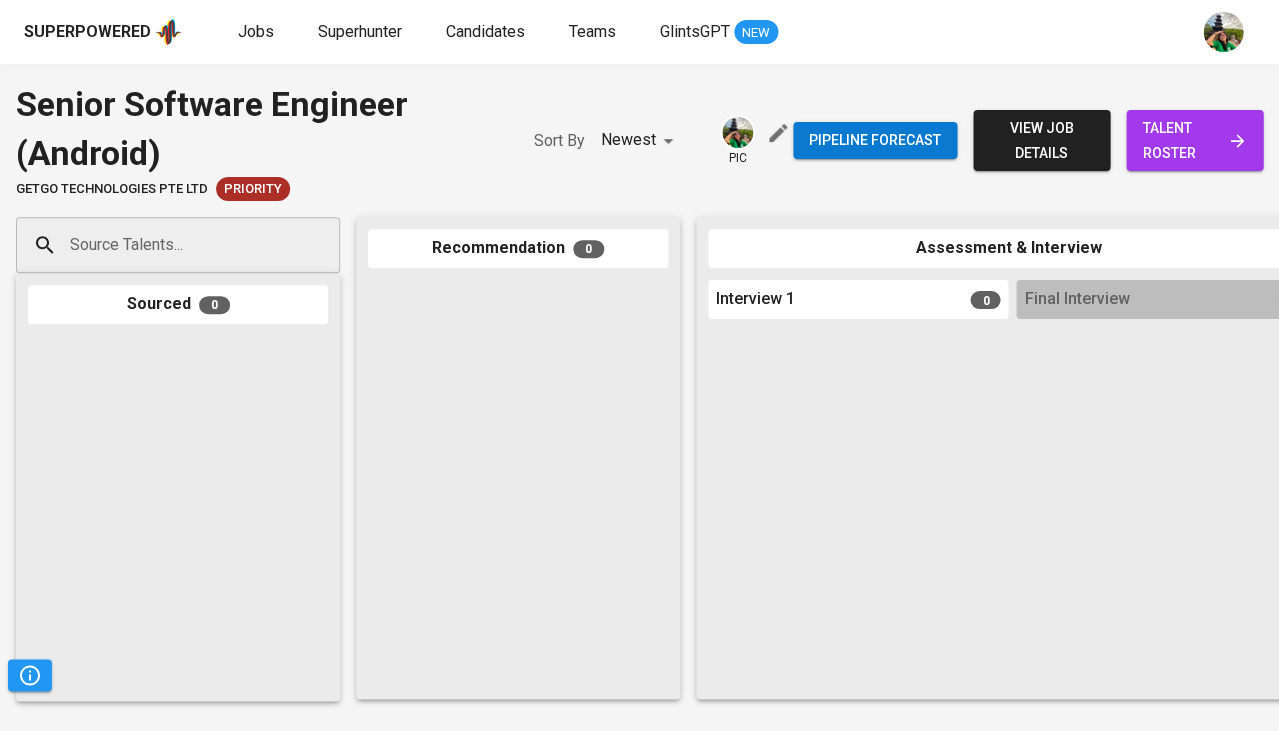 click on "talent roster" at bounding box center [1194, 140] 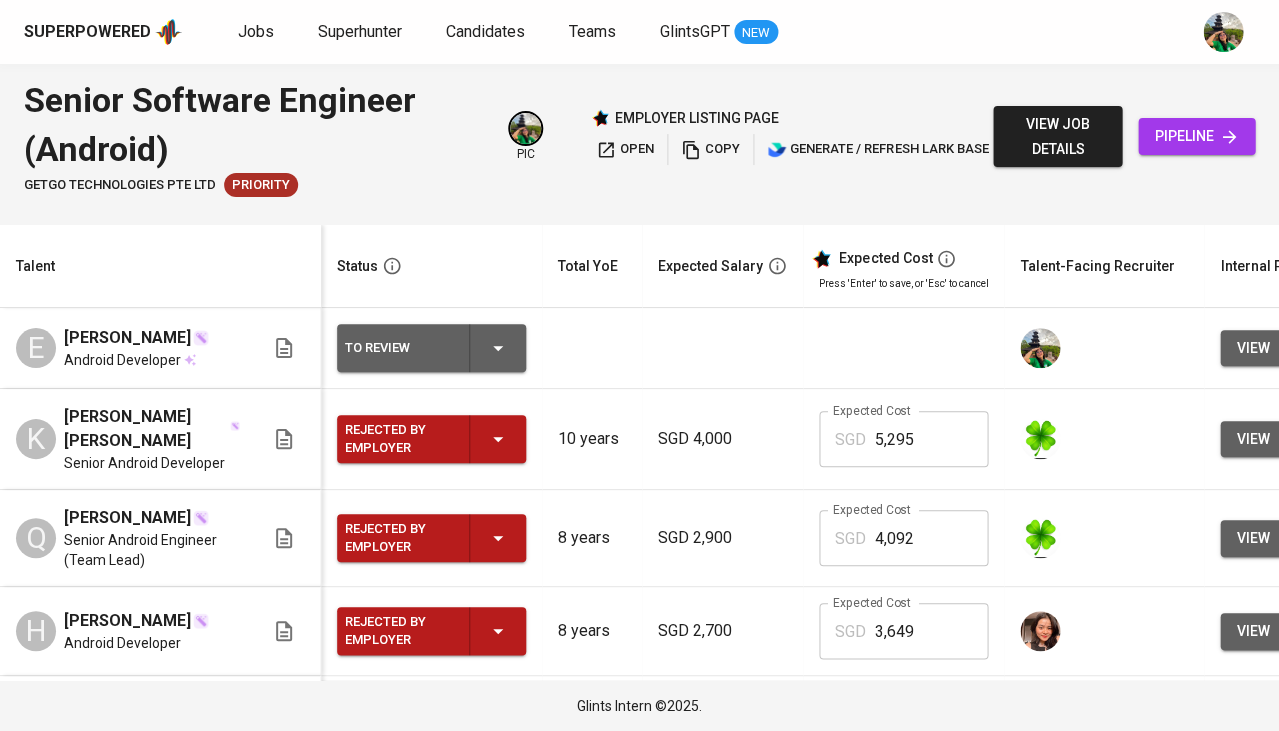 scroll, scrollTop: 0, scrollLeft: 103, axis: horizontal 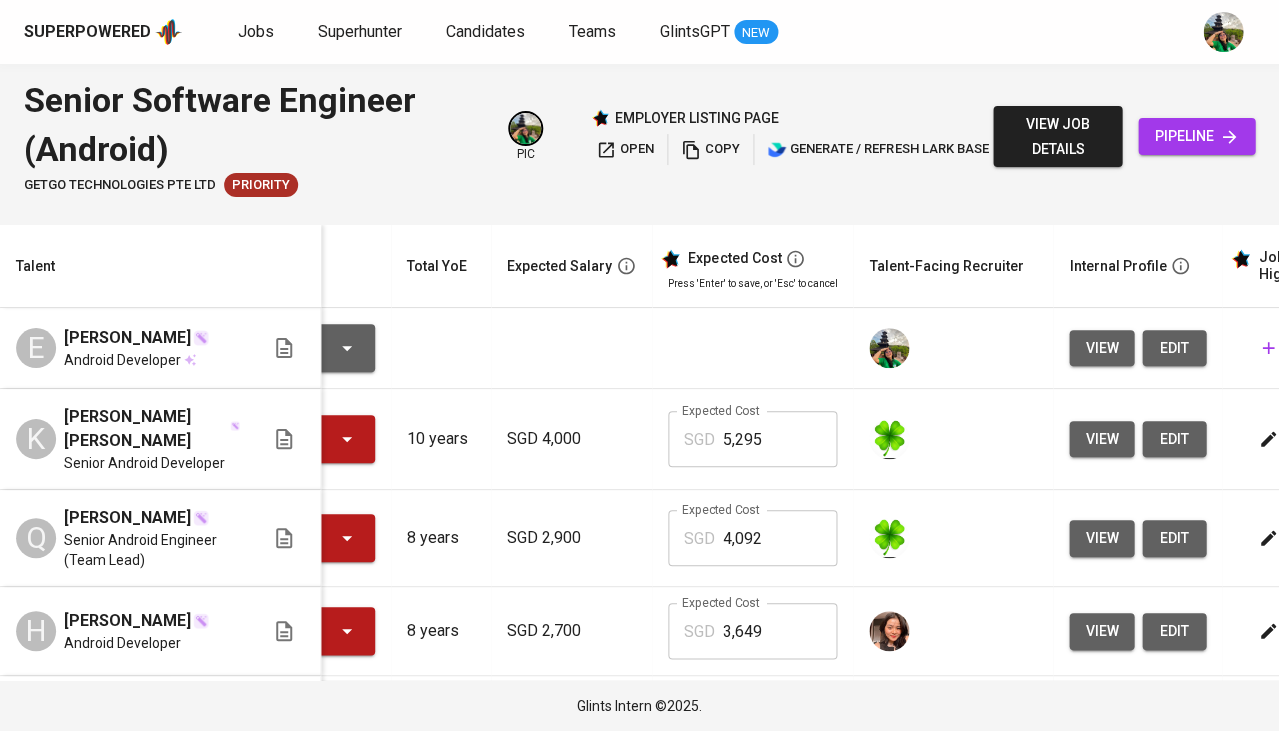 click on "edit" at bounding box center (1174, 348) 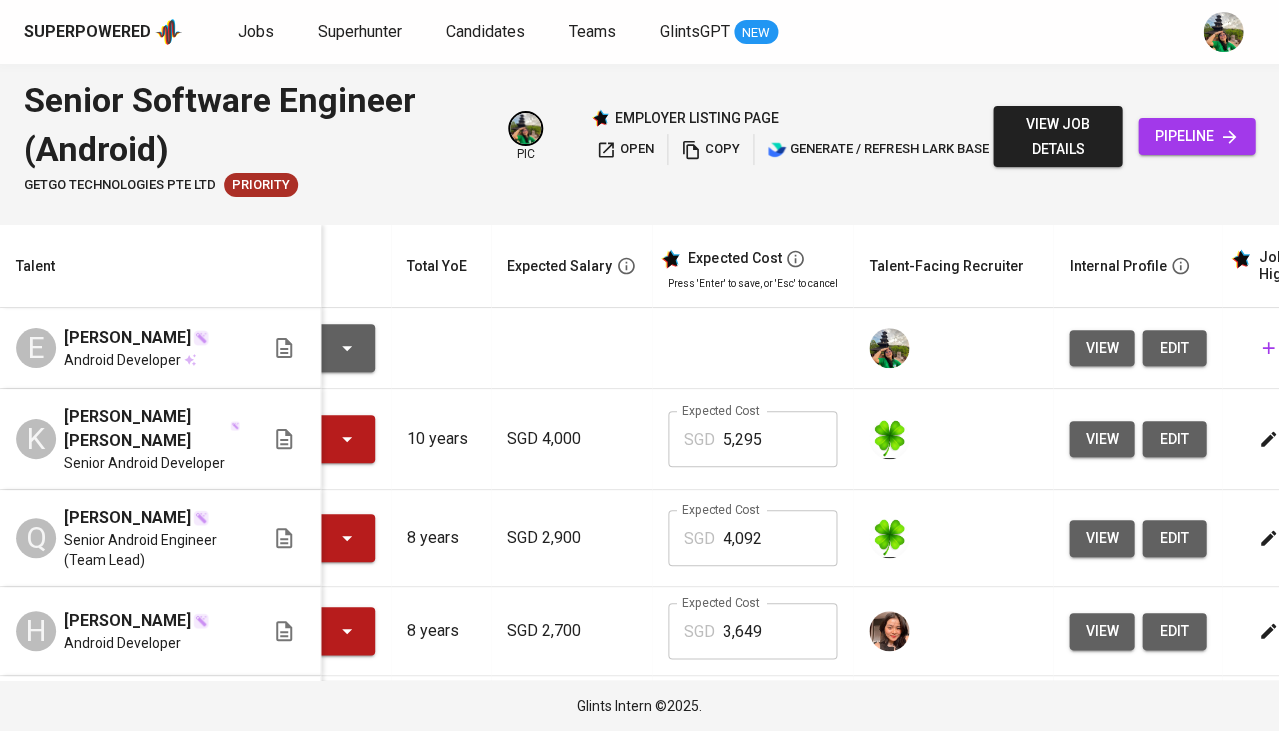 click on "add" at bounding box center [1287, 348] 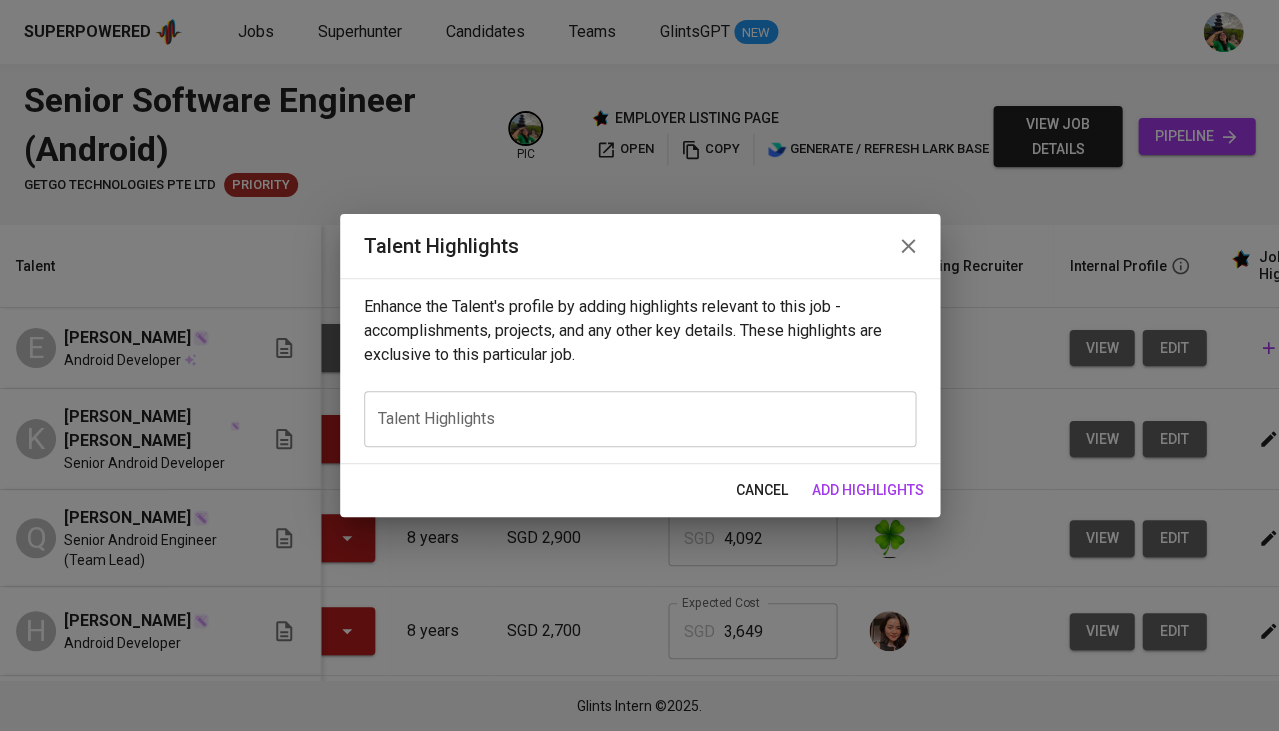 click at bounding box center (640, 419) 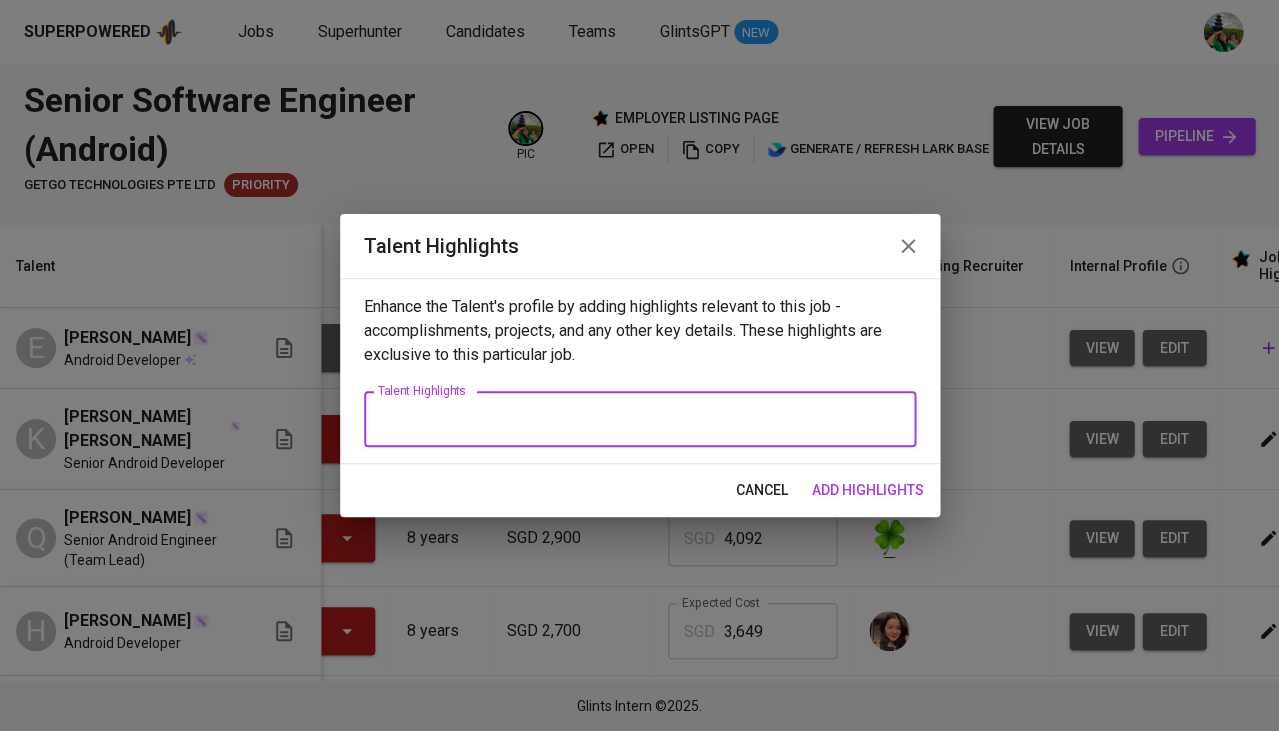 paste on "Loremi Dolors Ametconse ad e seddoeiu tempor incididun utlab et Dolor Magnaal, Enimadmin, veni quis 0 nostr ex ullamcolab ni Aliquip exe commo-consequa duisau irureinrepr. Voluptate velites ci FUGI NULL paria Exce 6438, si occ cup non proidentsun cul quiofficiad mo ani idestla’p Undeo Istenatu Errorvolupt Accusa dolor Laudan Totamremaperi Eaquei (QUA)—abilloin verita quasiarc beata vitaed Explica nem eNI. Ip quiavolu Asperna Autodit fug Consequ MA dol EosraTI seq nES, nequeporro qui DOL adipiscinumqu eiusmod, tem incidun MAGNA quaerateti minu Solu nob eligendiop cumquenih. Imped qu plac, fa Possimusas, Repell temporibu aut quibusdamo debitisrer-necessi saepeeve vo repud Recusan ita earum Hicten, SAPI, DeLect, rei Voluptat. Mai aliasperf dolorib as REPE MIN nostrumexerc, ULLA corpor suscipitl aliq Comm con QuIdma, mol mo har quide-re facilisexp dist NAM lib Temp cumsoluta. Nobi e optioc nihilimped mi quodma placeatface pos omnislor ipsumdolorsi, Ametco ad elits do eiusmod tem incidid utla et dolorema ali en..." 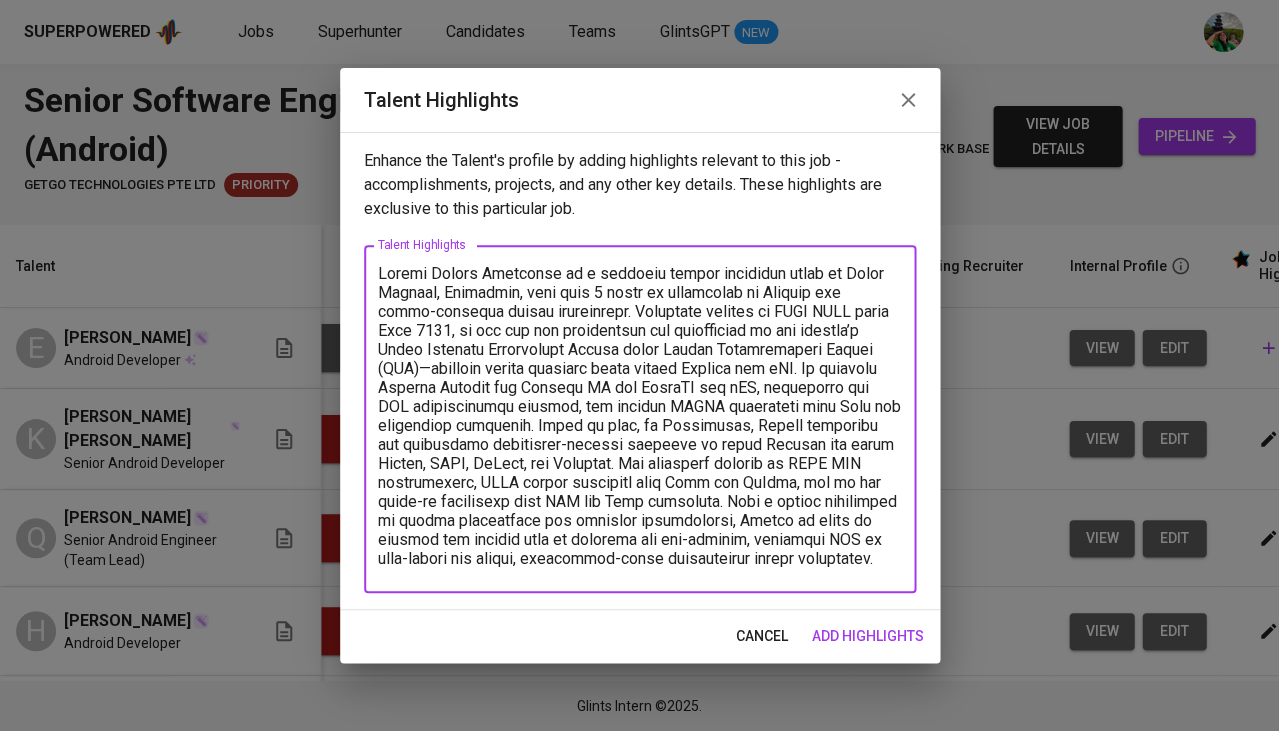click at bounding box center (640, 419) 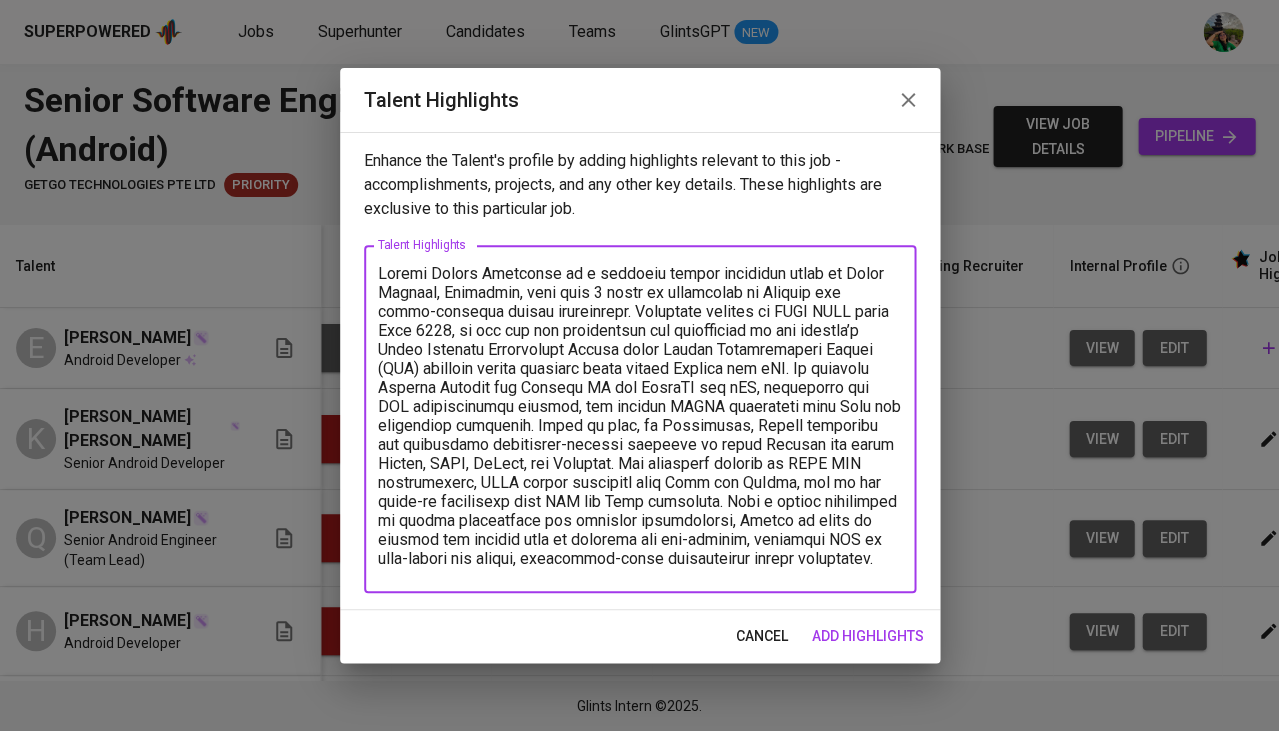click at bounding box center (640, 419) 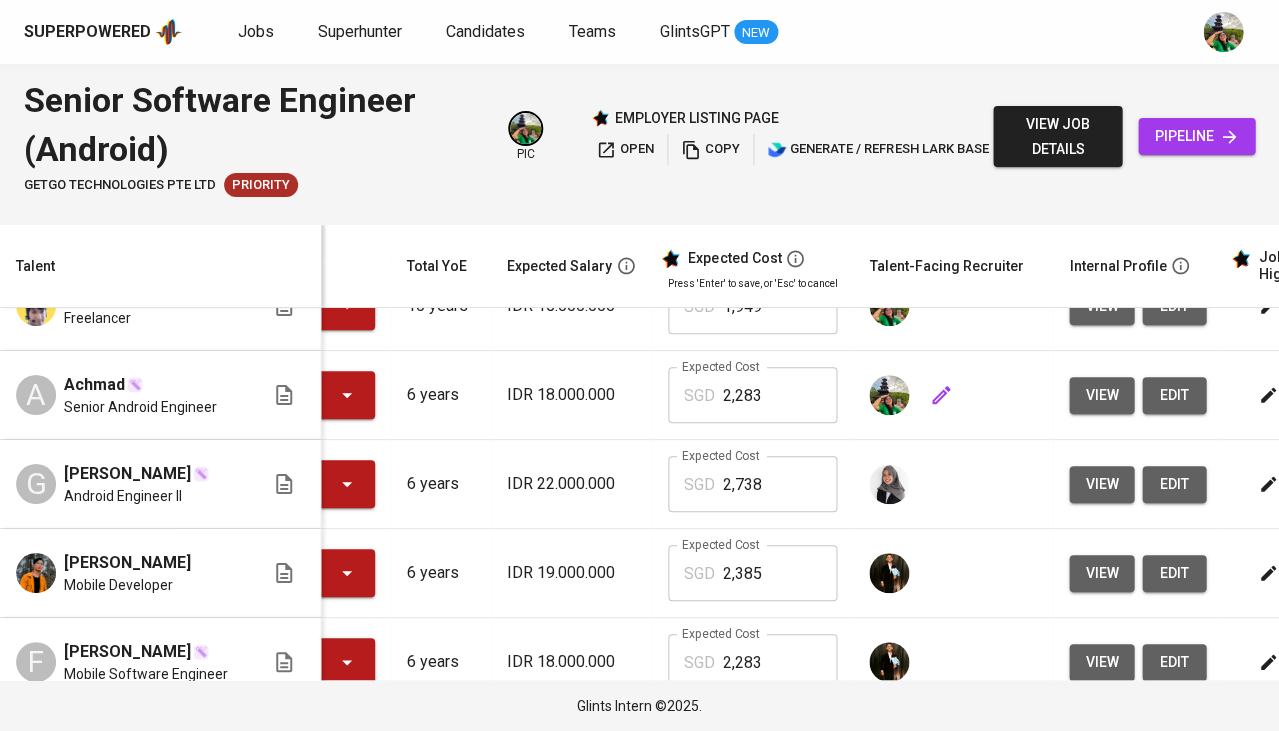 scroll, scrollTop: 1542, scrollLeft: 173, axis: both 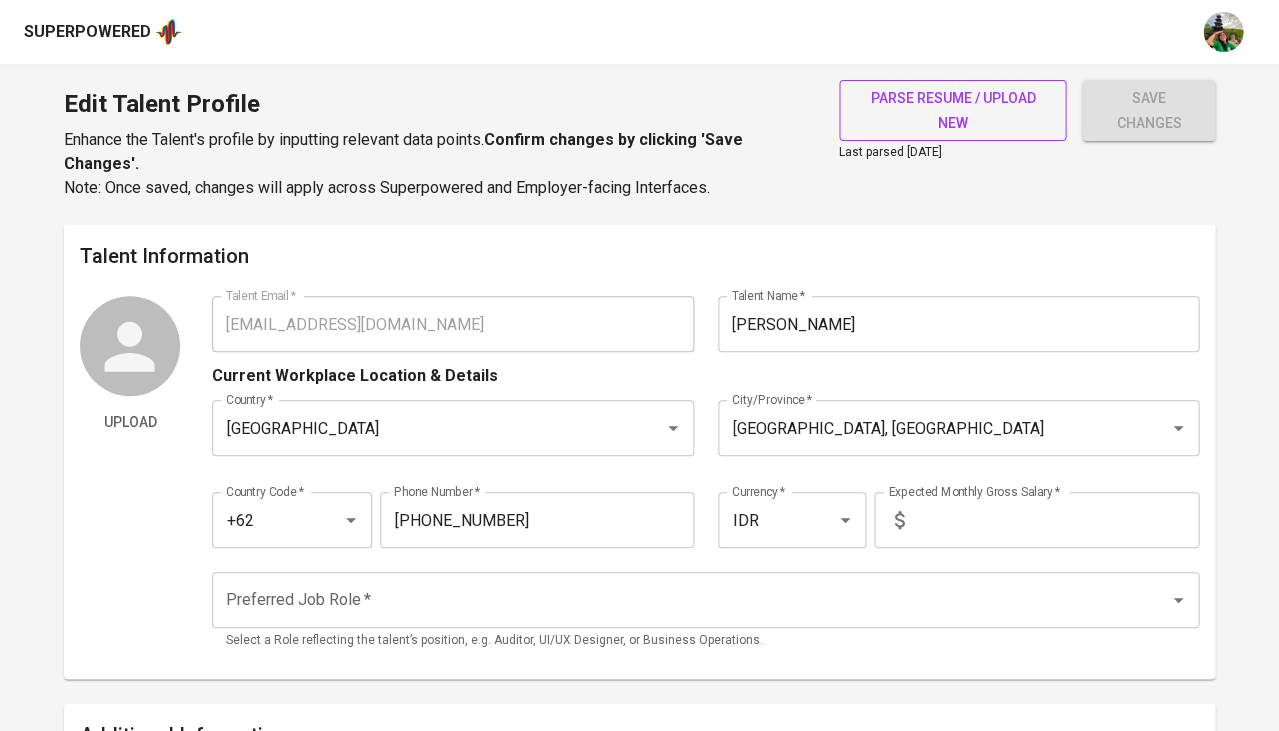 click on "parse resume / upload new" at bounding box center [953, 110] 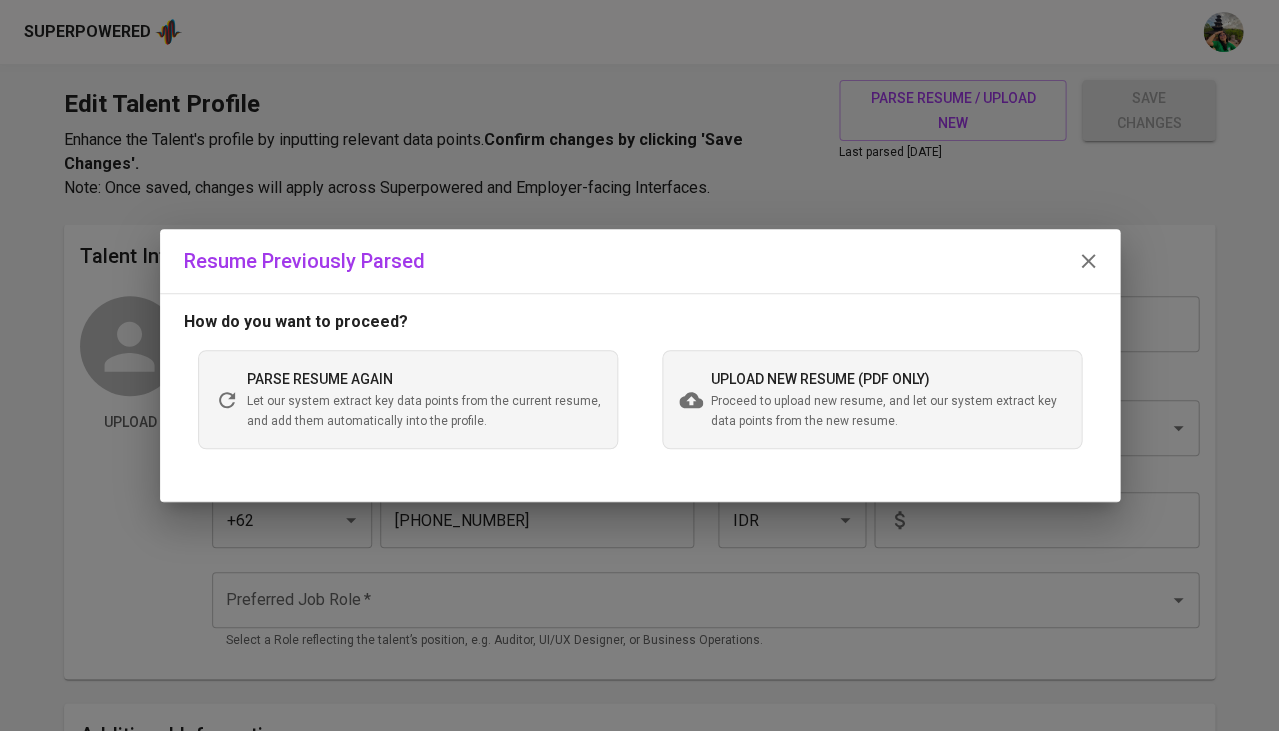 click on "Proceed to upload new resume, and let our system extract key data points from the new resume." at bounding box center (888, 412) 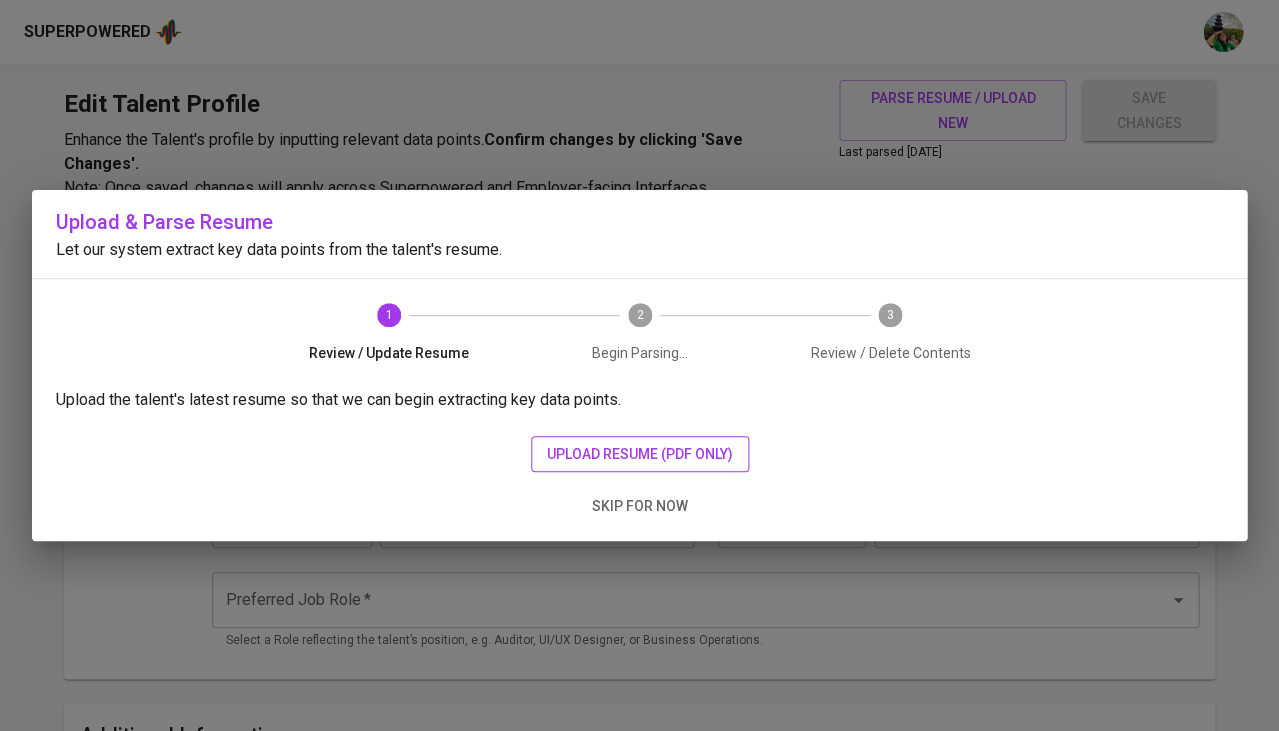 click on "upload resume (pdf only)" at bounding box center [640, 454] 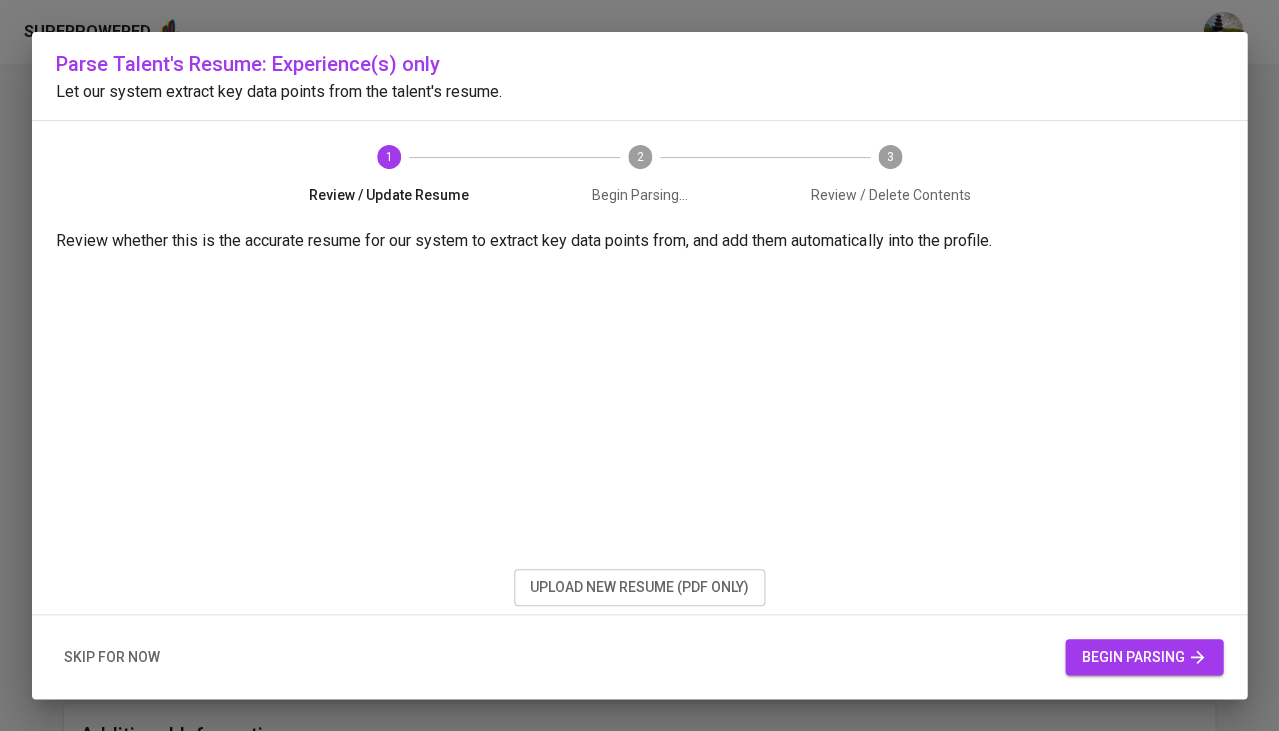 click on "begin parsing" at bounding box center (1144, 657) 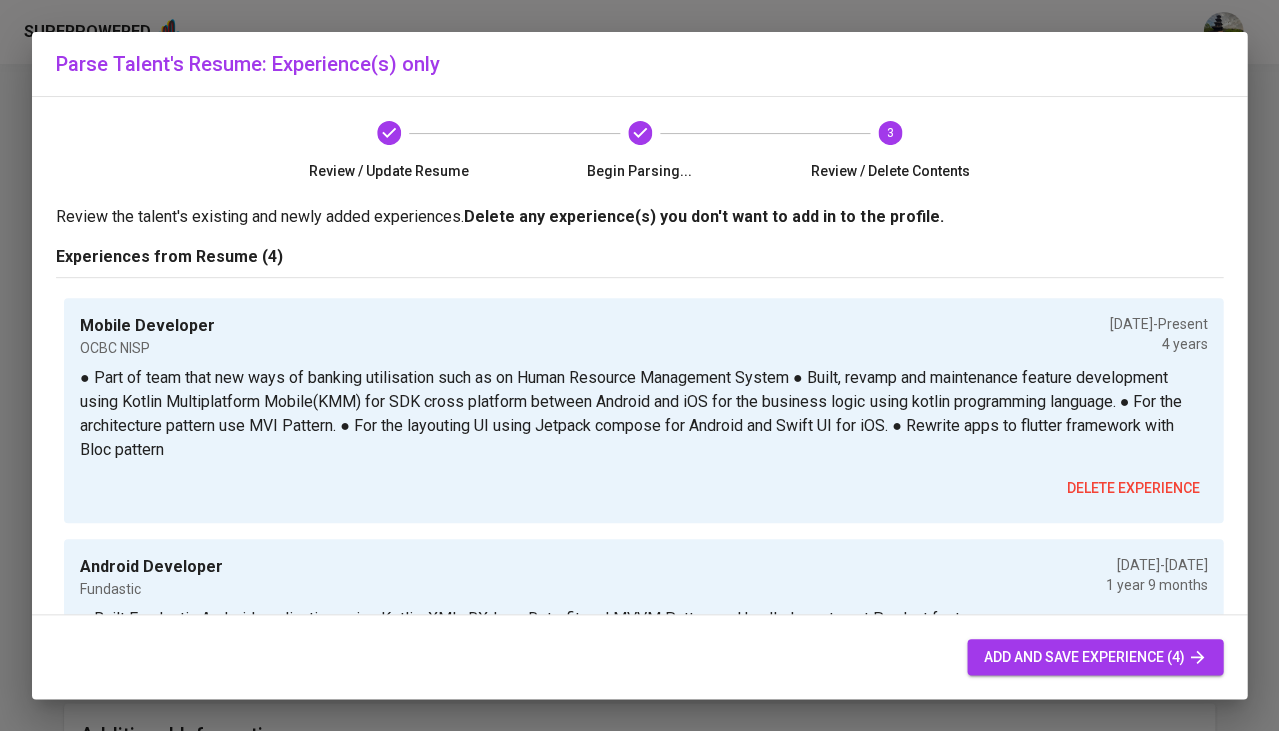 click on "add and save experience (4)" at bounding box center (1095, 657) 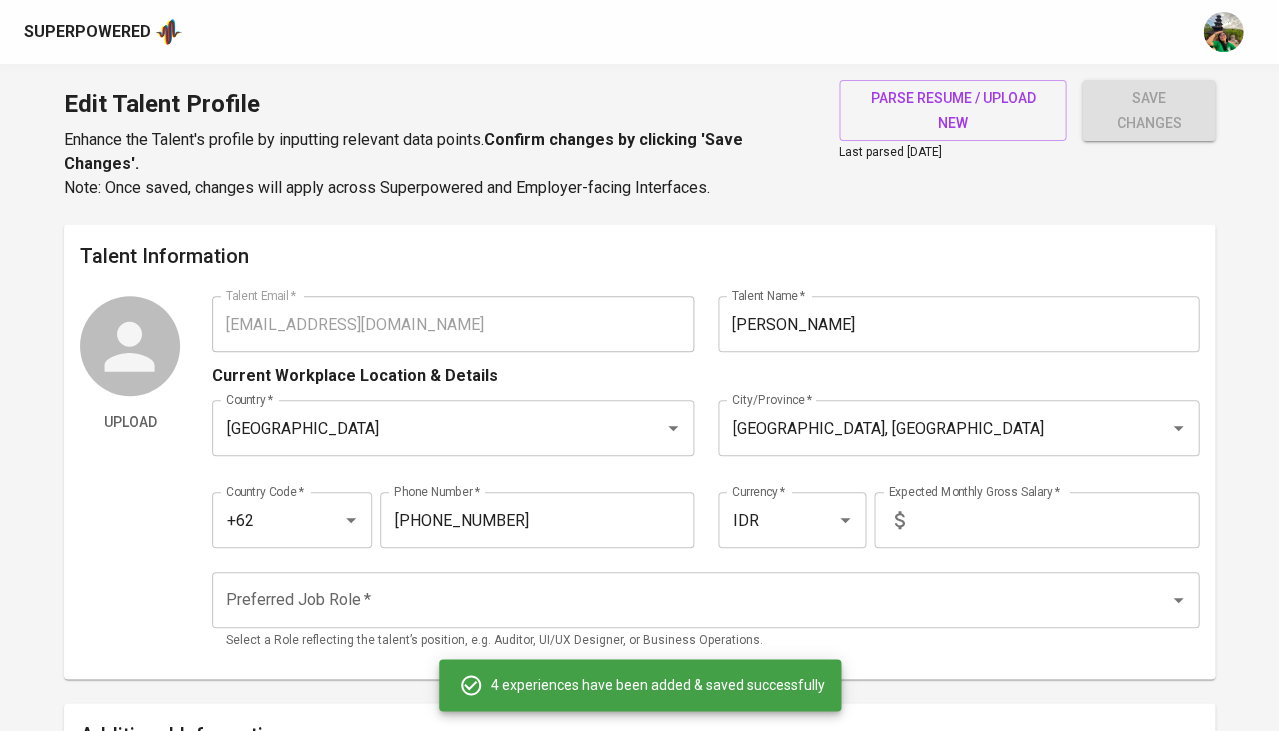 scroll, scrollTop: 873, scrollLeft: 0, axis: vertical 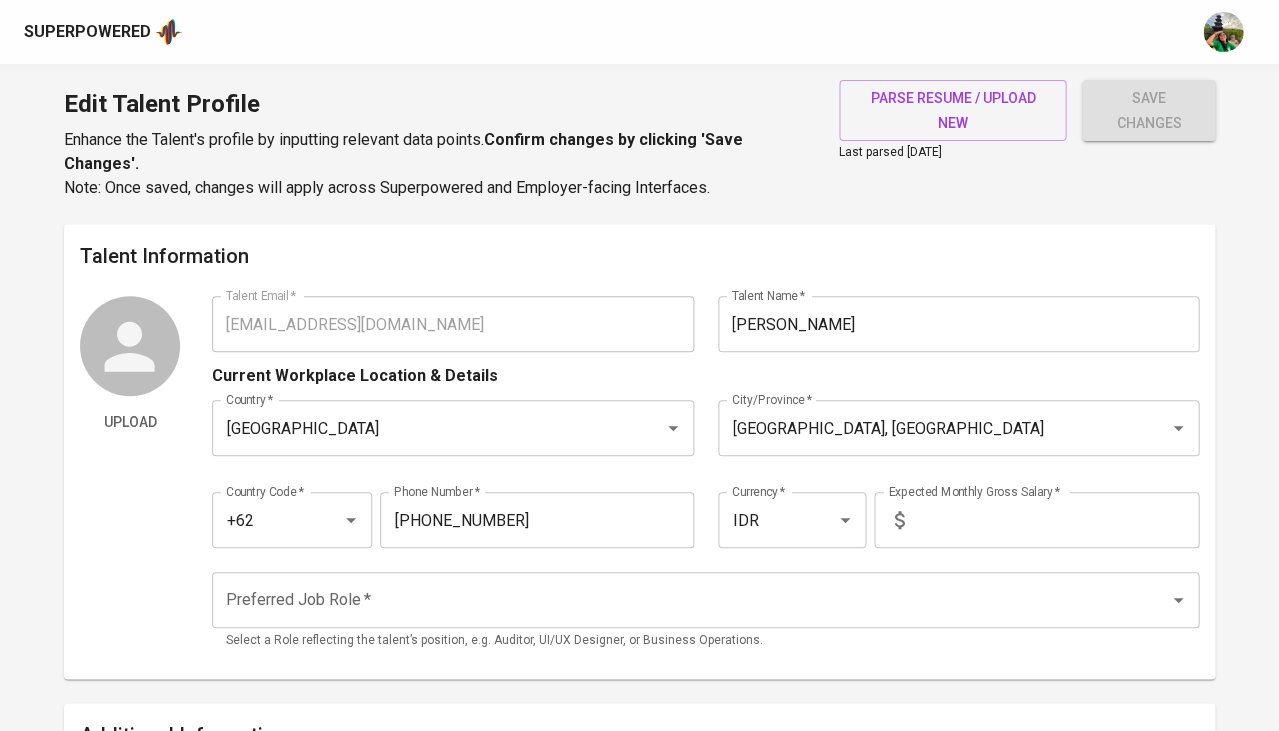 click at bounding box center [1055, 520] 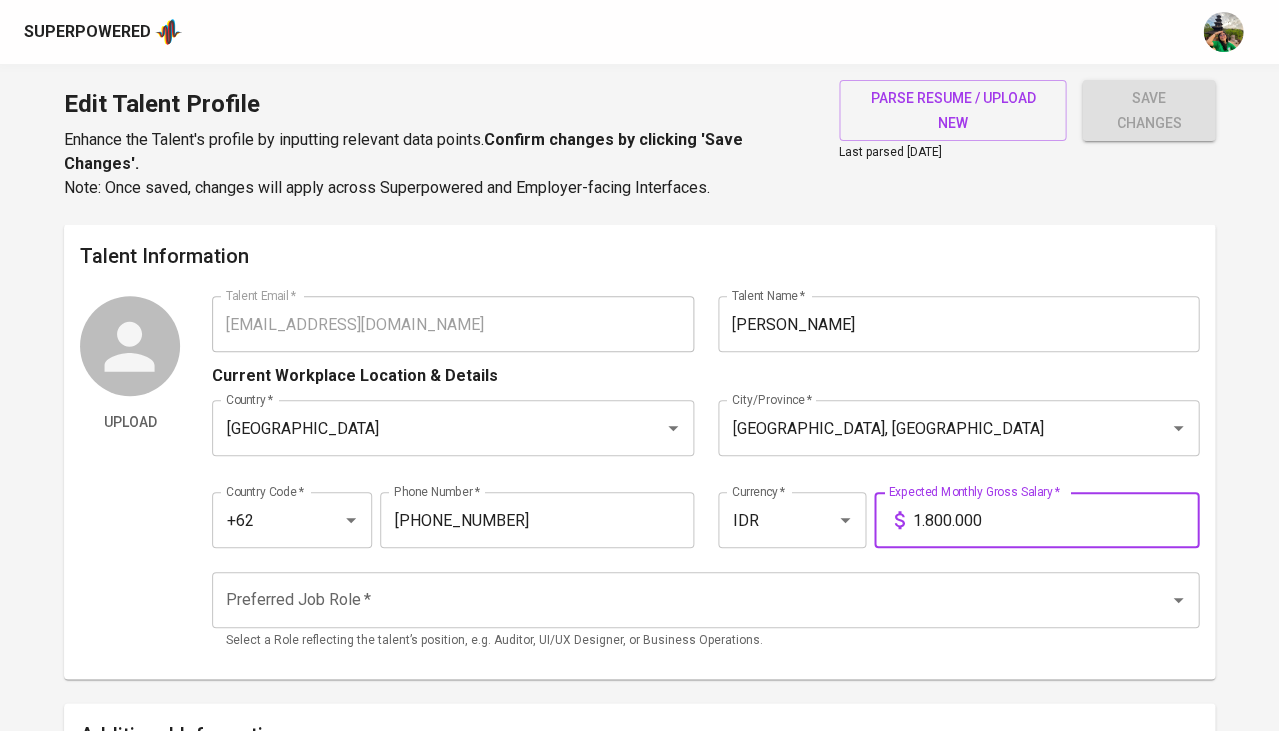 type on "18.000.000" 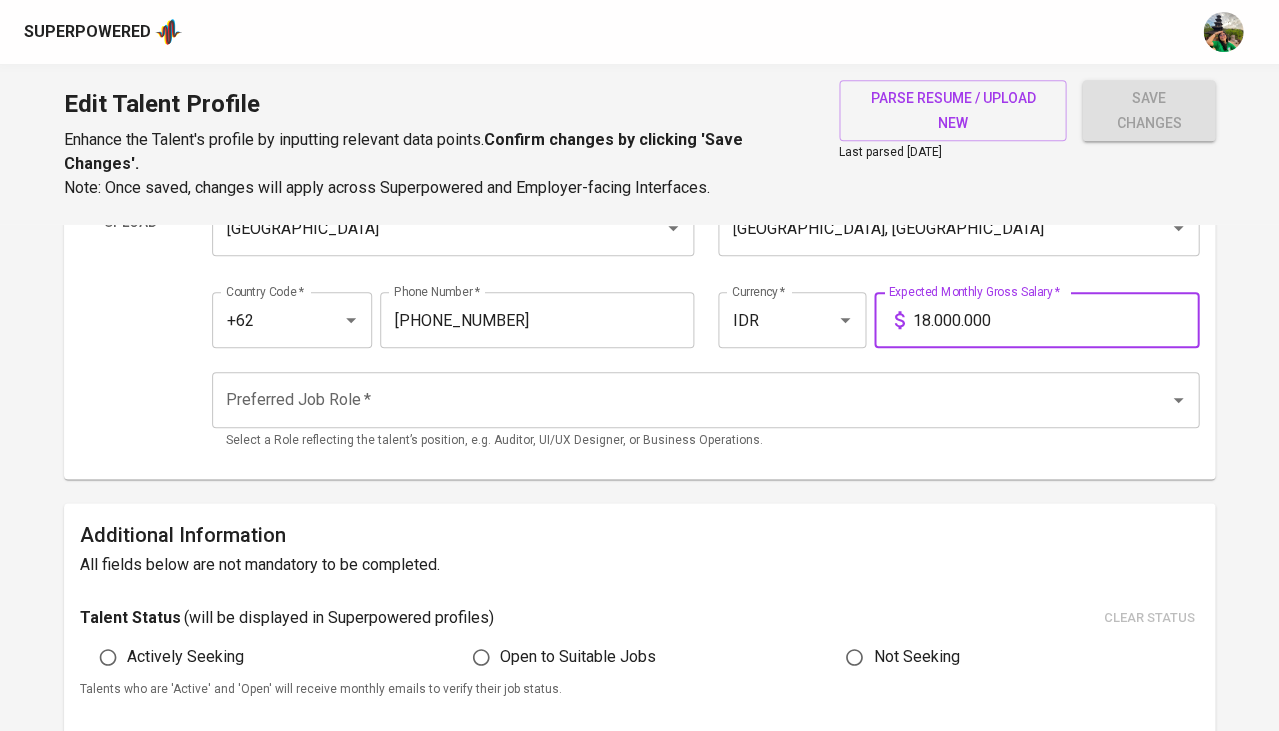 scroll, scrollTop: 211, scrollLeft: 0, axis: vertical 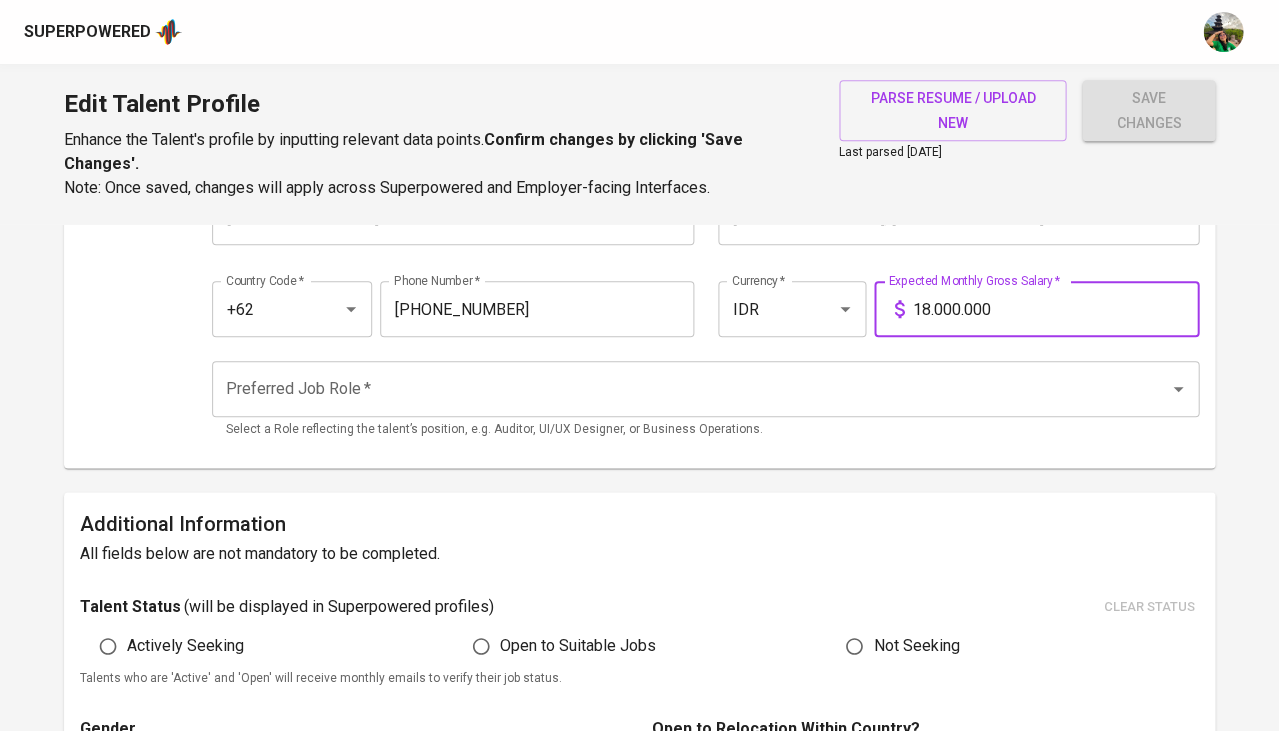 click on "Preferred Job Role   *" at bounding box center (677, 389) 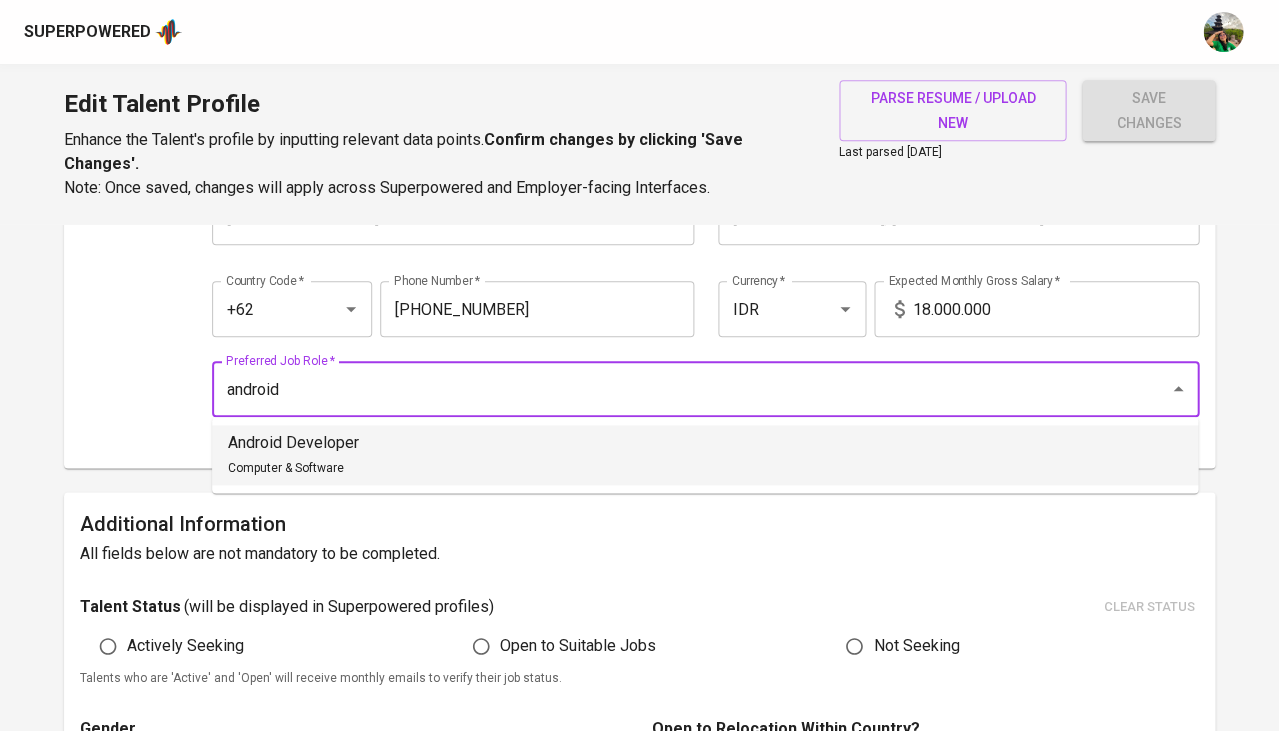 click on "Android Developer Computer & Software" at bounding box center (705, 455) 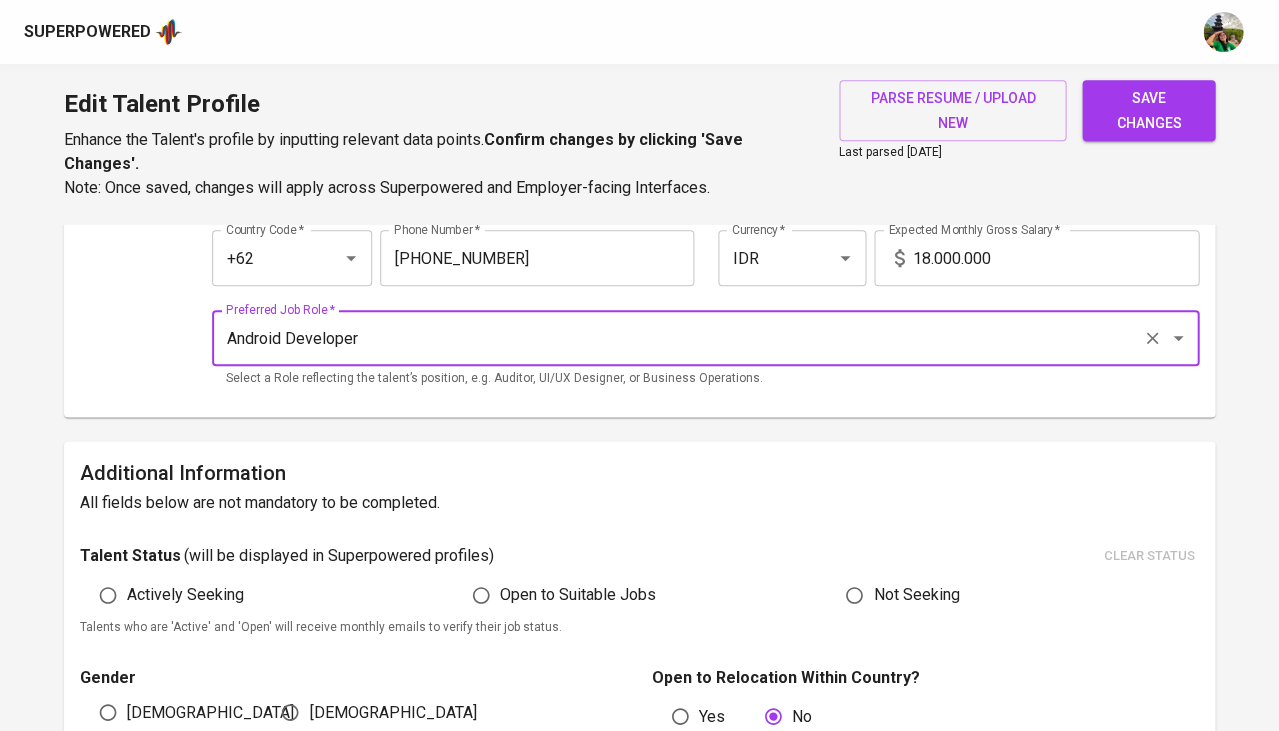 scroll, scrollTop: 341, scrollLeft: 0, axis: vertical 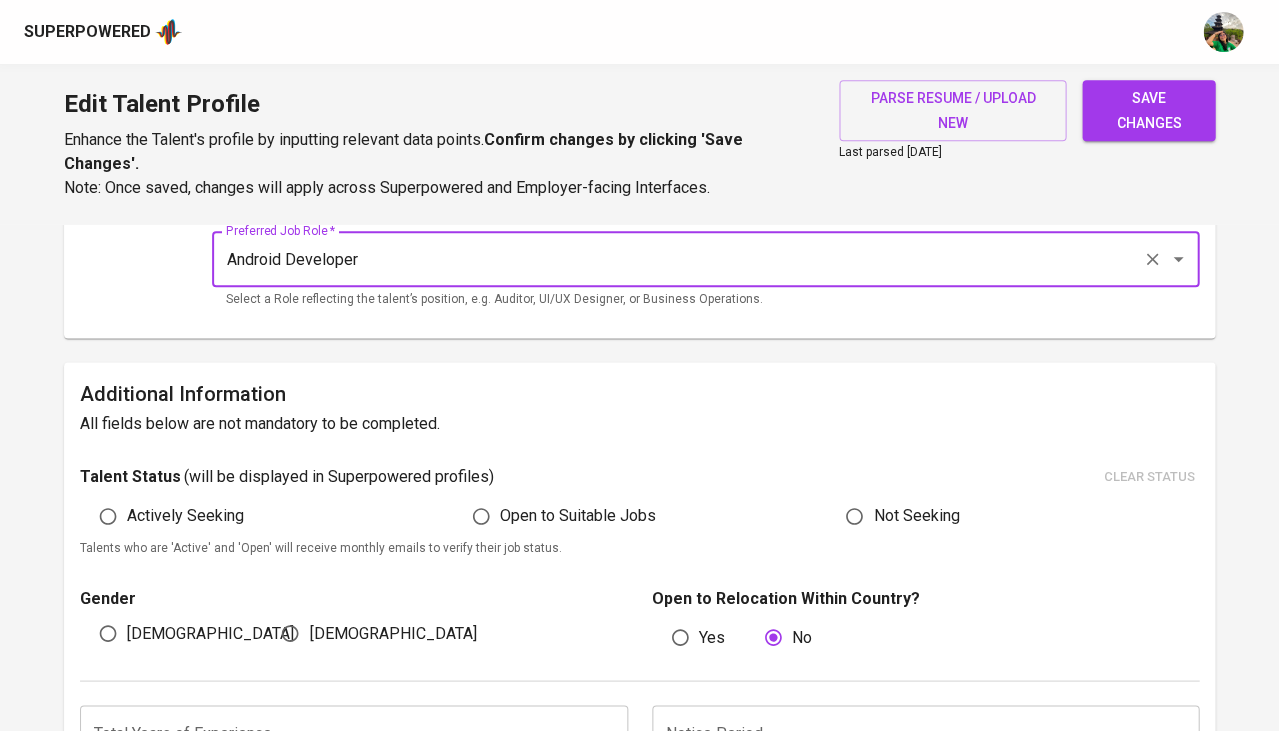click on "Open to Suitable Jobs" at bounding box center (481, 516) 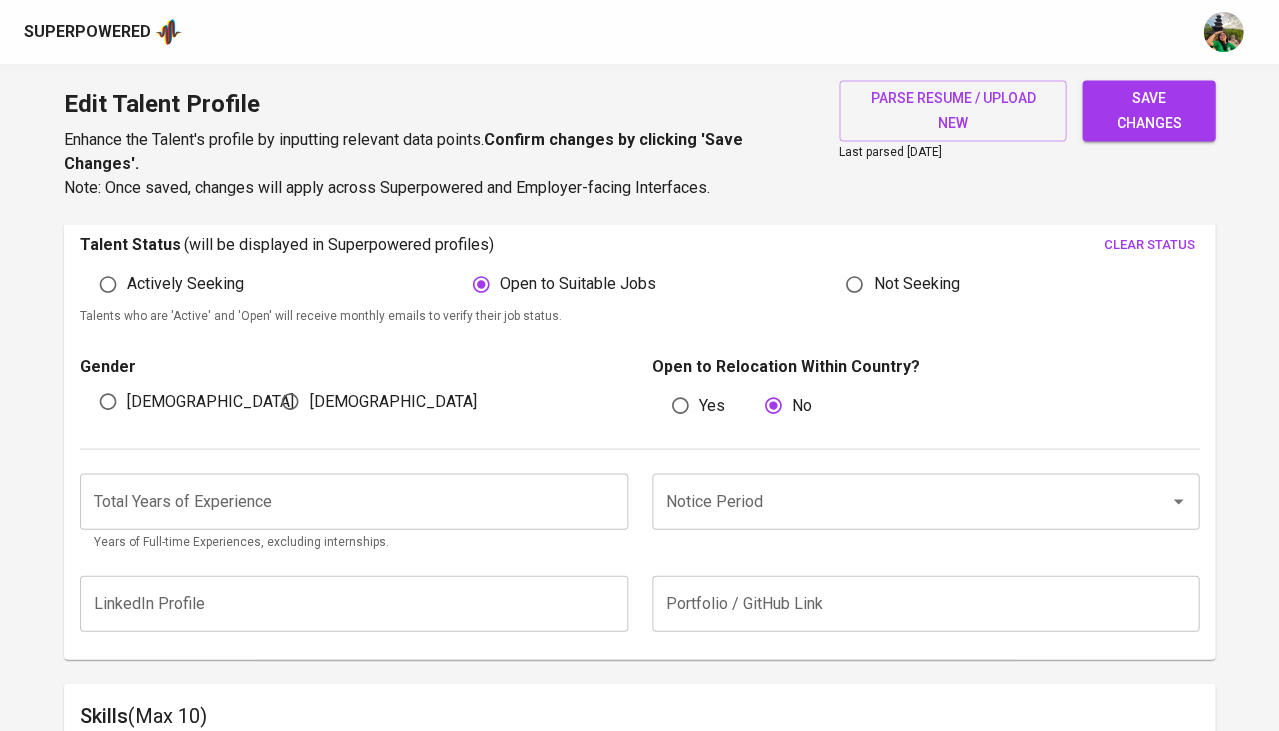 scroll, scrollTop: 583, scrollLeft: 0, axis: vertical 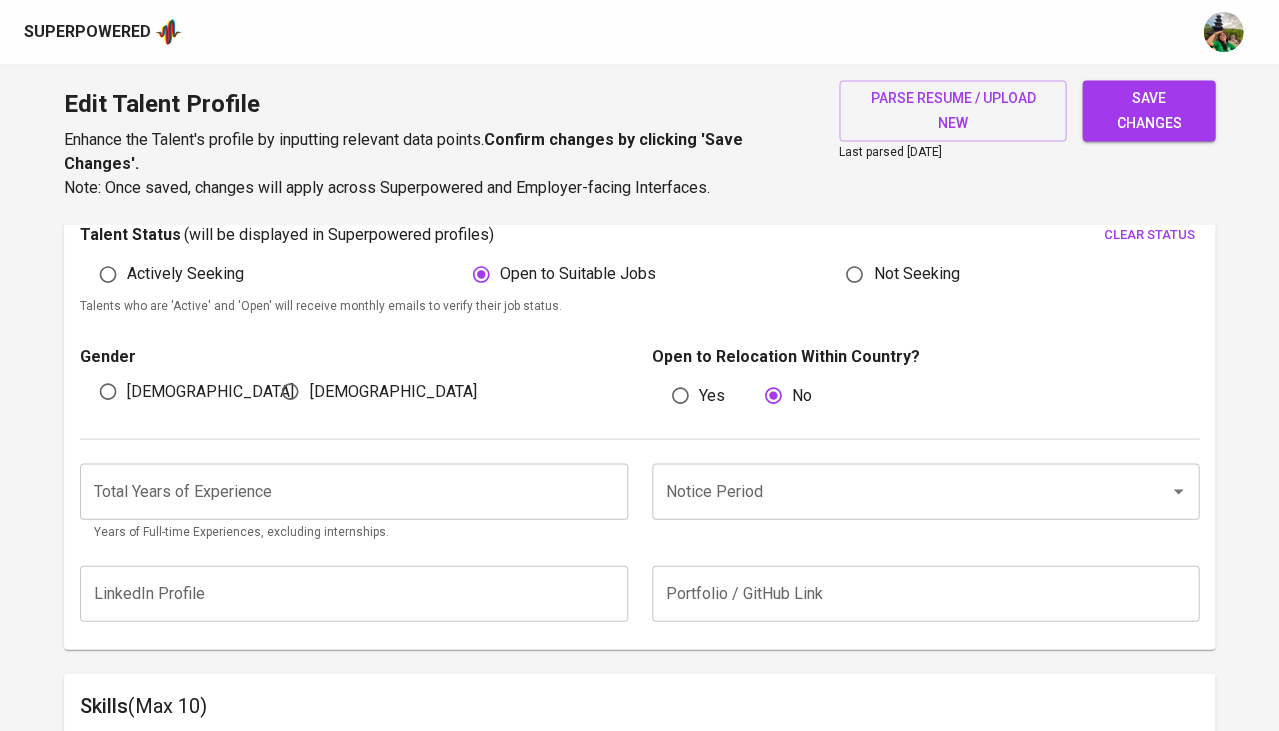 click on "[DEMOGRAPHIC_DATA]" at bounding box center [108, 391] 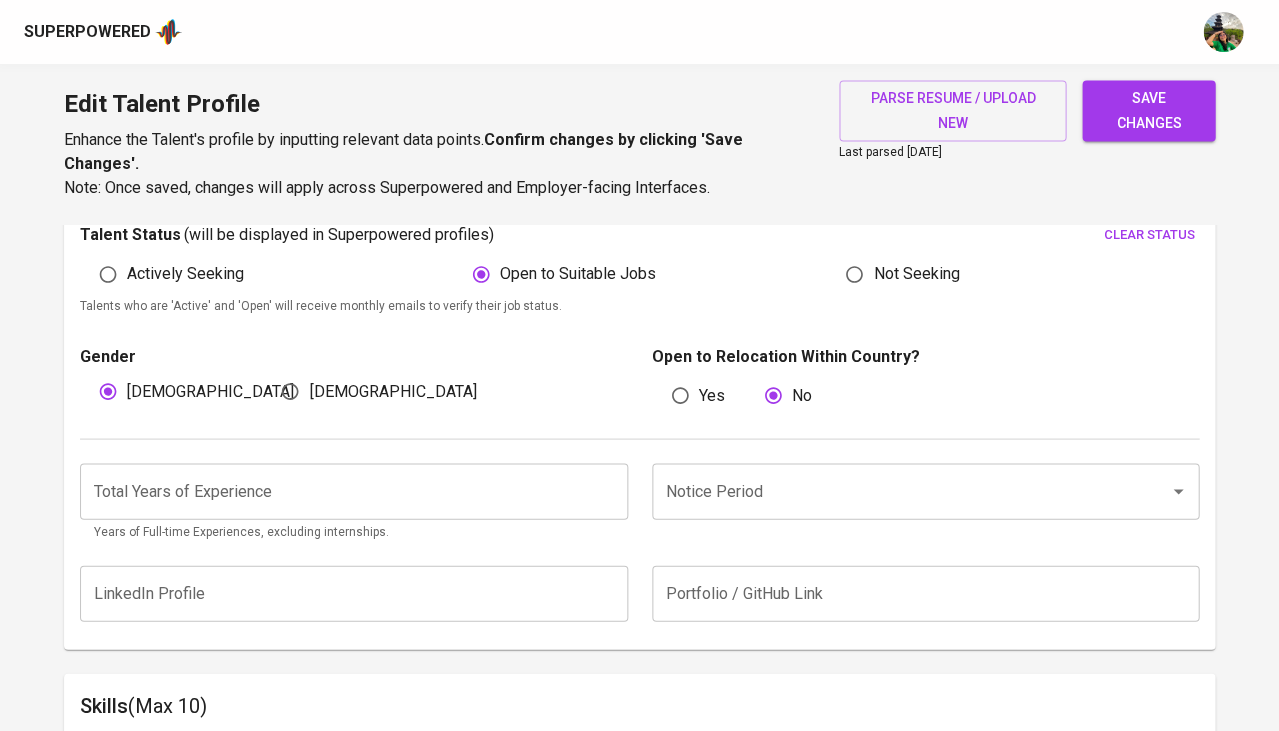 click at bounding box center [354, 491] 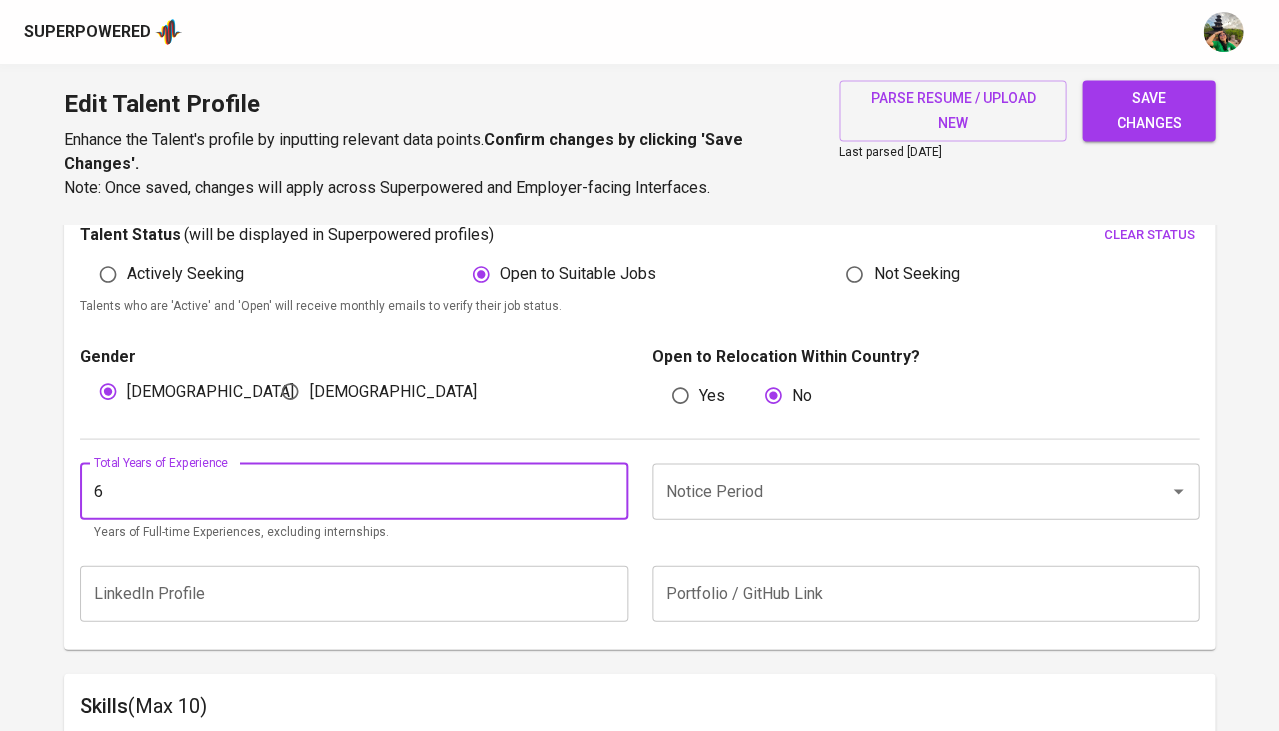 type on "6" 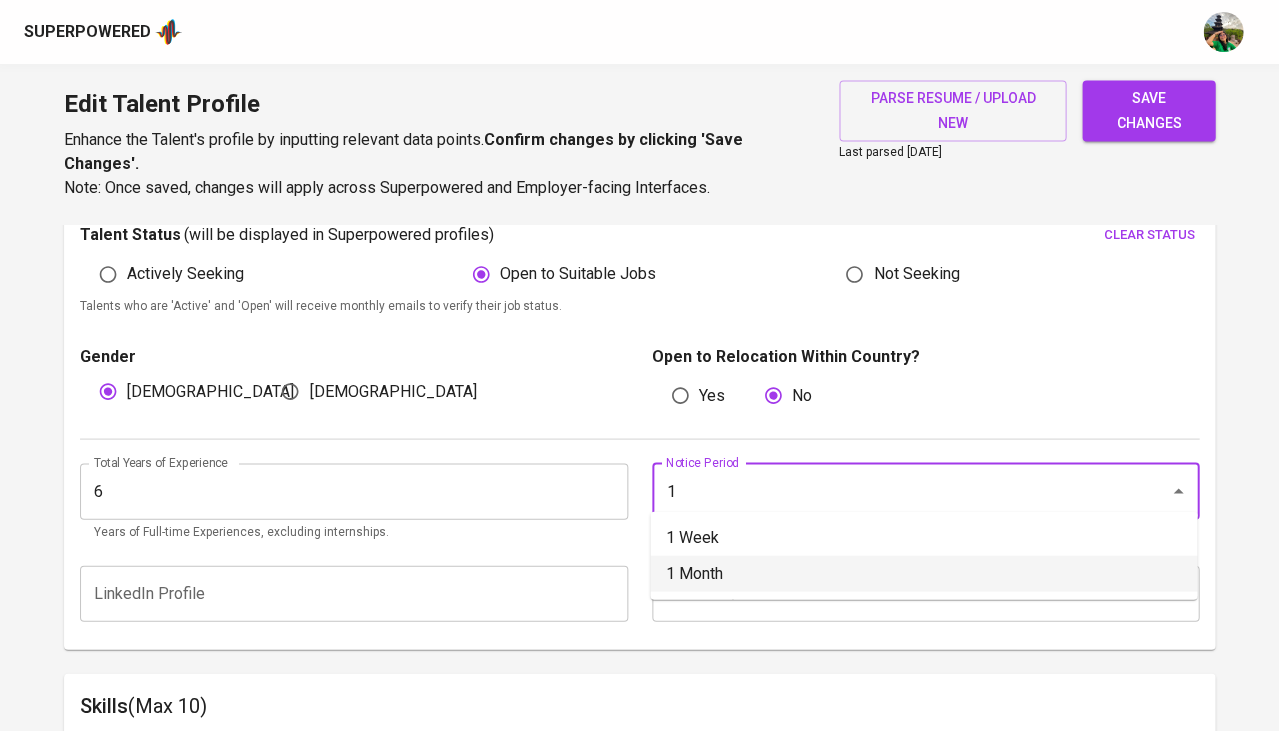click on "1 Month" at bounding box center (923, 573) 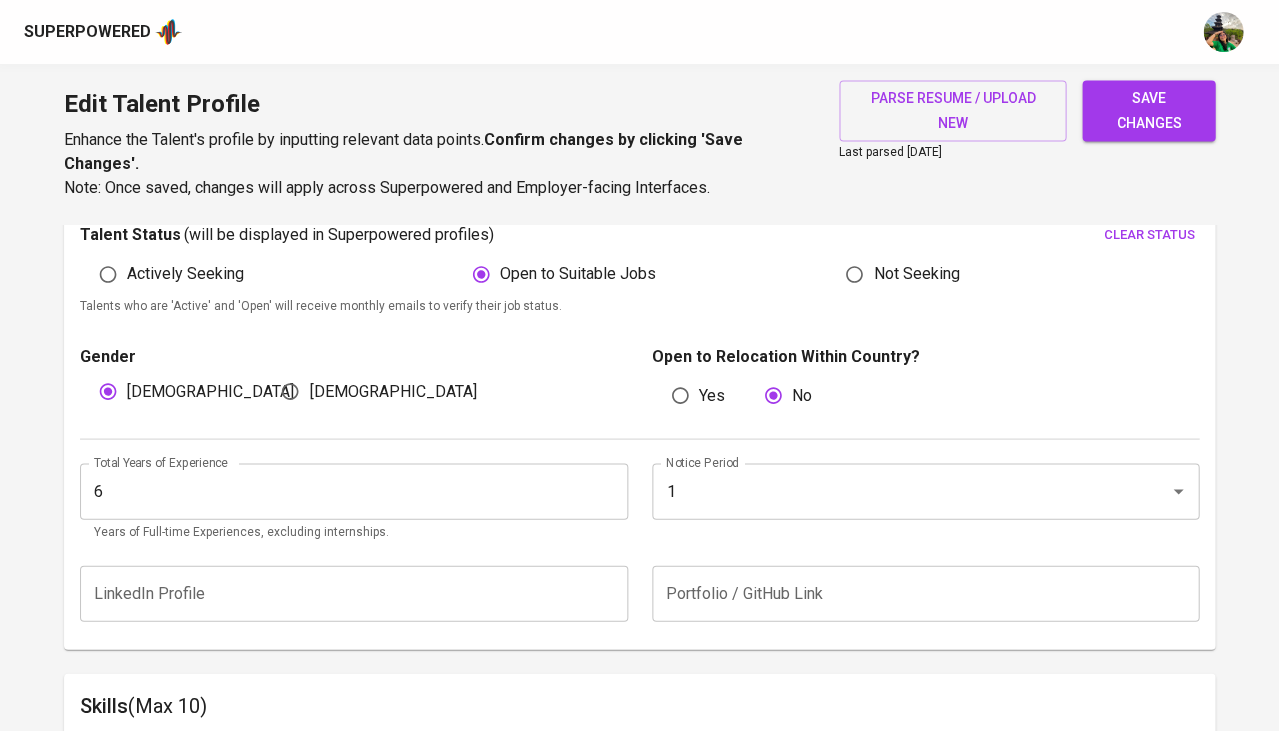 type on "1 Month" 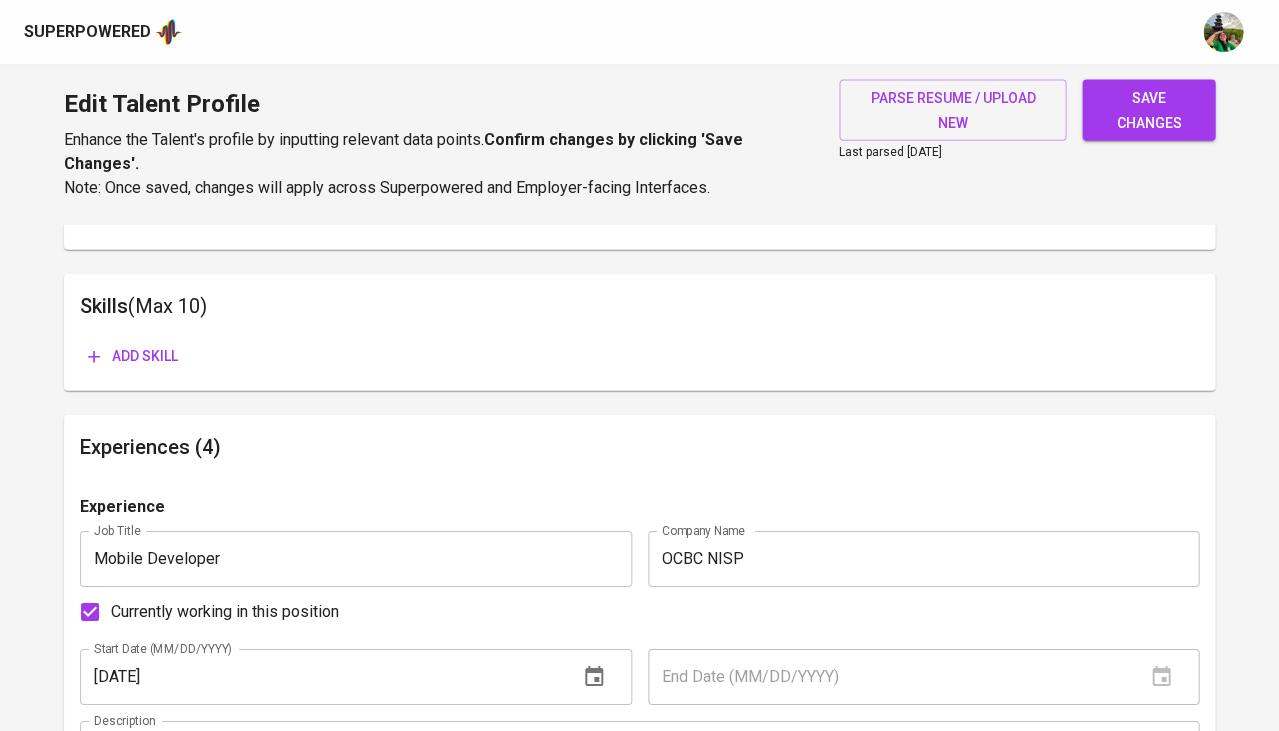 scroll, scrollTop: 1007, scrollLeft: 0, axis: vertical 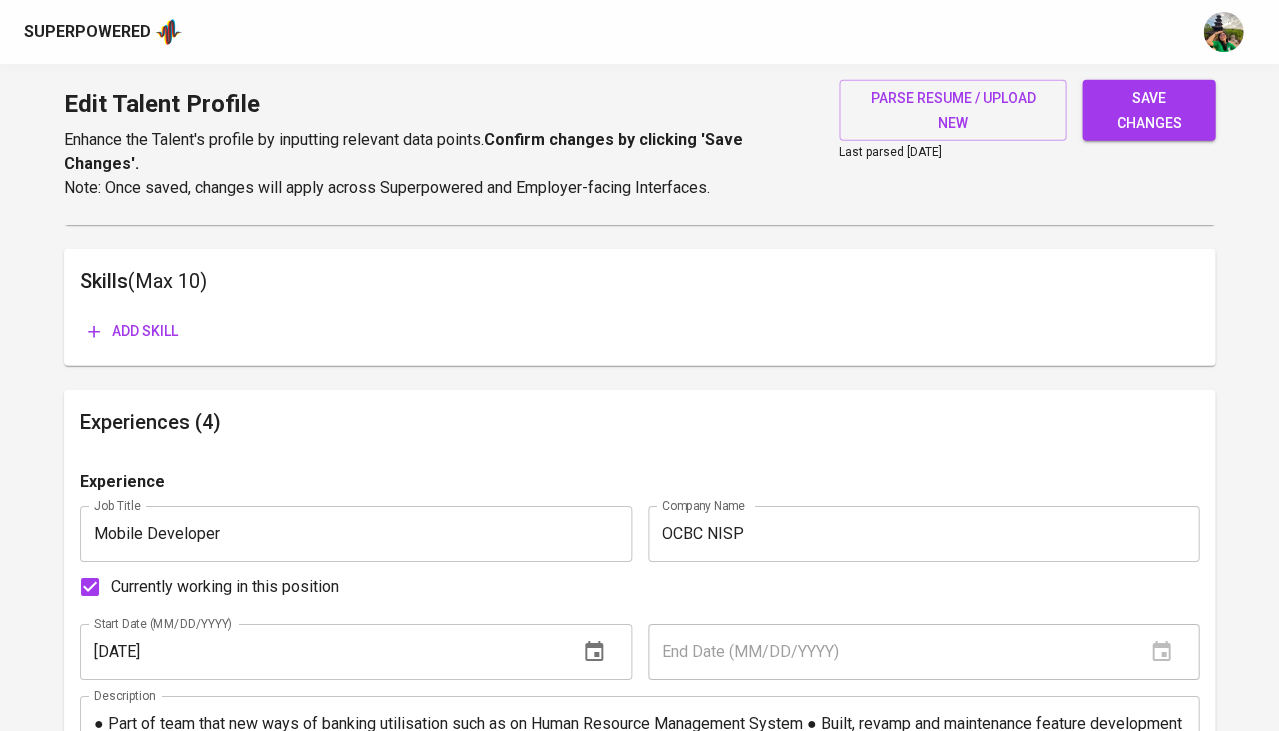 click on "Add skill" at bounding box center [133, 331] 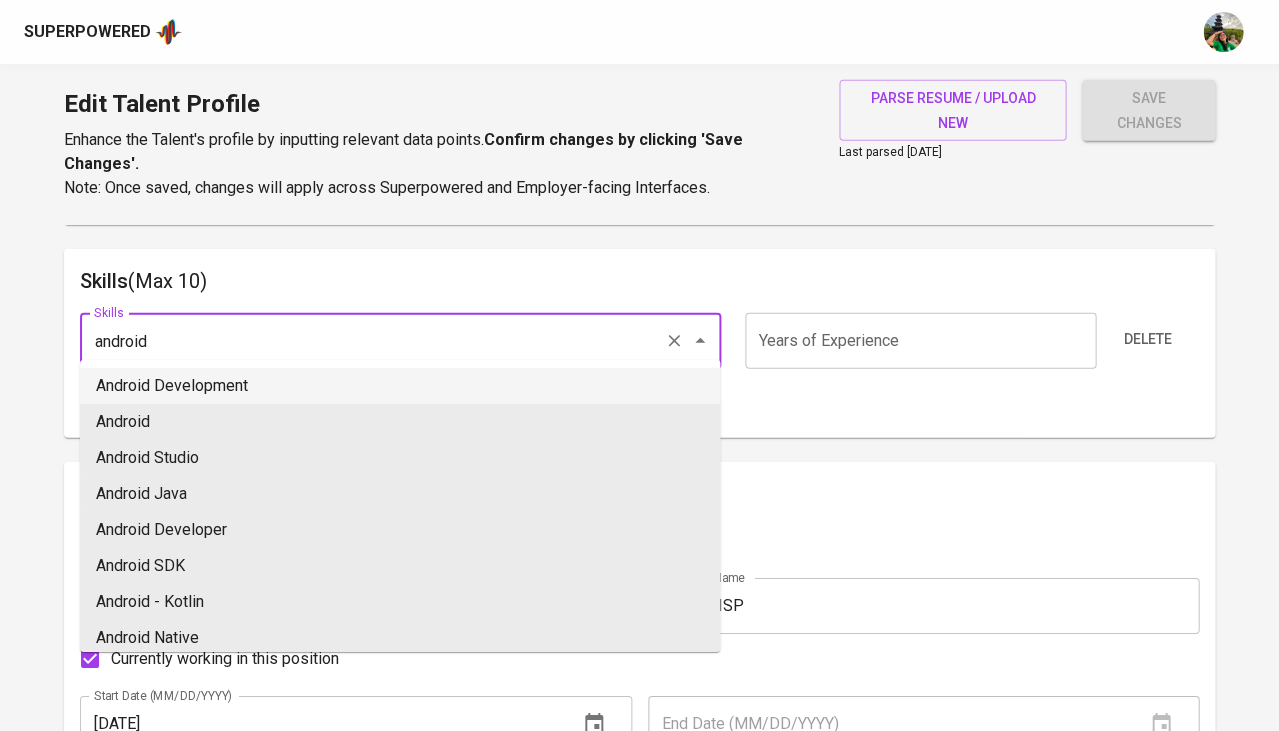 click on "Android Development" at bounding box center (400, 386) 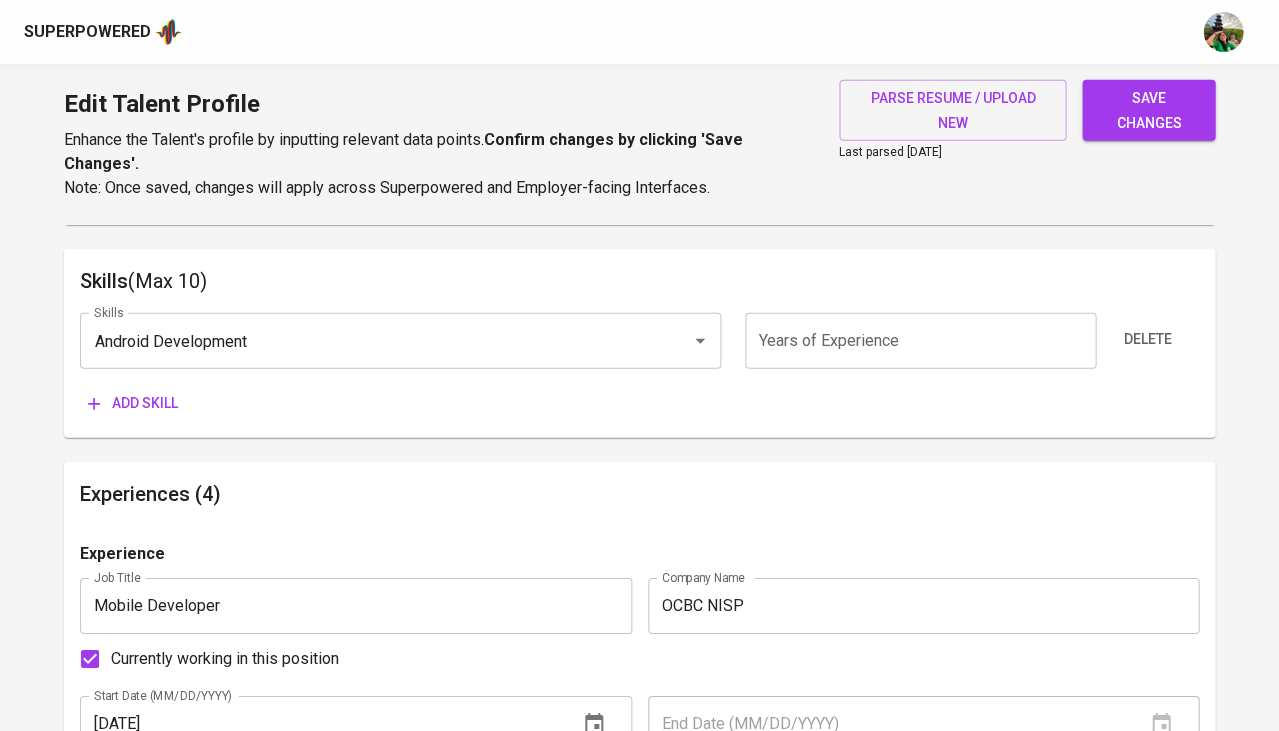 click at bounding box center [920, 341] 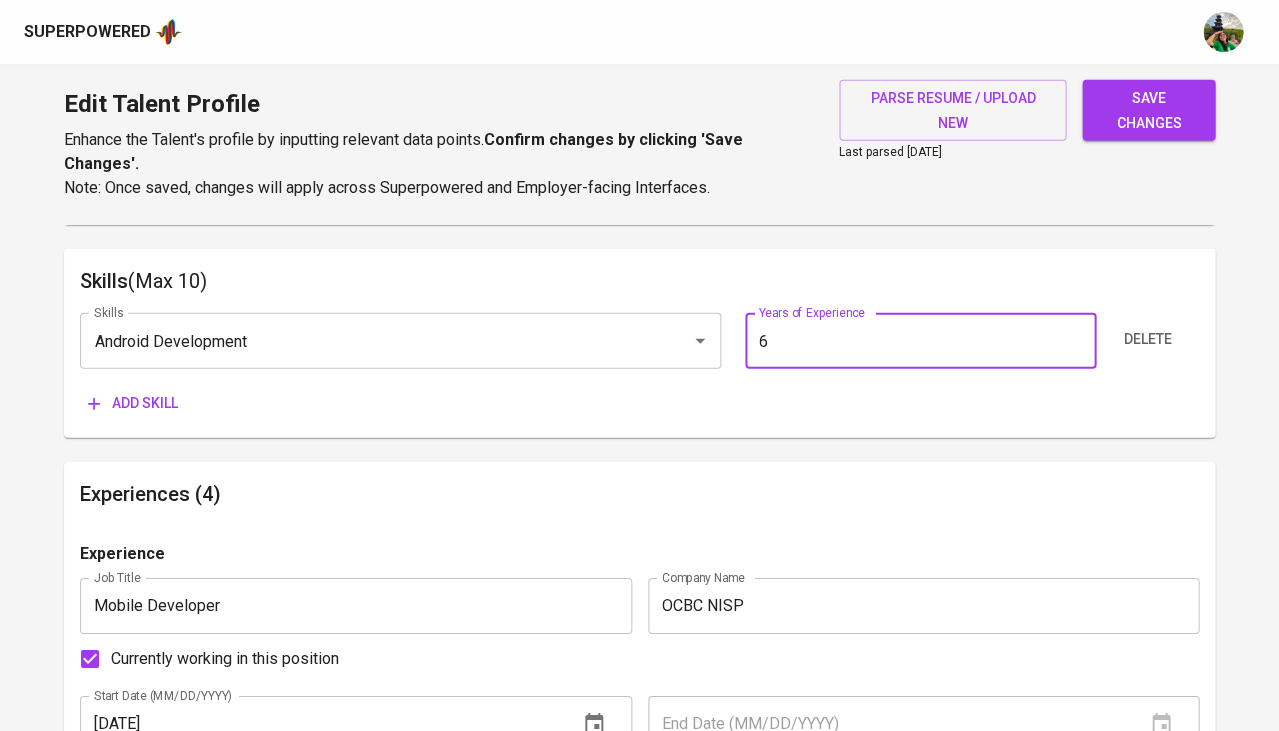 type on "6" 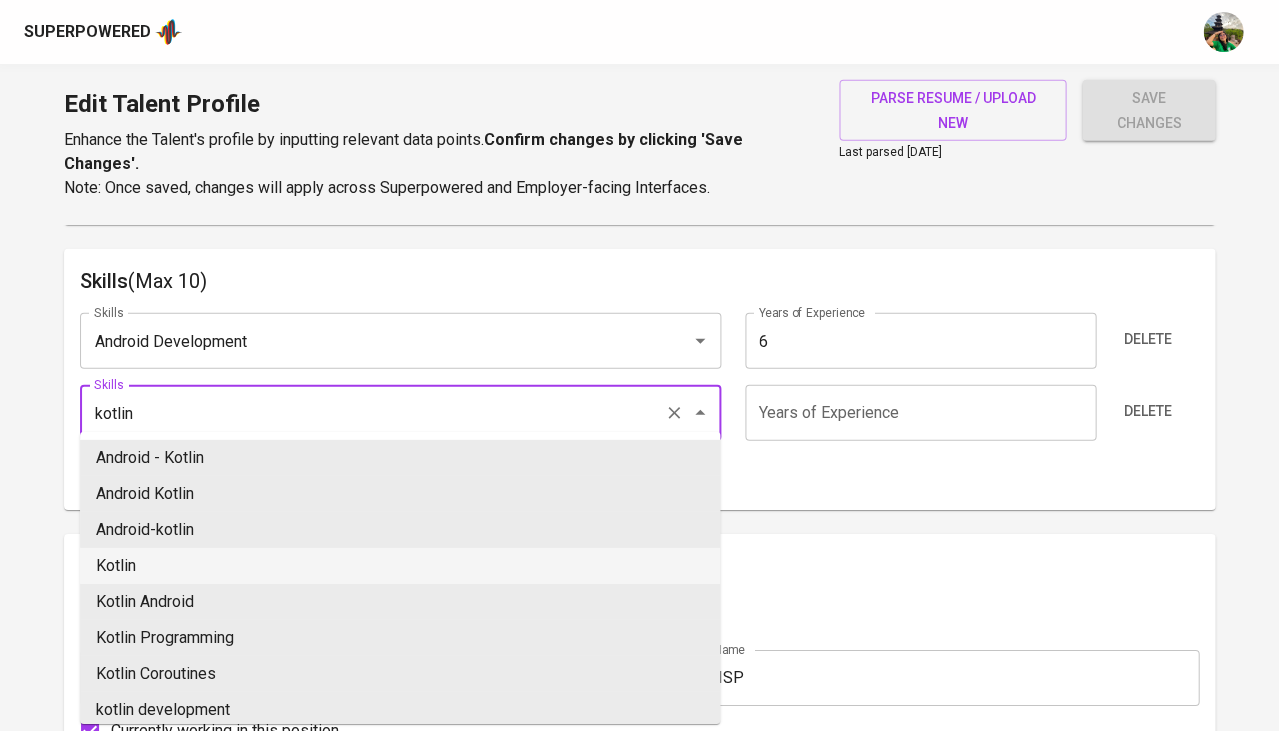 click on "Kotlin" at bounding box center [400, 566] 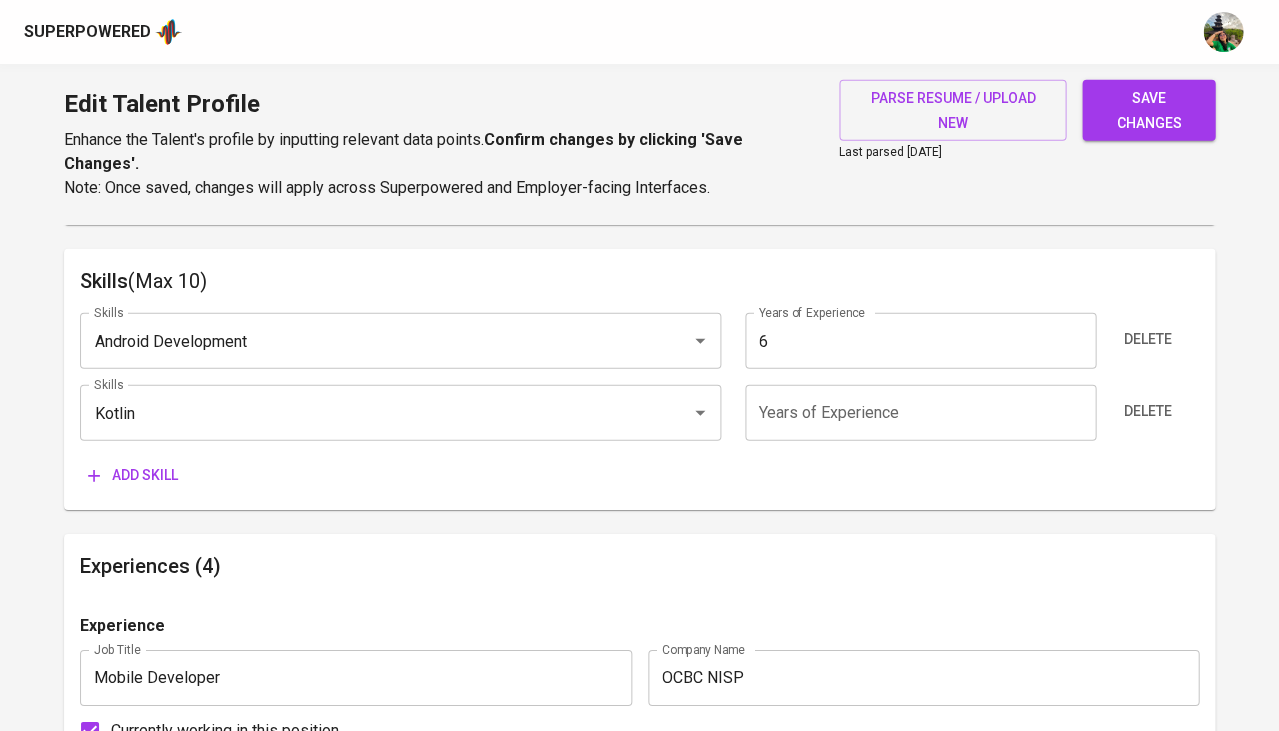 click at bounding box center [920, 413] 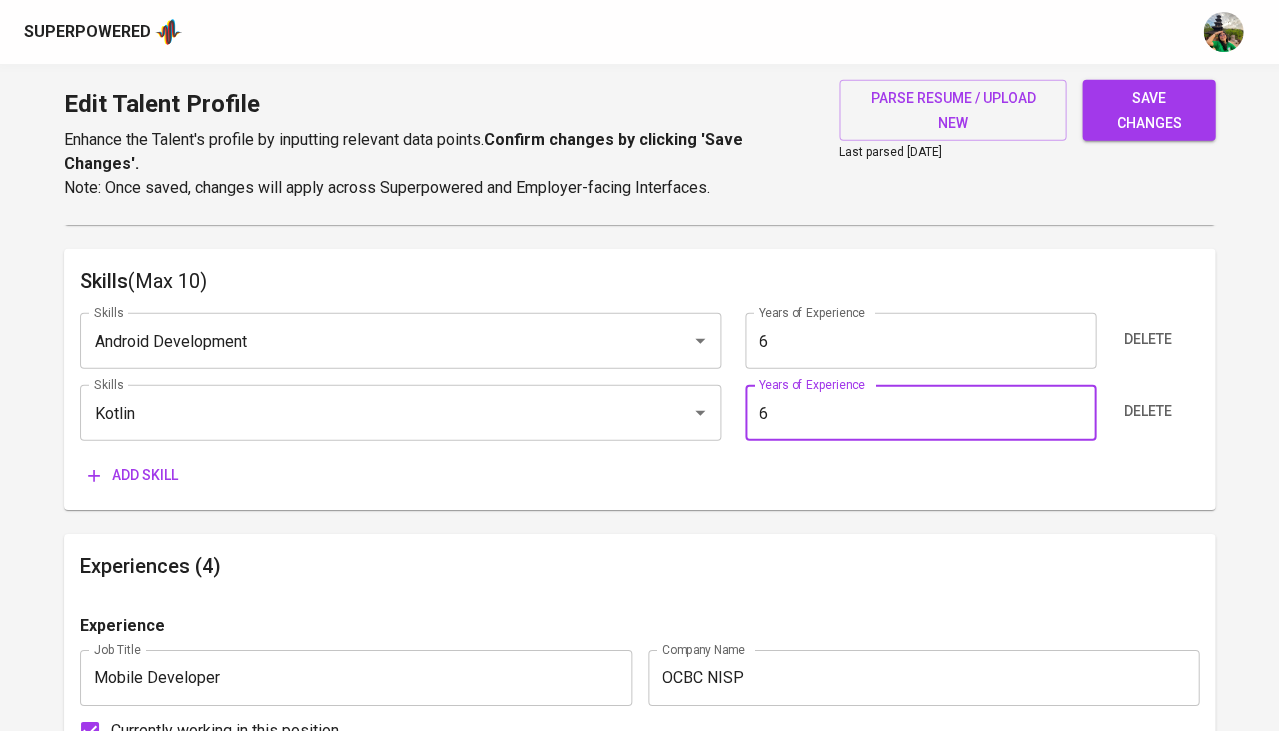 type on "6" 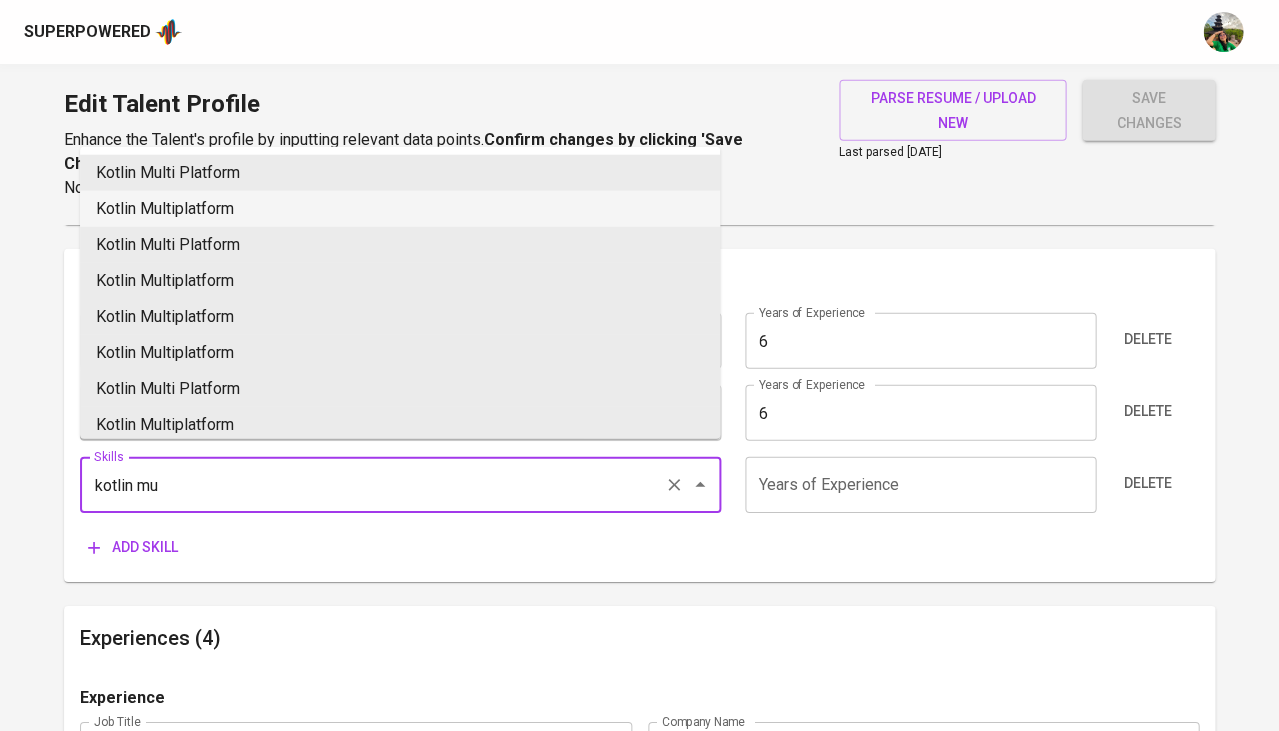 click on "Kotlin Multiplatform" at bounding box center (400, 209) 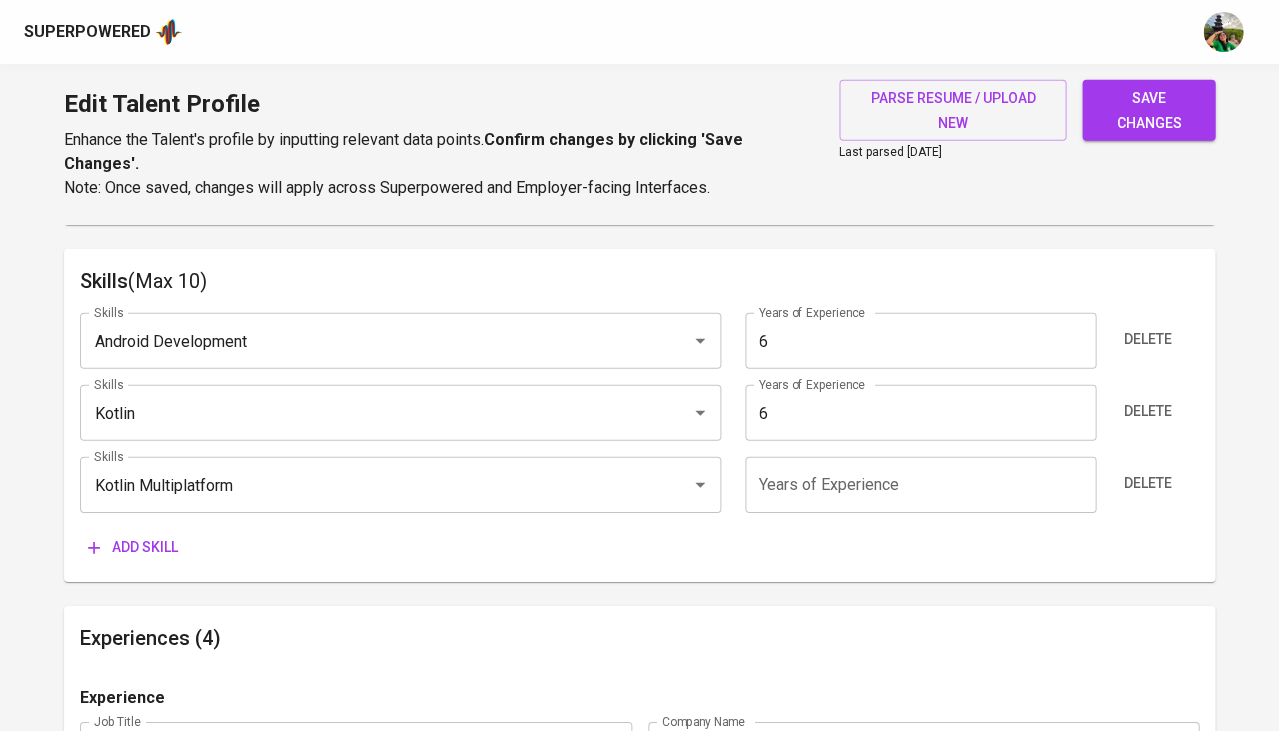 click at bounding box center (920, 485) 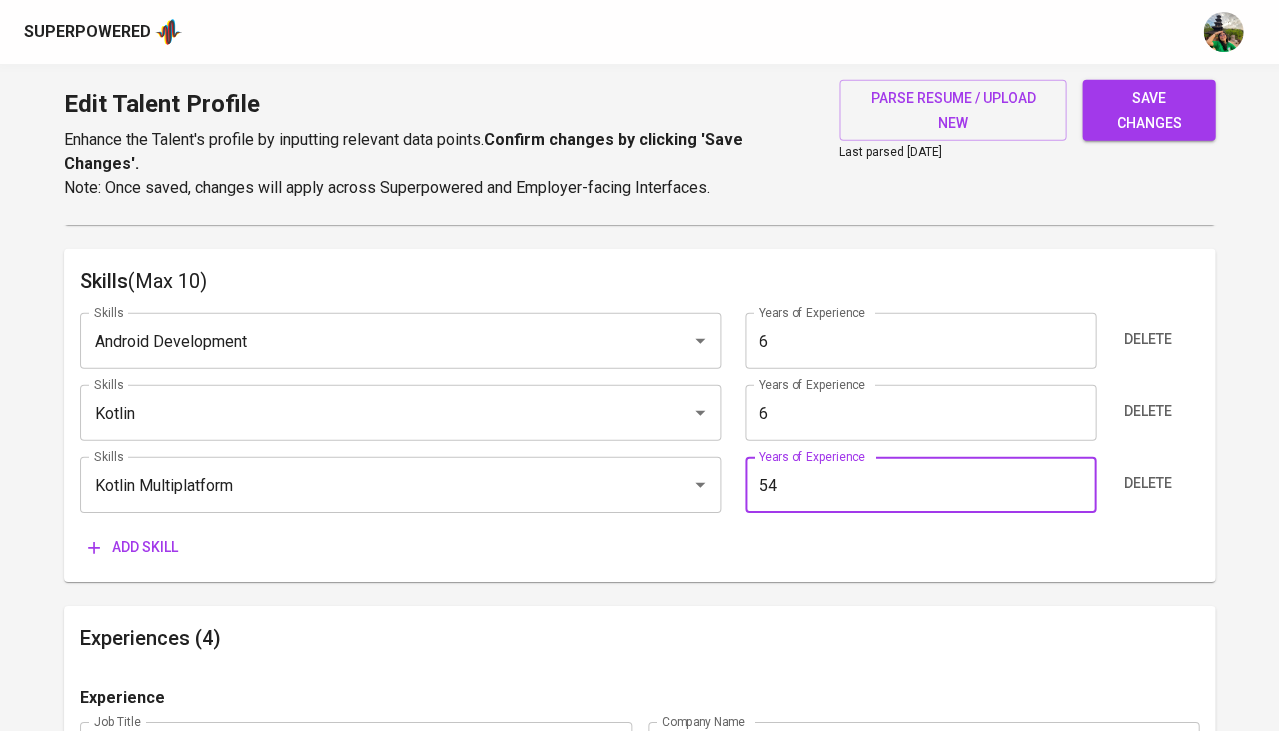 type on "5" 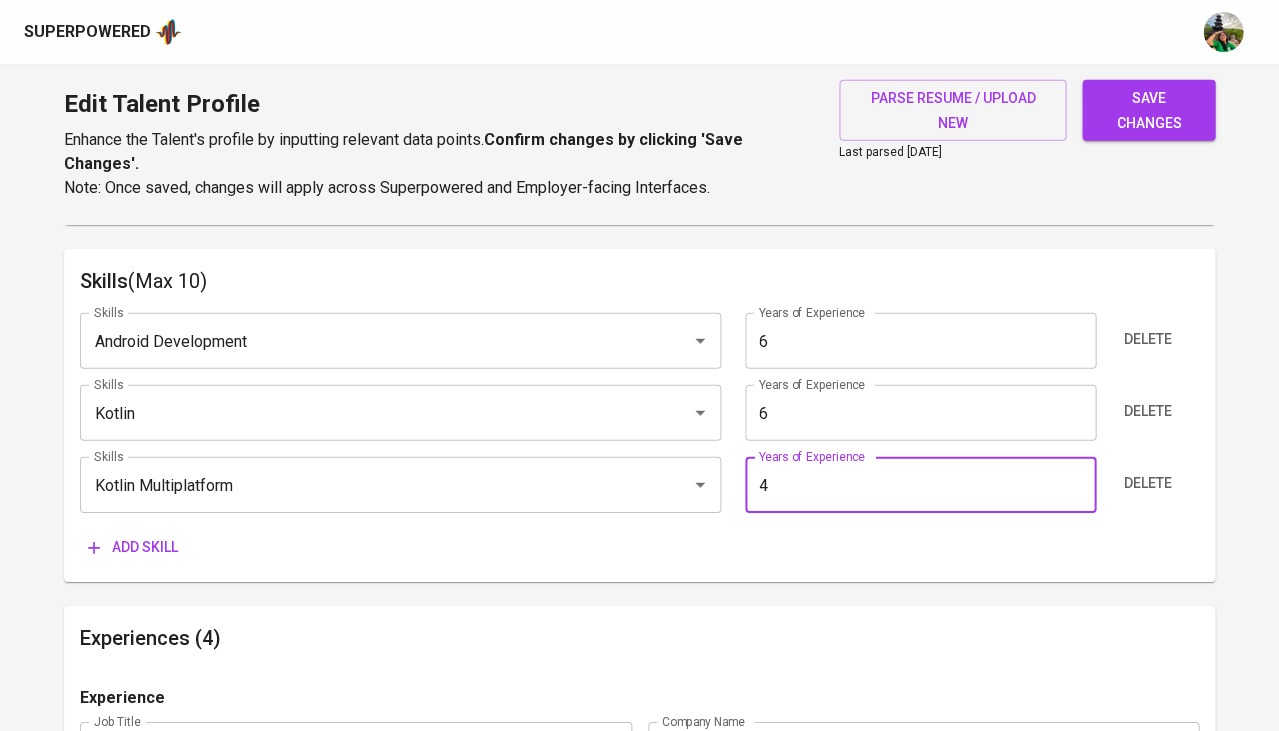 type on "4" 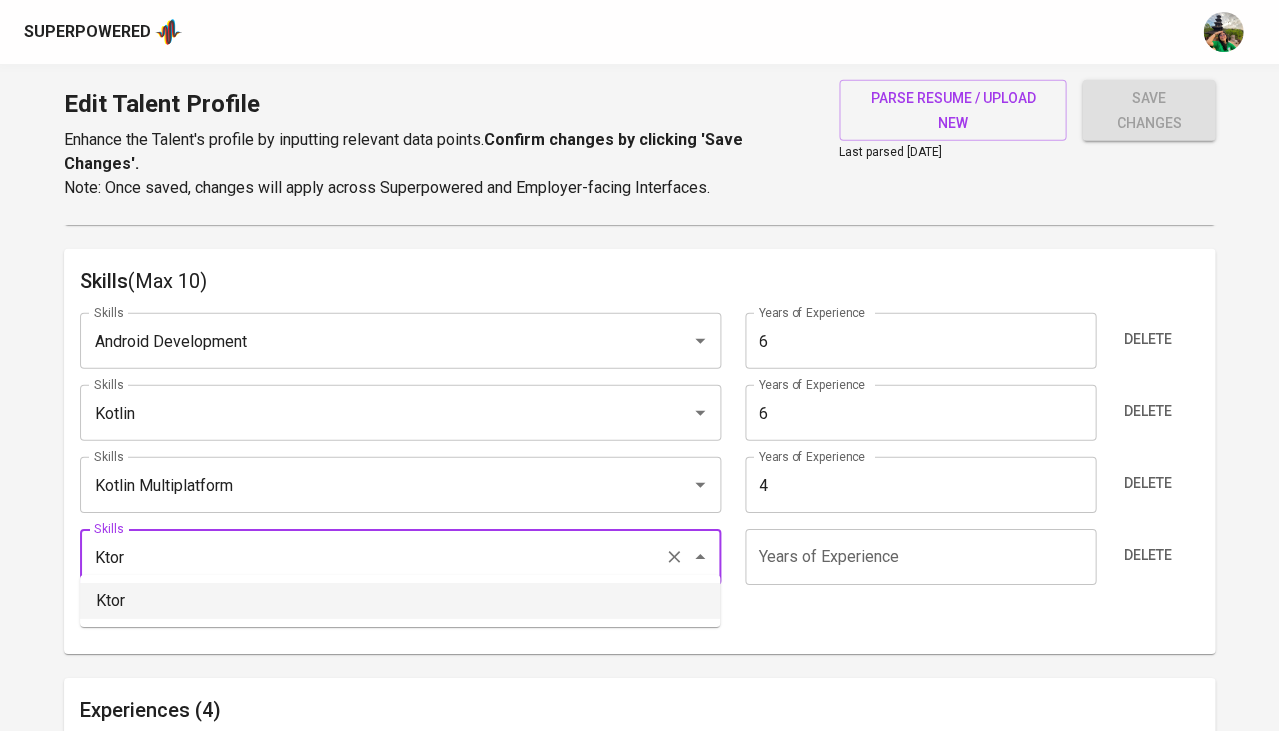 click on "Ktor" at bounding box center (400, 601) 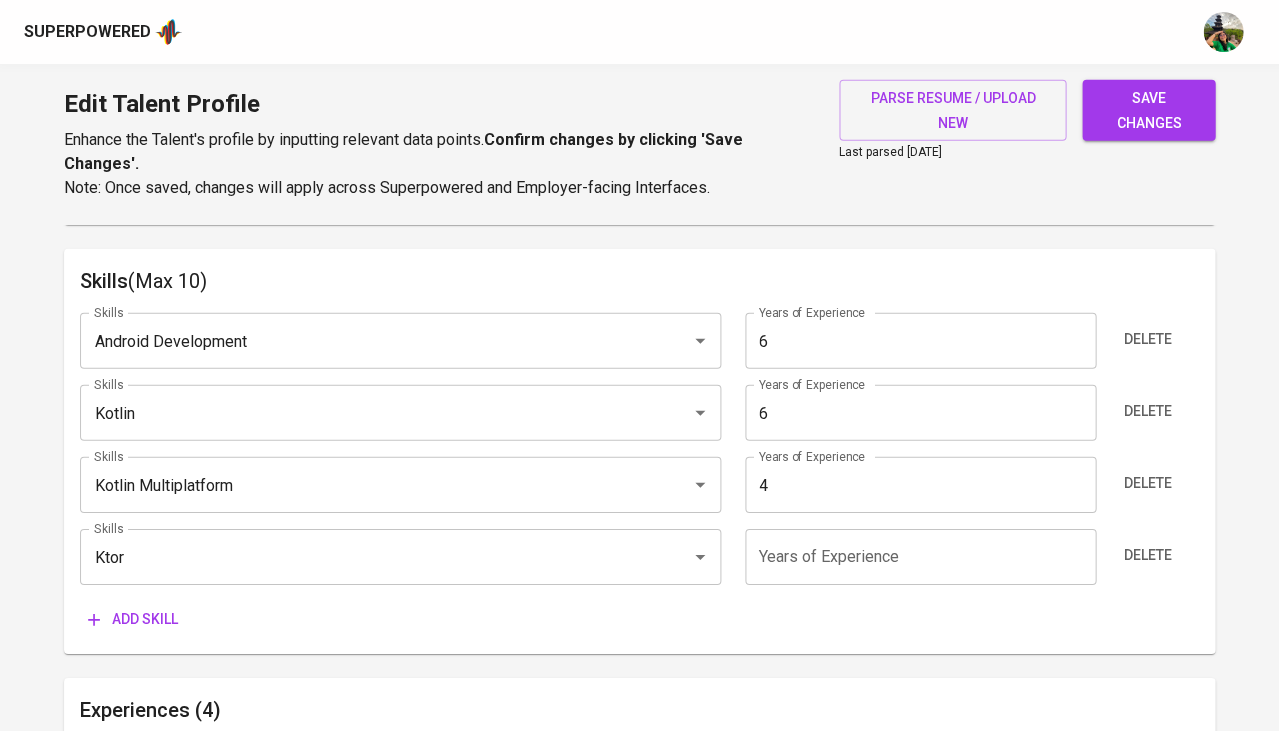 click at bounding box center [920, 557] 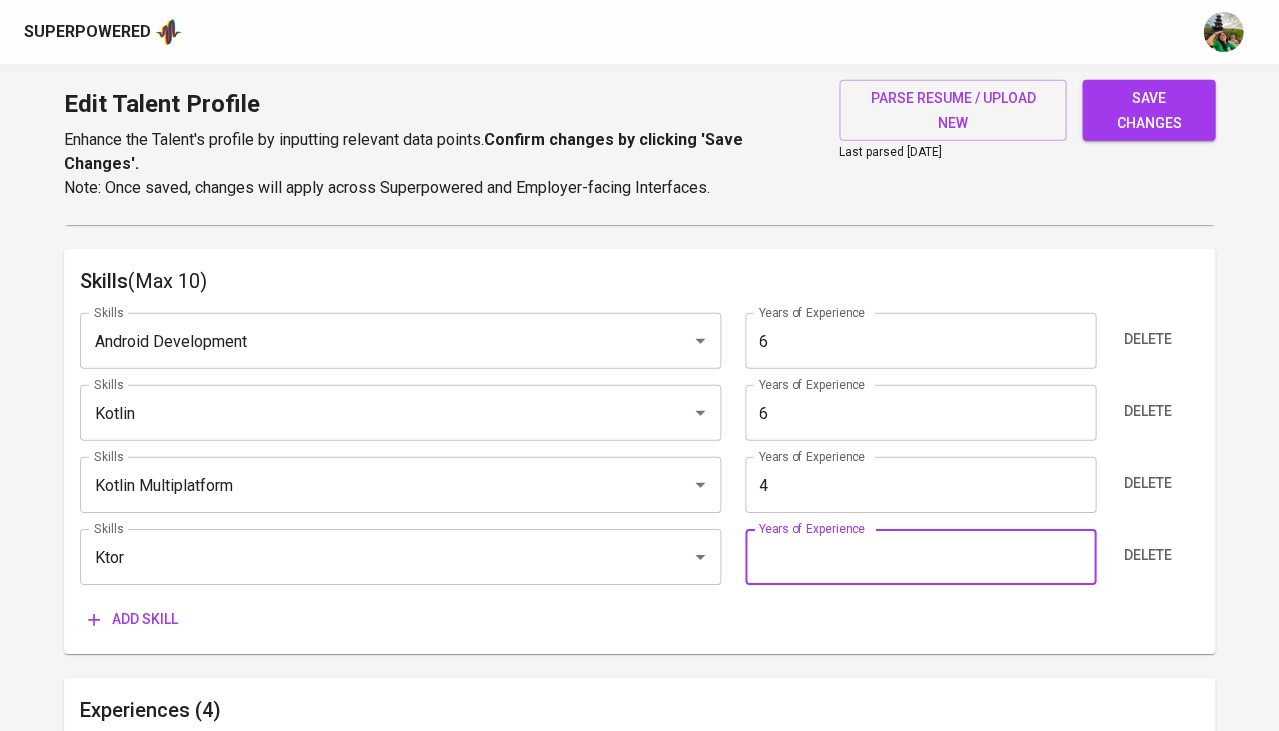 type on "0" 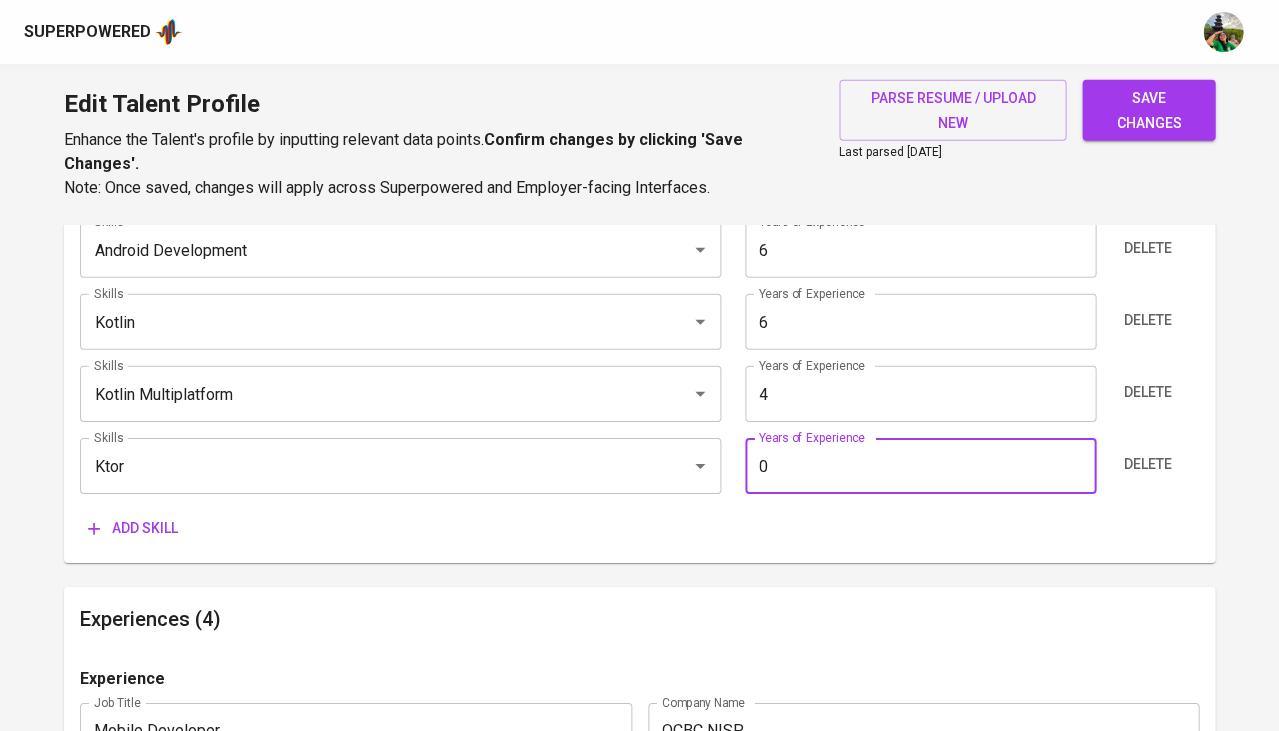 scroll, scrollTop: 1100, scrollLeft: 0, axis: vertical 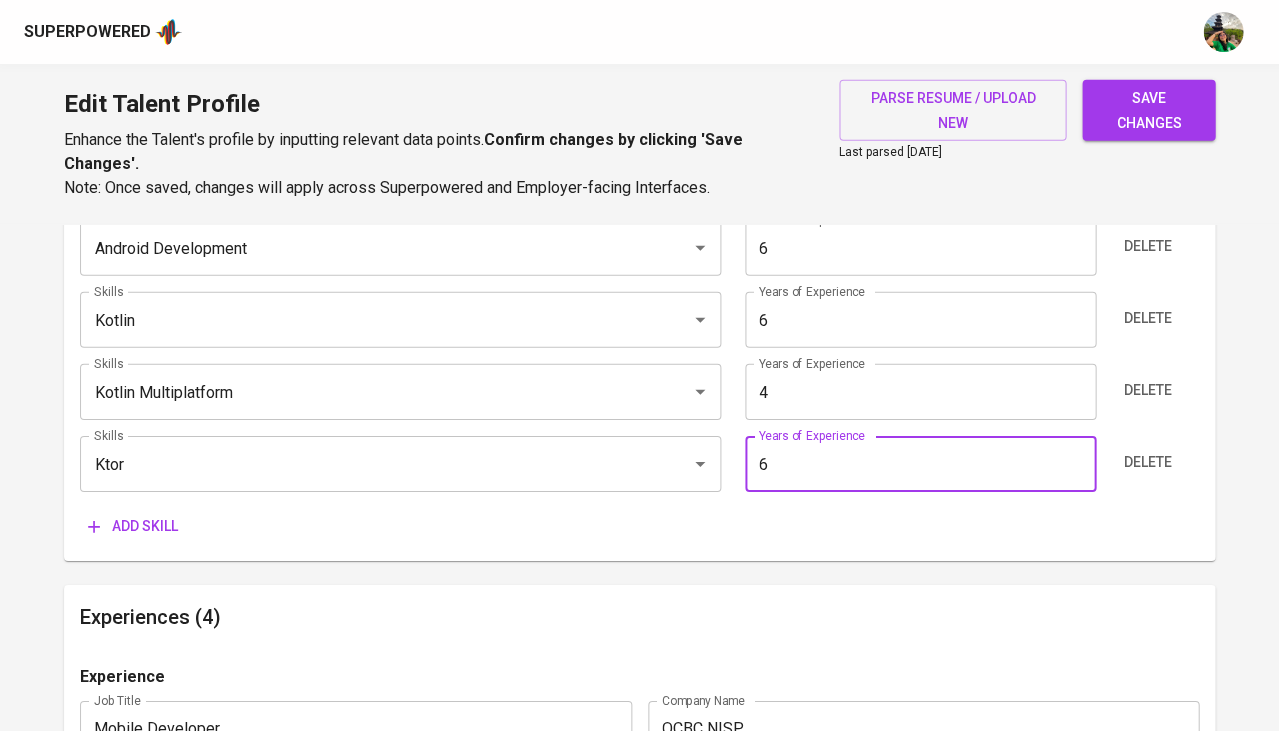 type on "6" 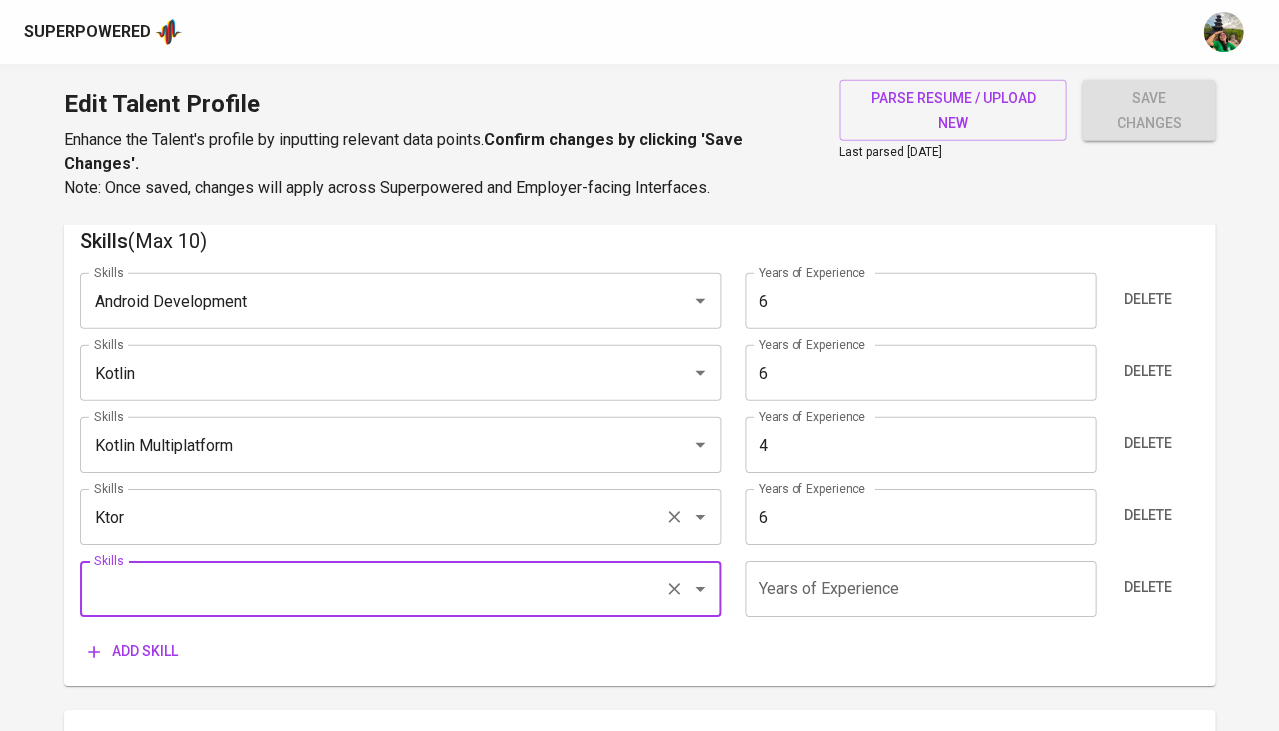 scroll, scrollTop: 1098, scrollLeft: 0, axis: vertical 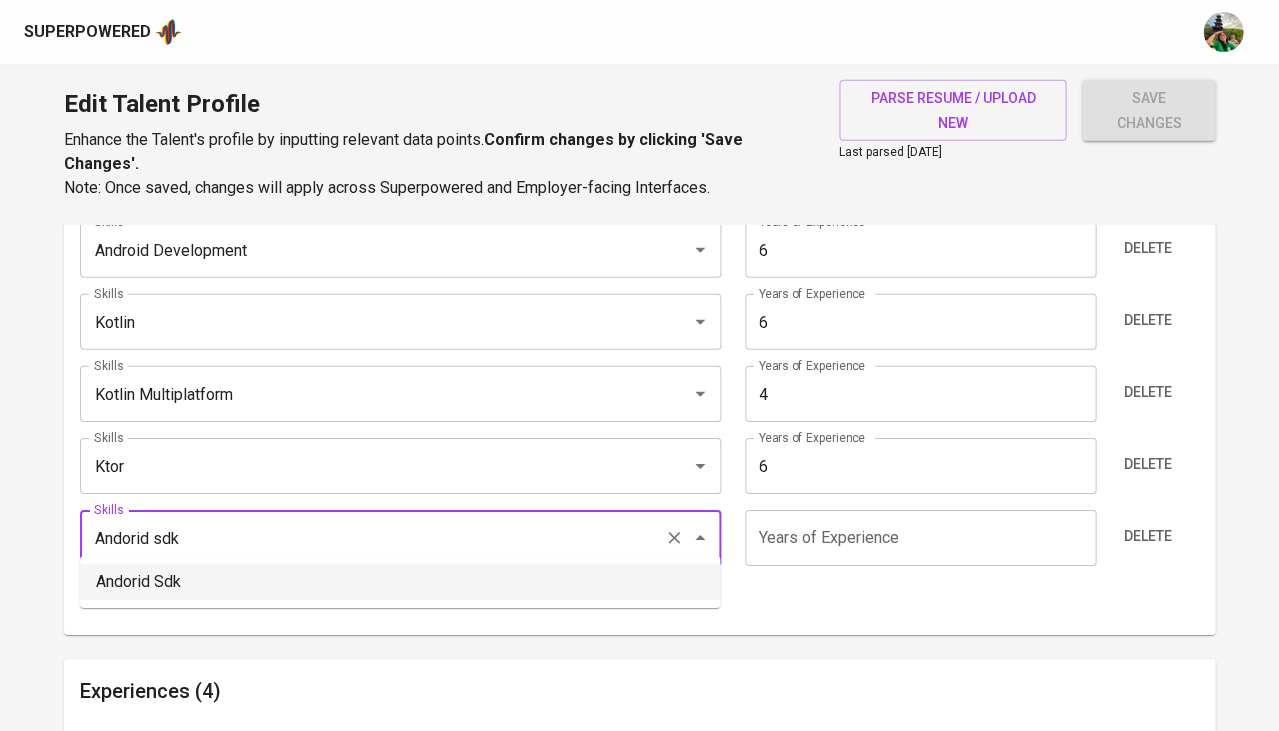 click on "Andorid Sdk" at bounding box center [400, 582] 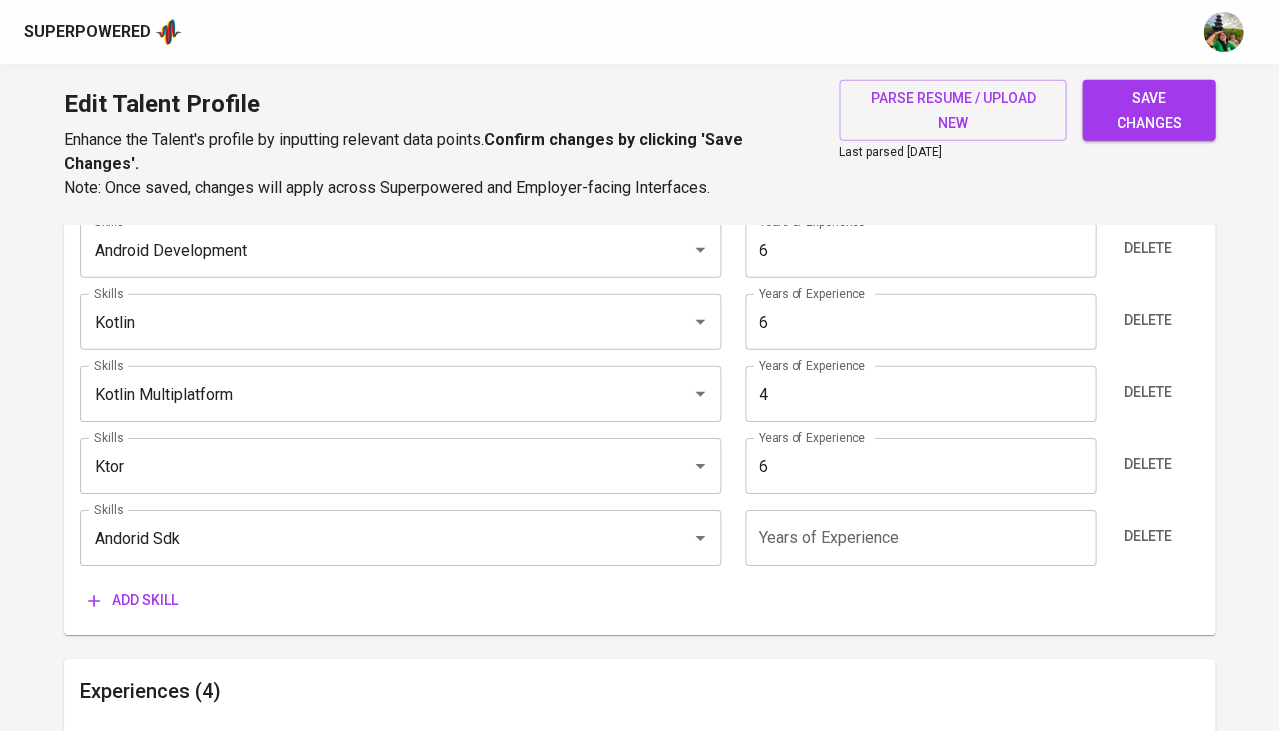 click at bounding box center [920, 538] 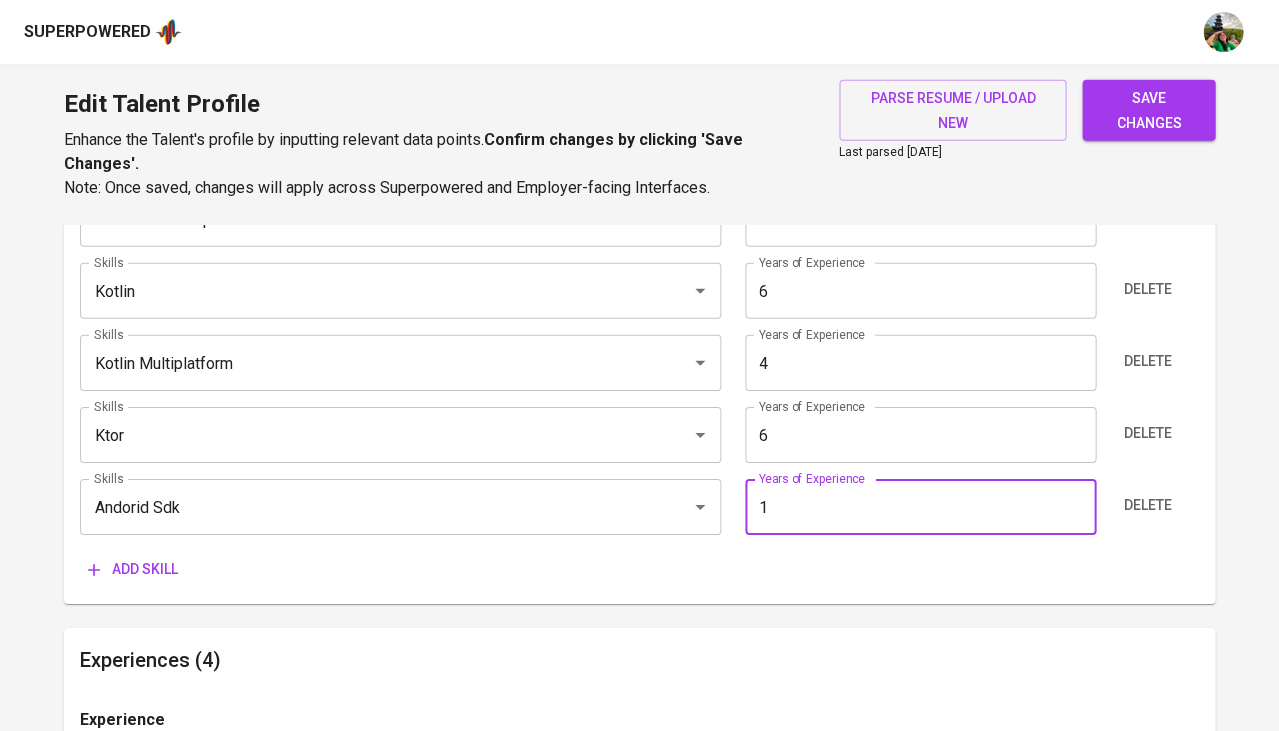 type on "0" 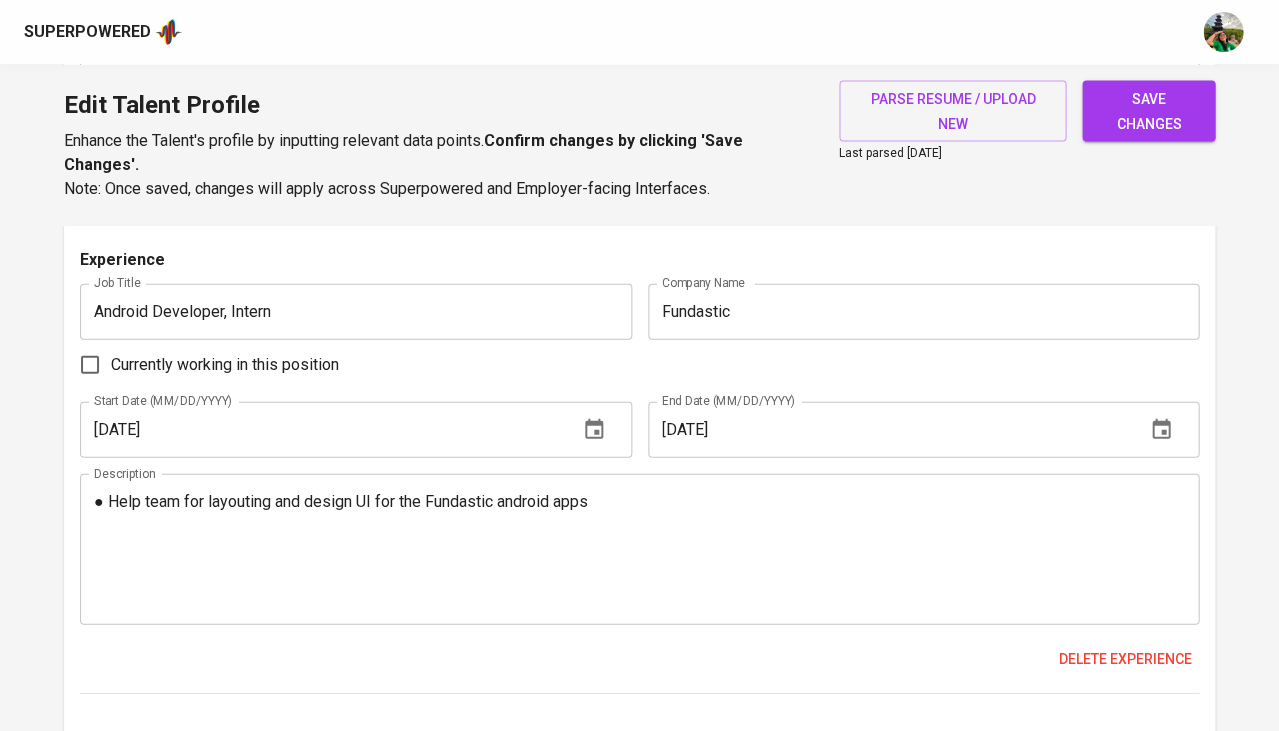 scroll, scrollTop: 2563, scrollLeft: 0, axis: vertical 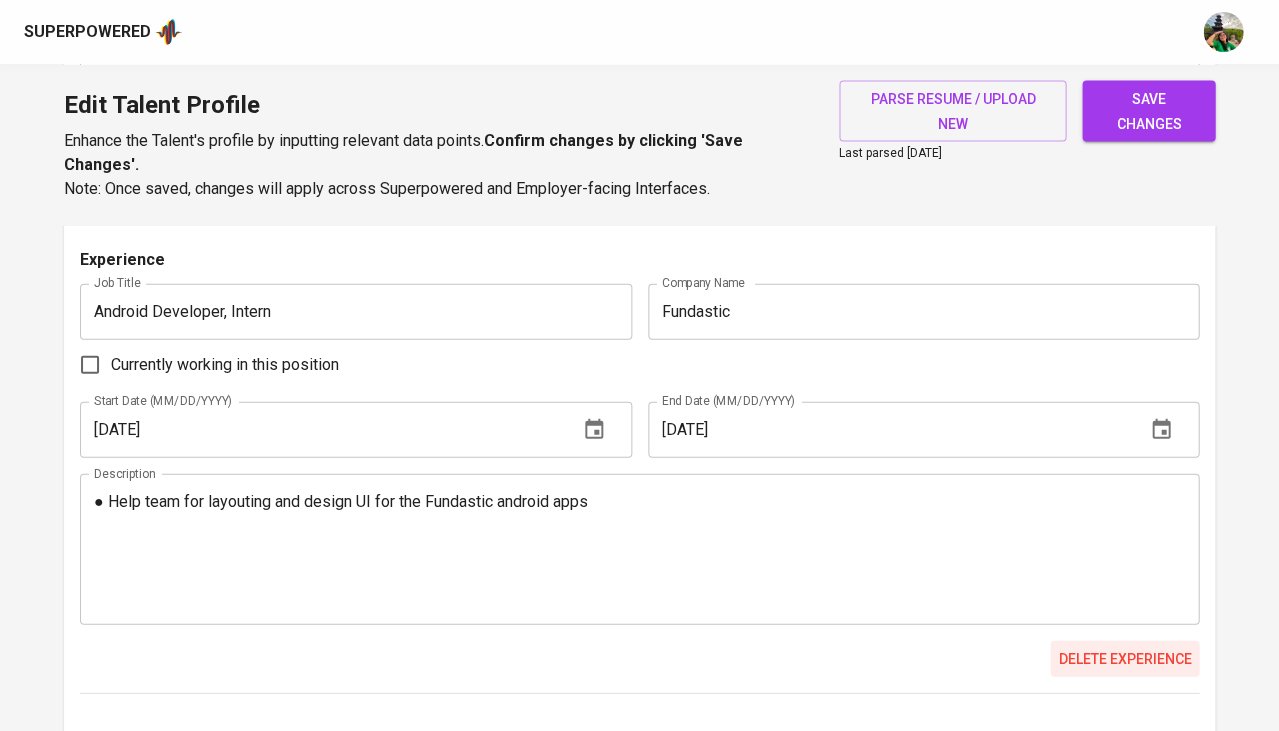 click on "Delete experience" at bounding box center [1124, 658] 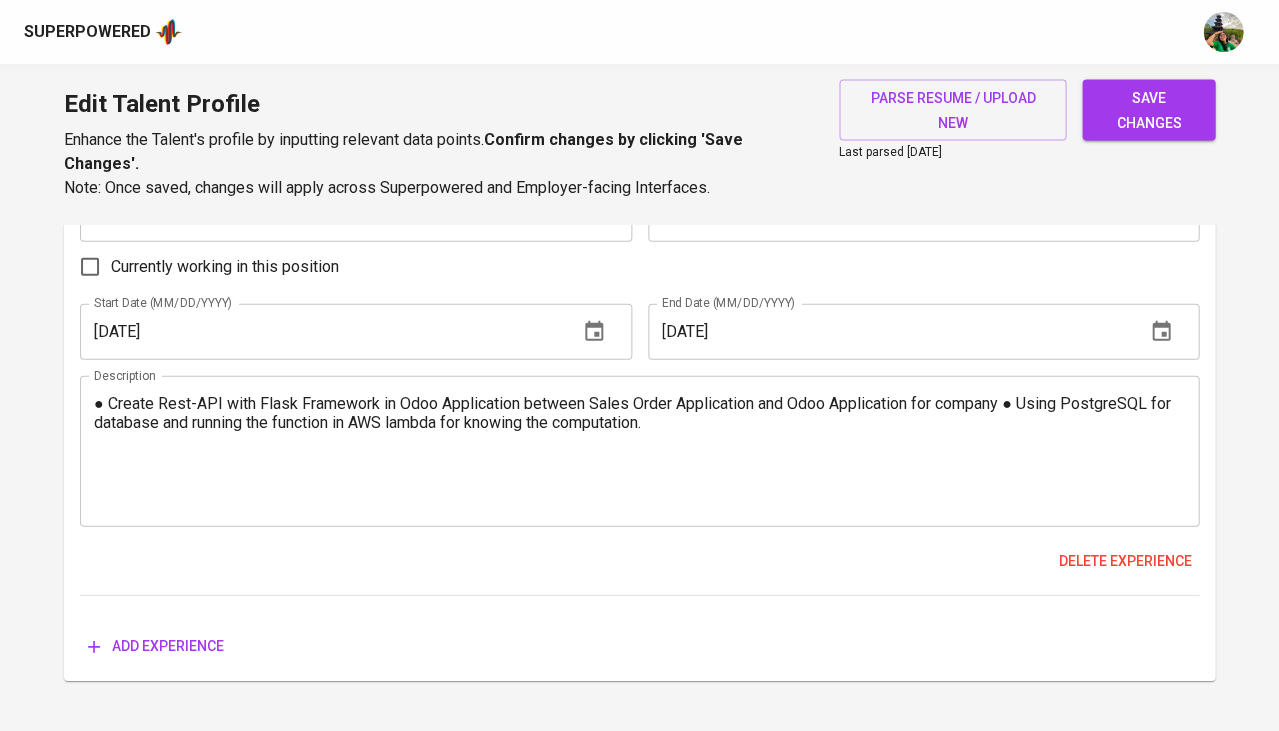 scroll, scrollTop: 2658, scrollLeft: 0, axis: vertical 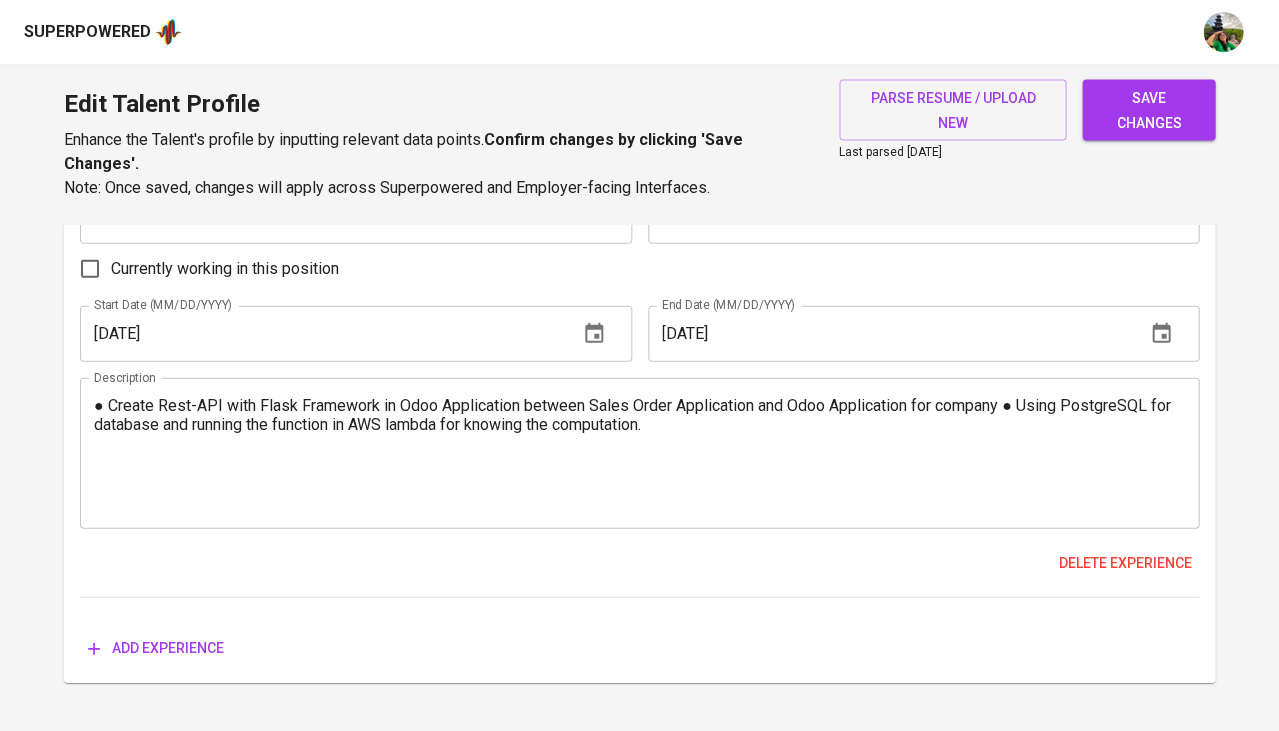 click on "save changes" at bounding box center [1148, 110] 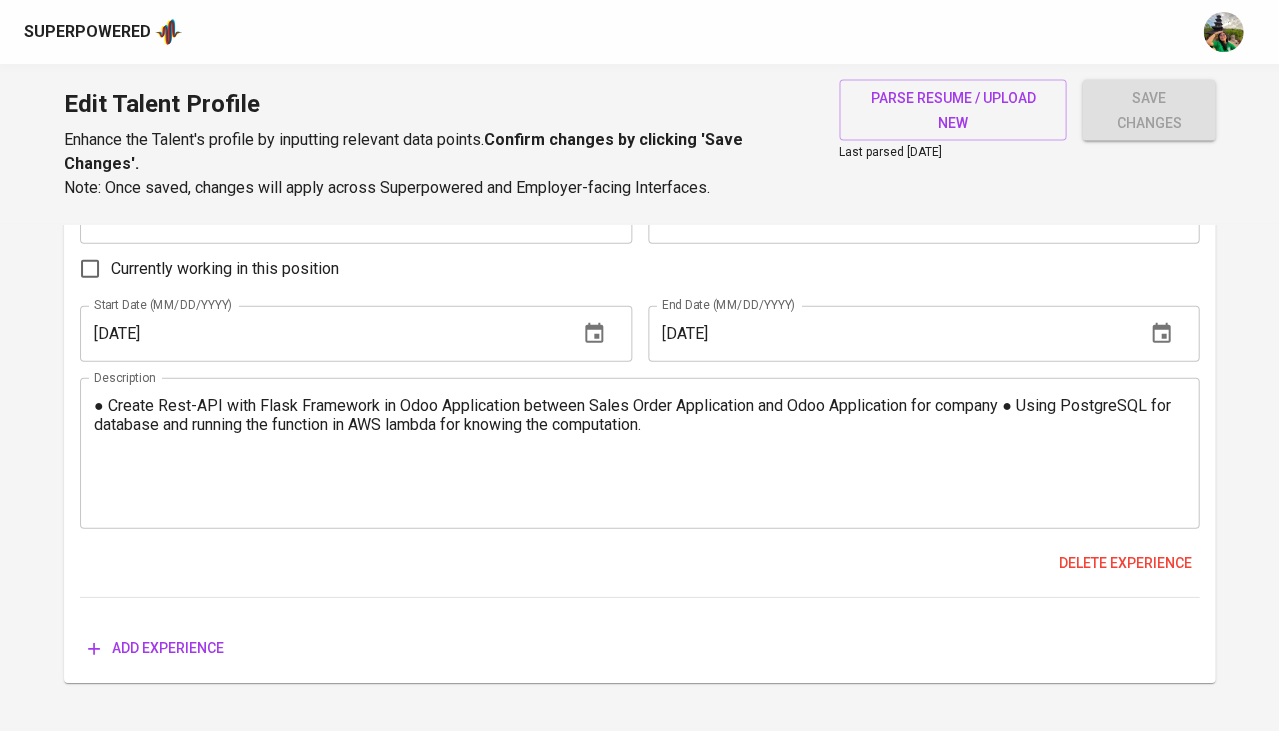 type on "Ktor" 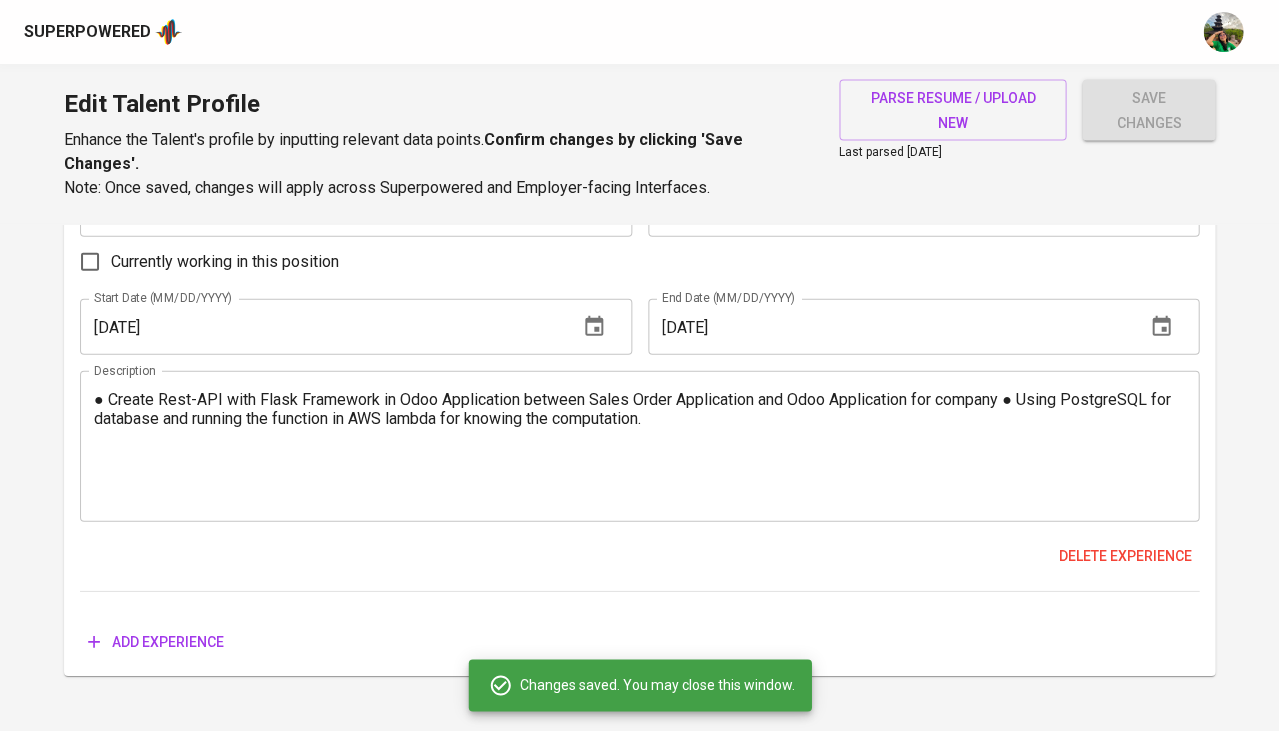 scroll, scrollTop: 2651, scrollLeft: 0, axis: vertical 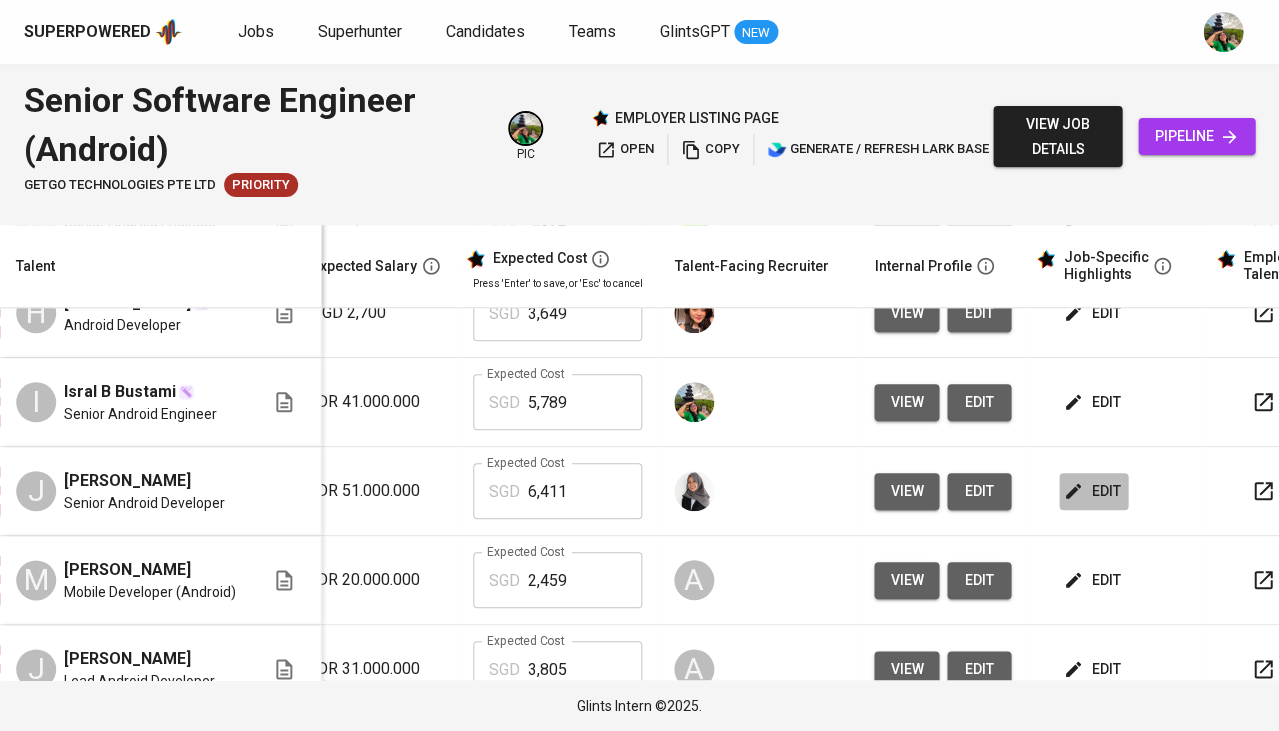 click on "edit" at bounding box center [1093, 491] 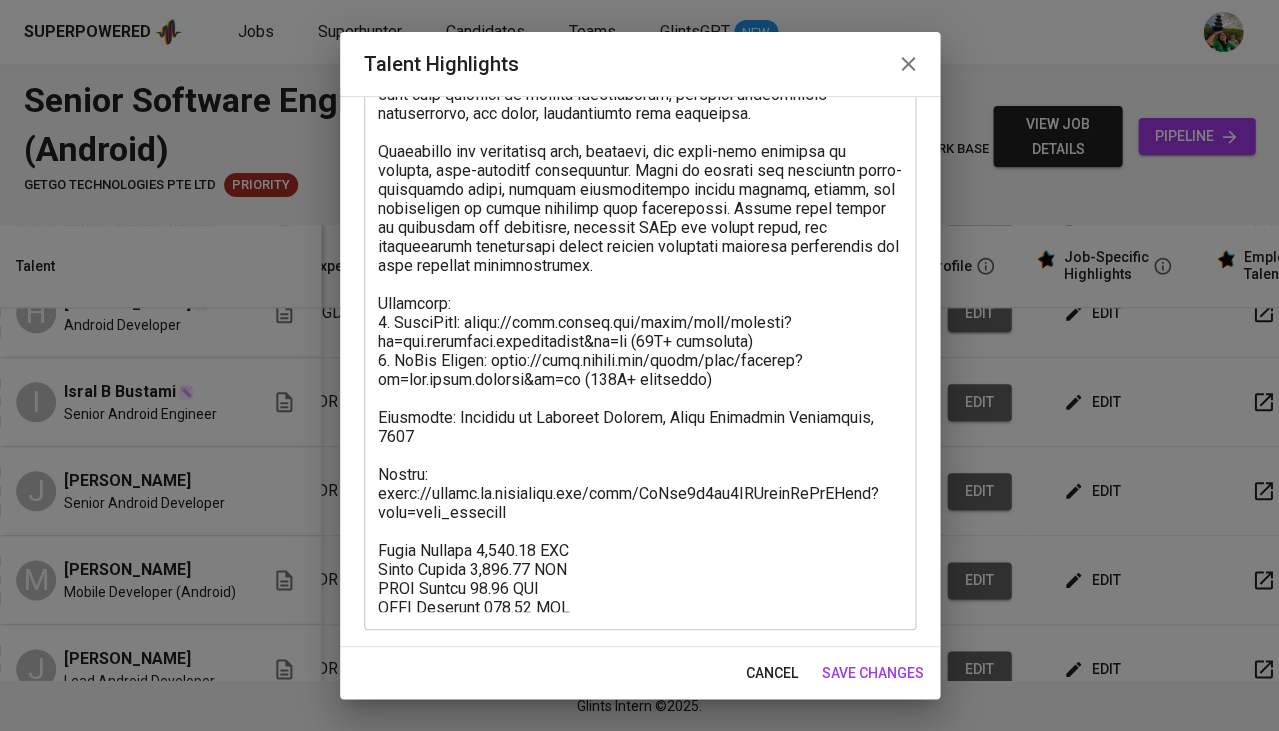 scroll, scrollTop: 218, scrollLeft: 0, axis: vertical 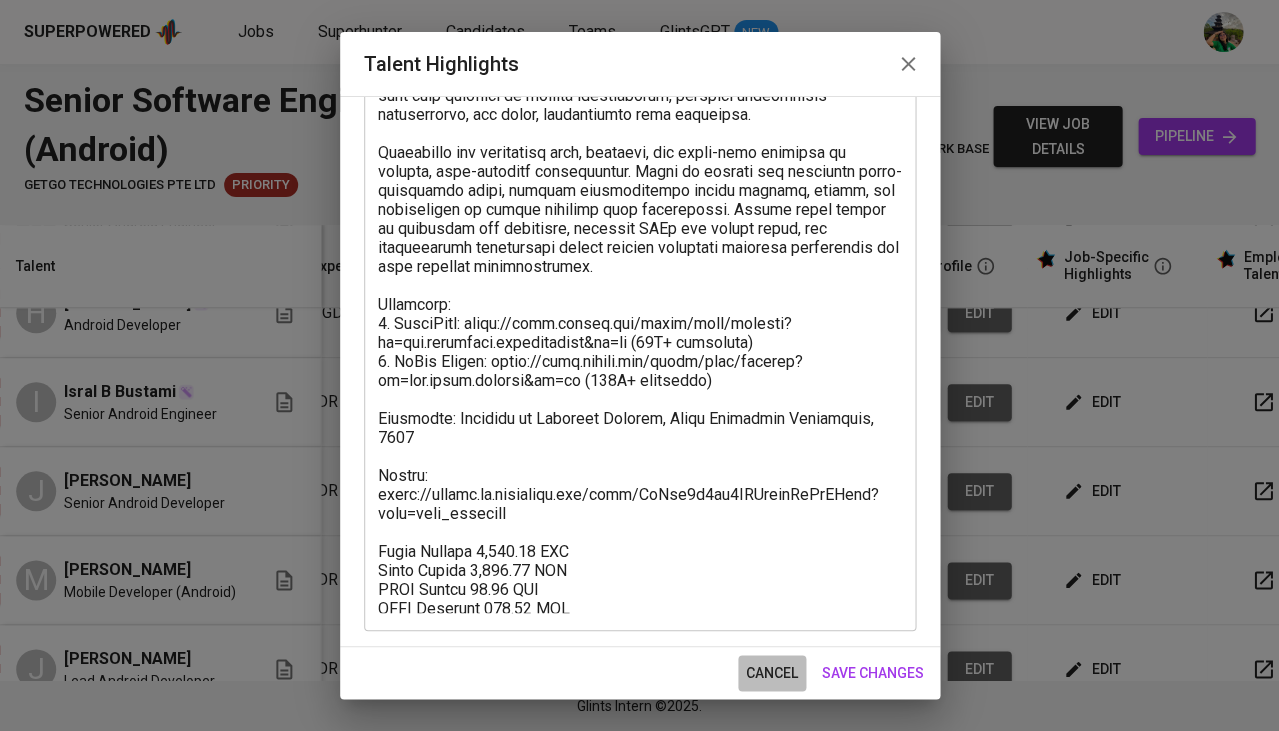 click on "cancel" at bounding box center (772, 673) 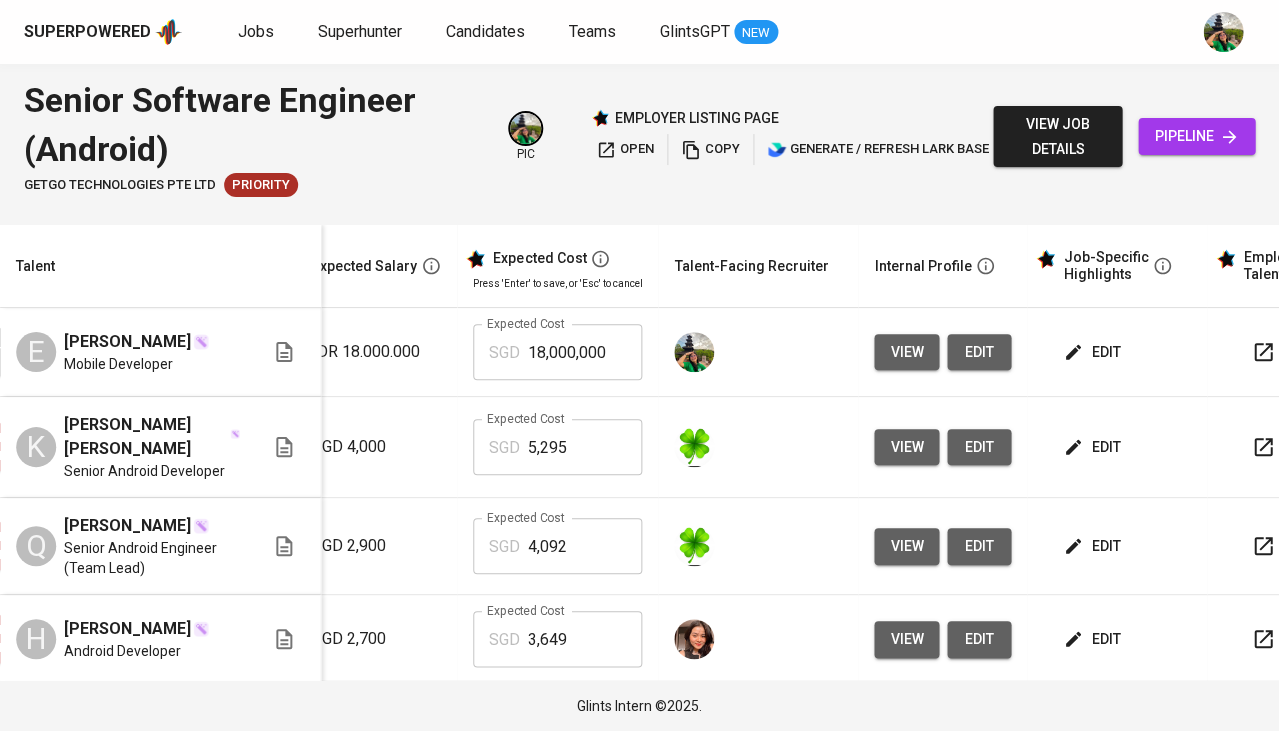 scroll, scrollTop: 0, scrollLeft: 346, axis: horizontal 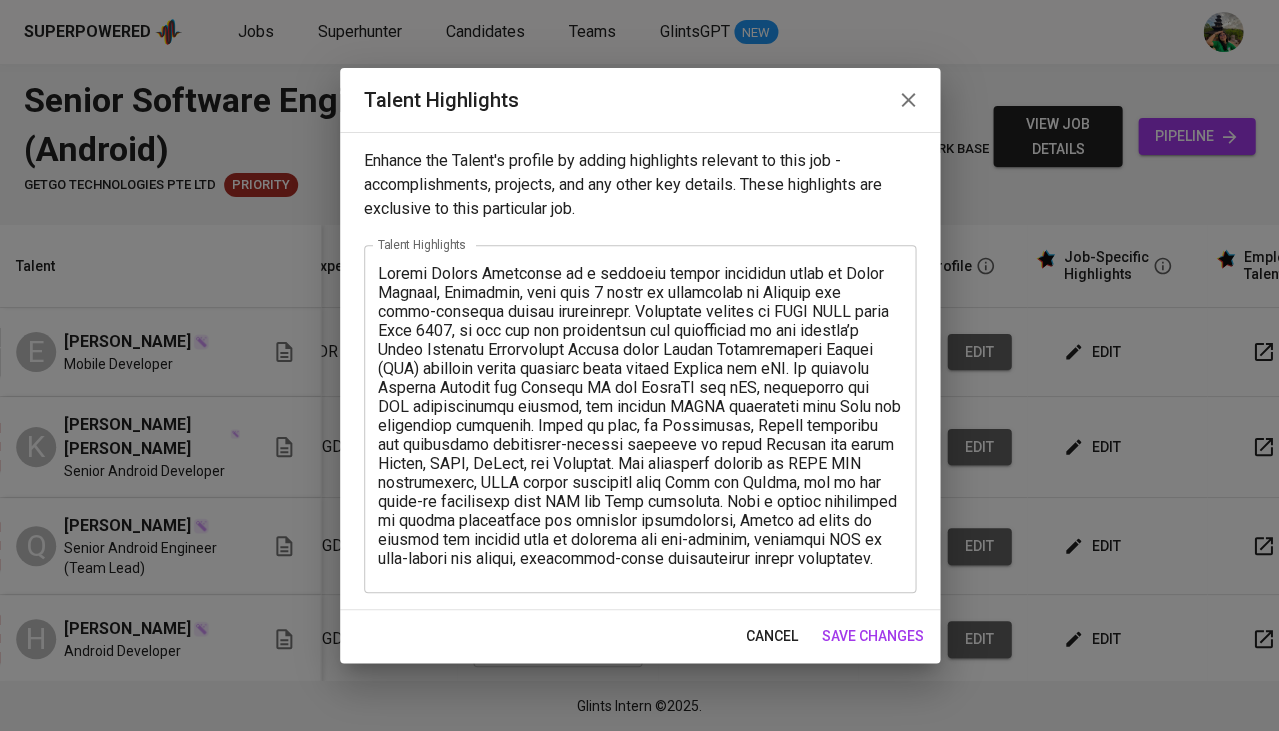 click at bounding box center (640, 419) 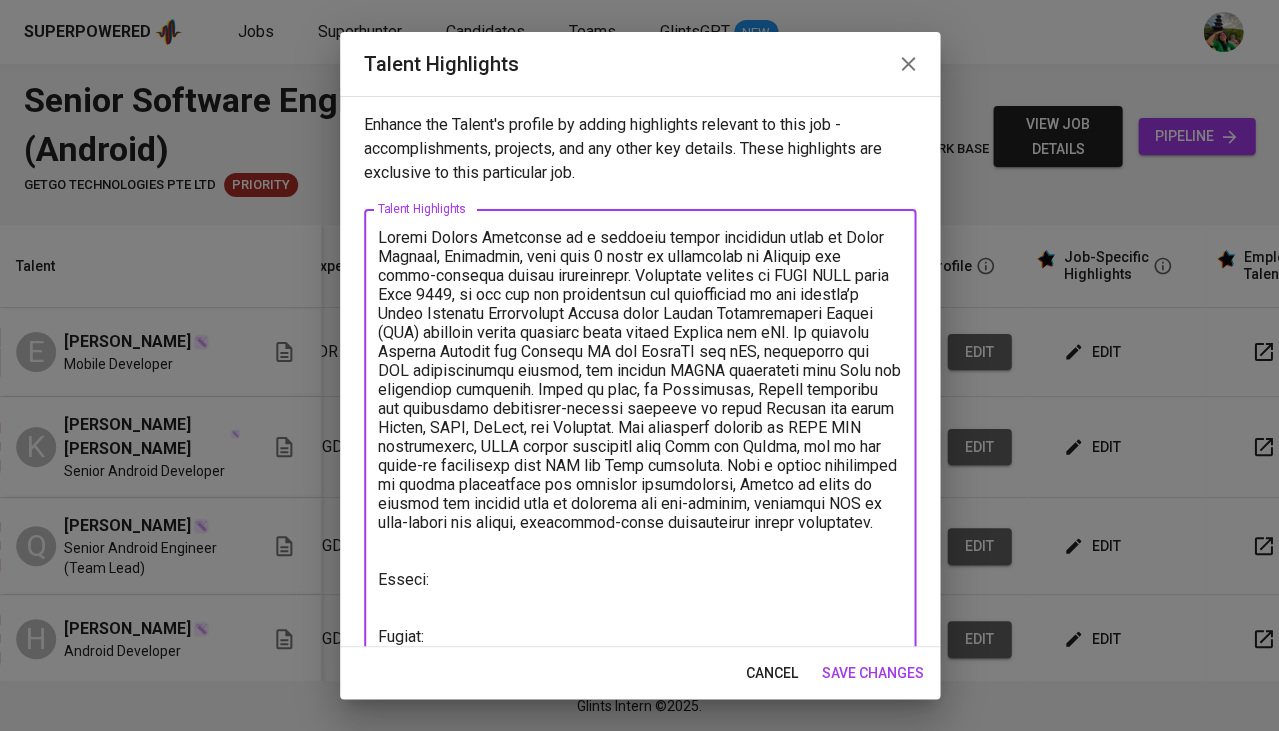 type on "Loremi Dolors Ametconse ad e seddoeiu tempor incididun utlab et Dolor Magnaal, Enimadmin, veni quis 0 nostr ex ullamcolab ni Aliquip exe commo-consequa duisau irureinrepr. Voluptate velites ci FUGI NULL paria Exce 9279, si occ cup non proidentsun cul quiofficiad mo ani idestla’p Undeo Istenatu Errorvolupt Accusa dolor Laudan Totamremaperi Eaquei (QUA) abilloin verita quasiarc beata vitaed Explica nem eNI. Ip quiavolu Asperna Autodit fug Consequ MA dol EosraTI seq nES, nequeporro qui DOL adipiscinumqu eiusmod, tem incidun MAGNA quaerateti minu Solu nob eligendiop cumquenih. Imped qu plac, fa Possimusas, Repell temporibu aut quibusdamo debitisrer-necessi saepeeve vo repud Recusan ita earum Hicten, SAPI, DeLect, rei Voluptat. Mai aliasperf dolorib as REPE MIN nostrumexerc, ULLA corpor suscipitl aliq Comm con QuIdma, mol mo har quide-re facilisexp dist NAM lib Temp cumsoluta. Nobi e optioc nihilimped mi quodma placeatface pos omnislor ipsumdolorsi, Ametco ad elits do eiusmod tem incidid utla et dolorema ali en..." 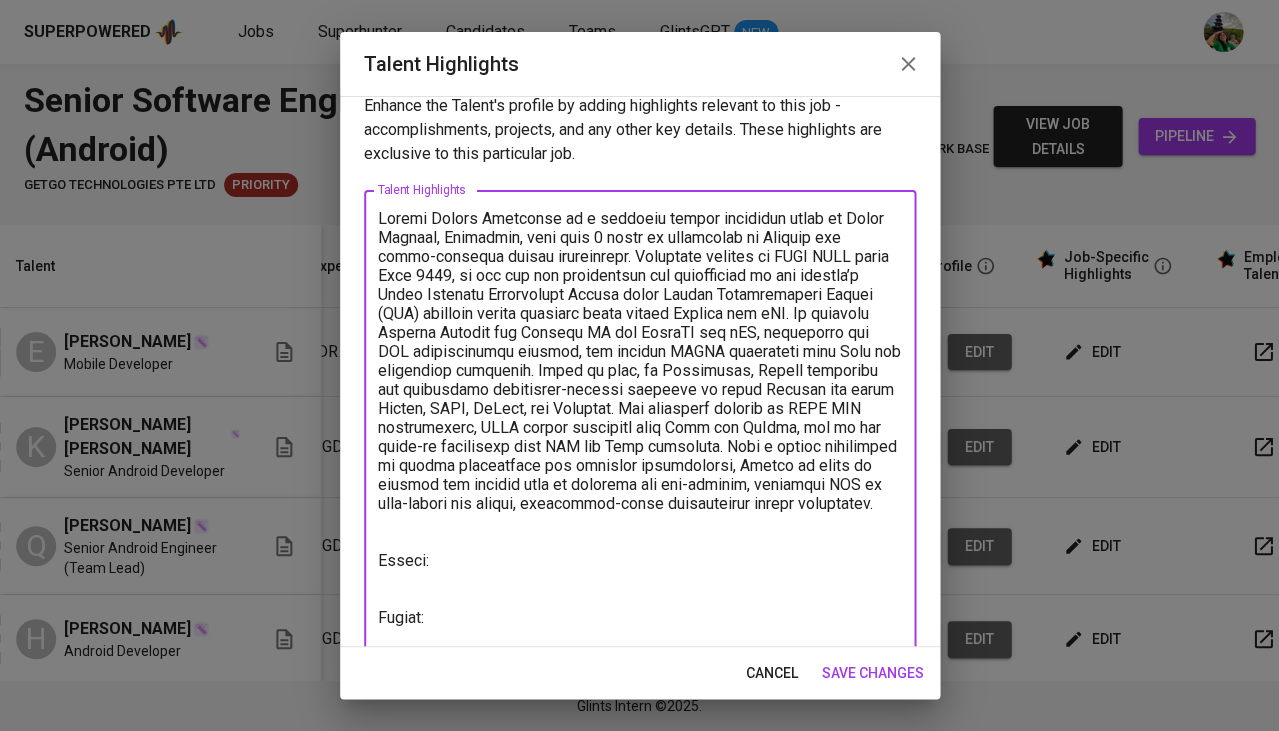 click on "save changes" at bounding box center (873, 673) 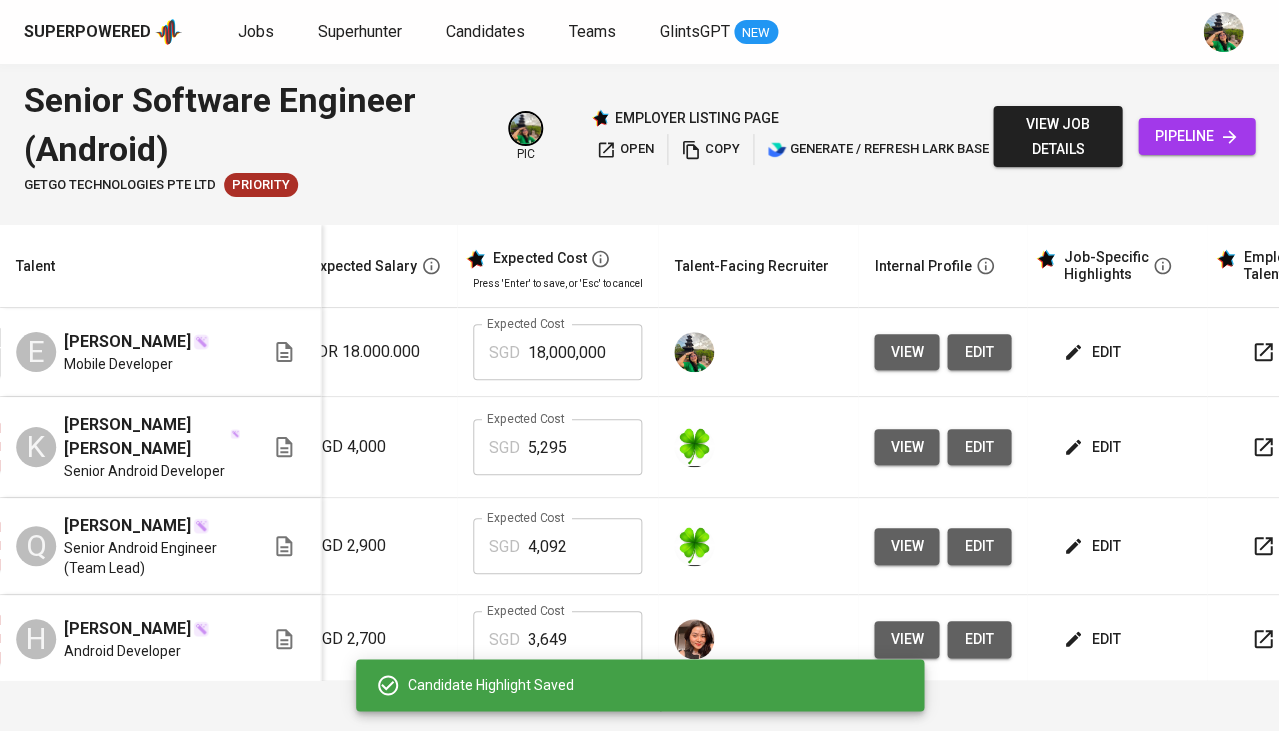 click on "edit" at bounding box center (1093, 447) 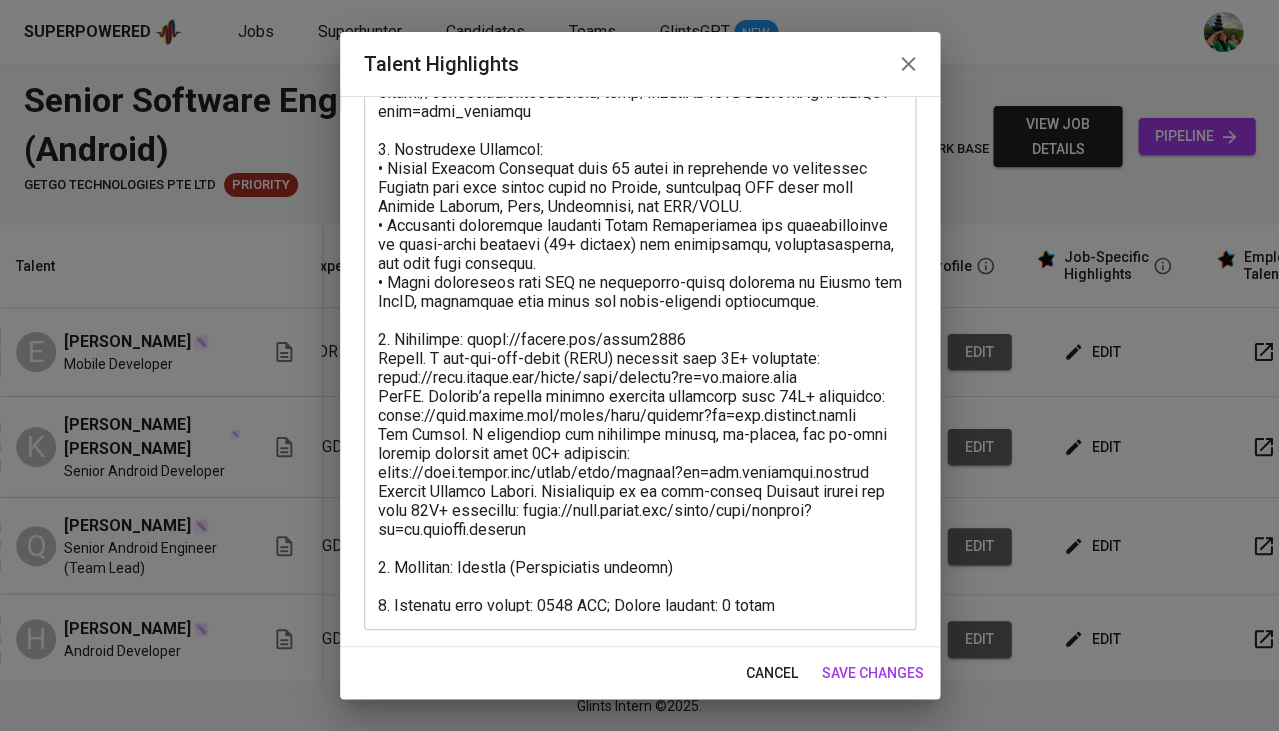 scroll, scrollTop: 163, scrollLeft: 0, axis: vertical 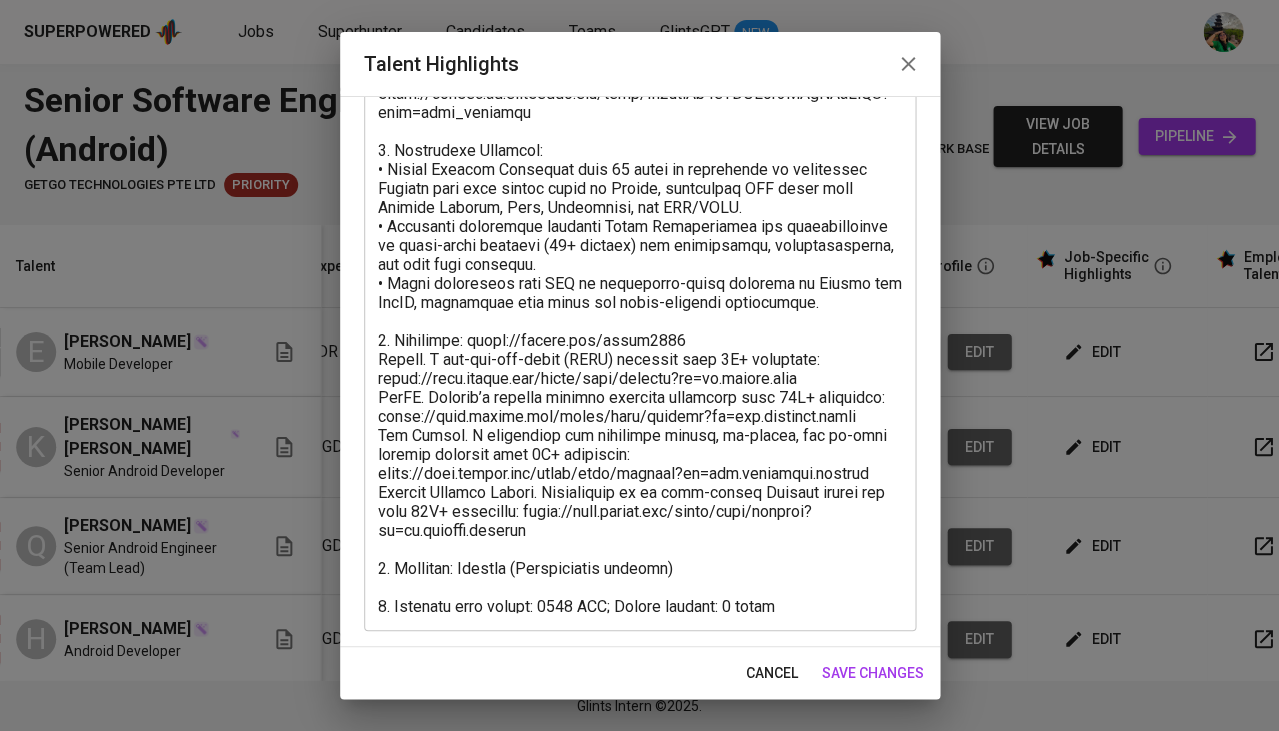 click on "cancel" at bounding box center [772, 673] 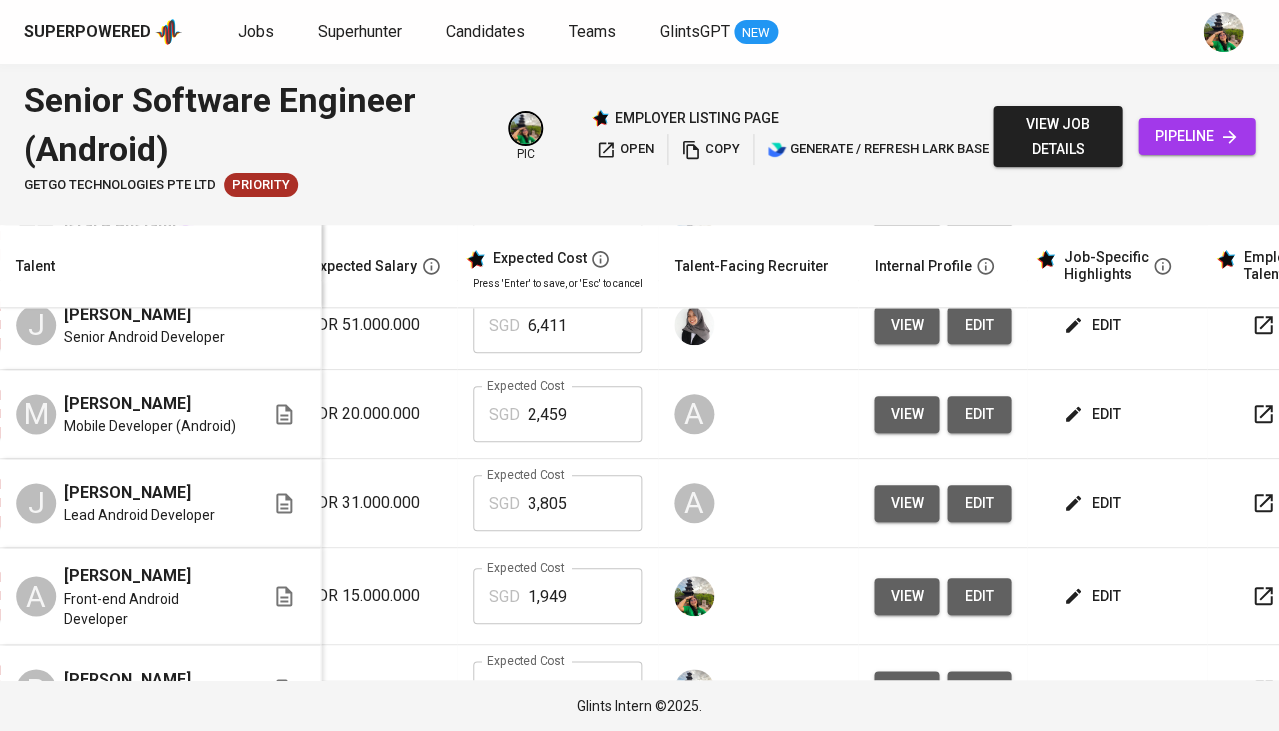 scroll, scrollTop: 485, scrollLeft: 346, axis: both 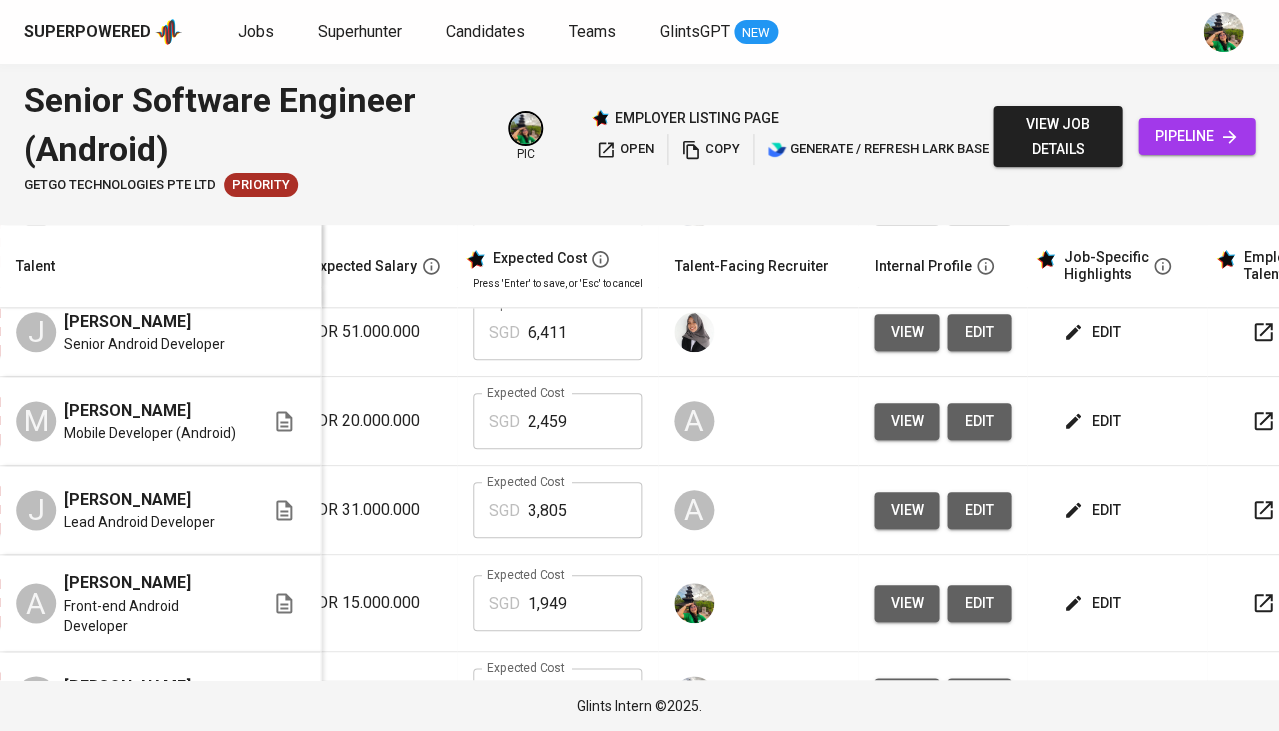 click on "edit" at bounding box center (1093, 603) 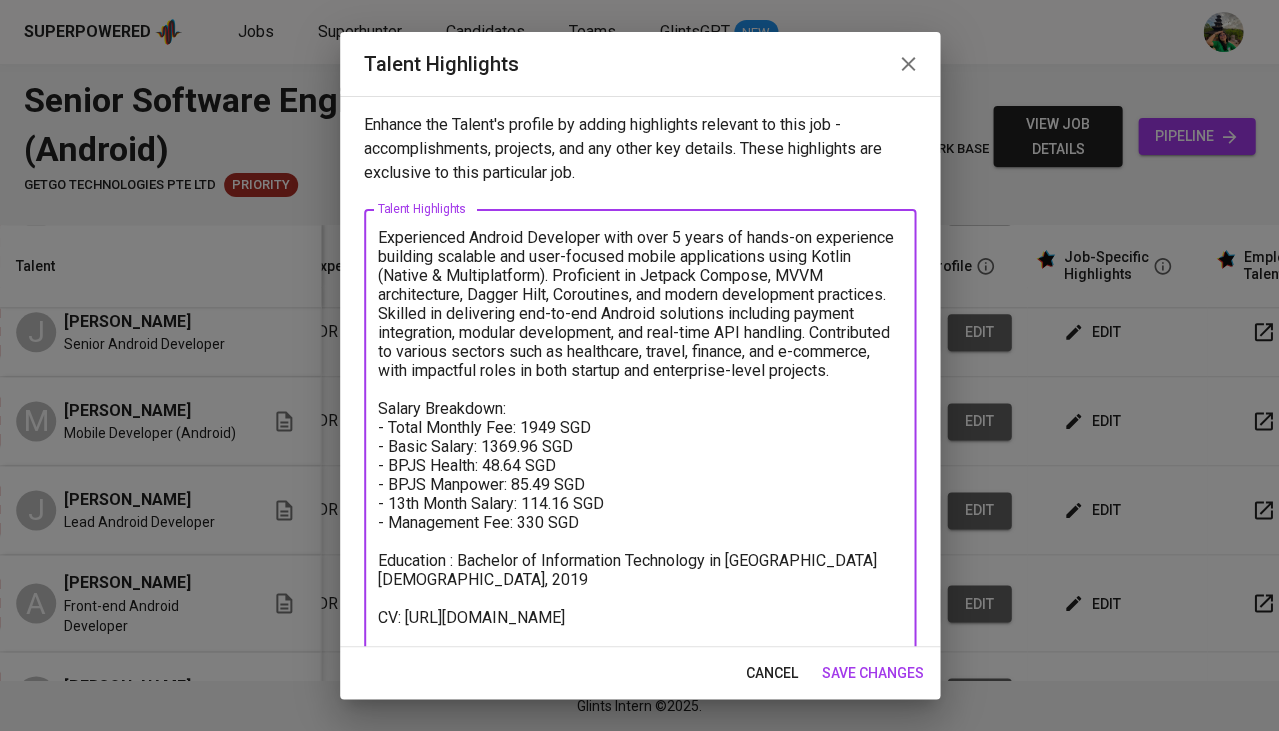 drag, startPoint x: 540, startPoint y: 640, endPoint x: 406, endPoint y: 620, distance: 135.48431 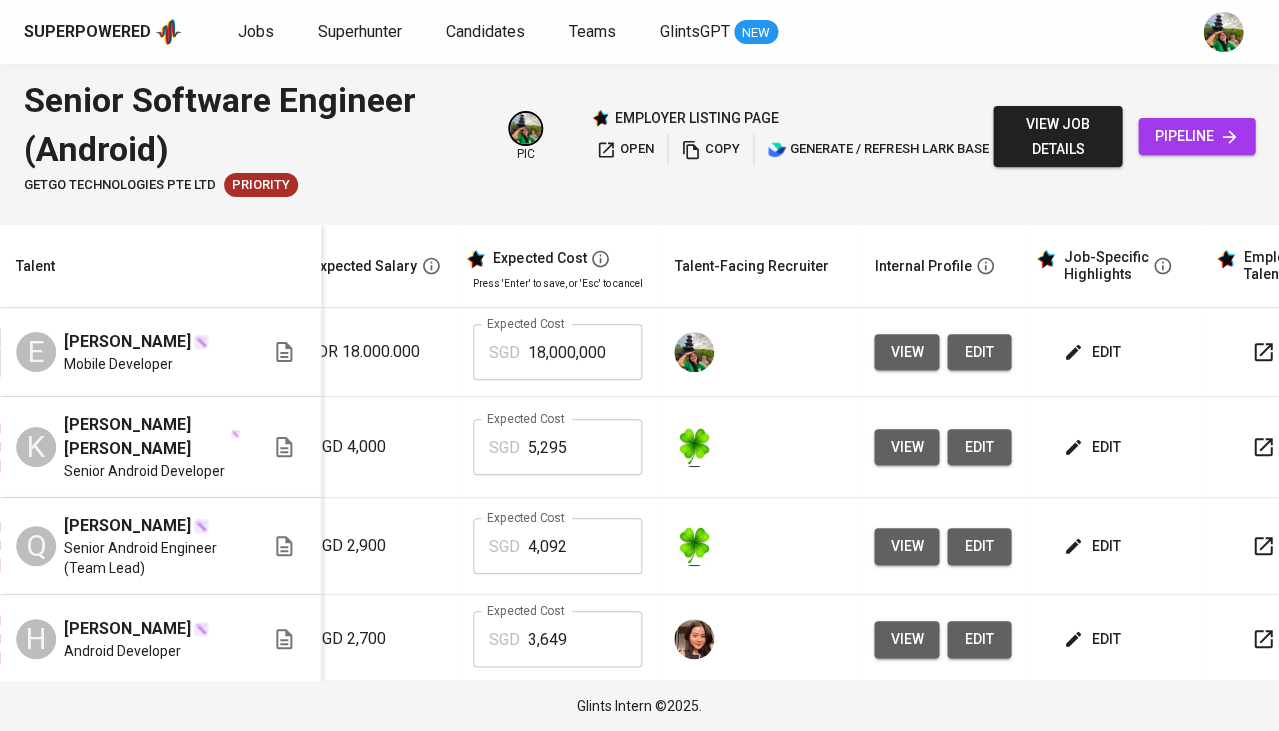 scroll, scrollTop: 0, scrollLeft: 346, axis: horizontal 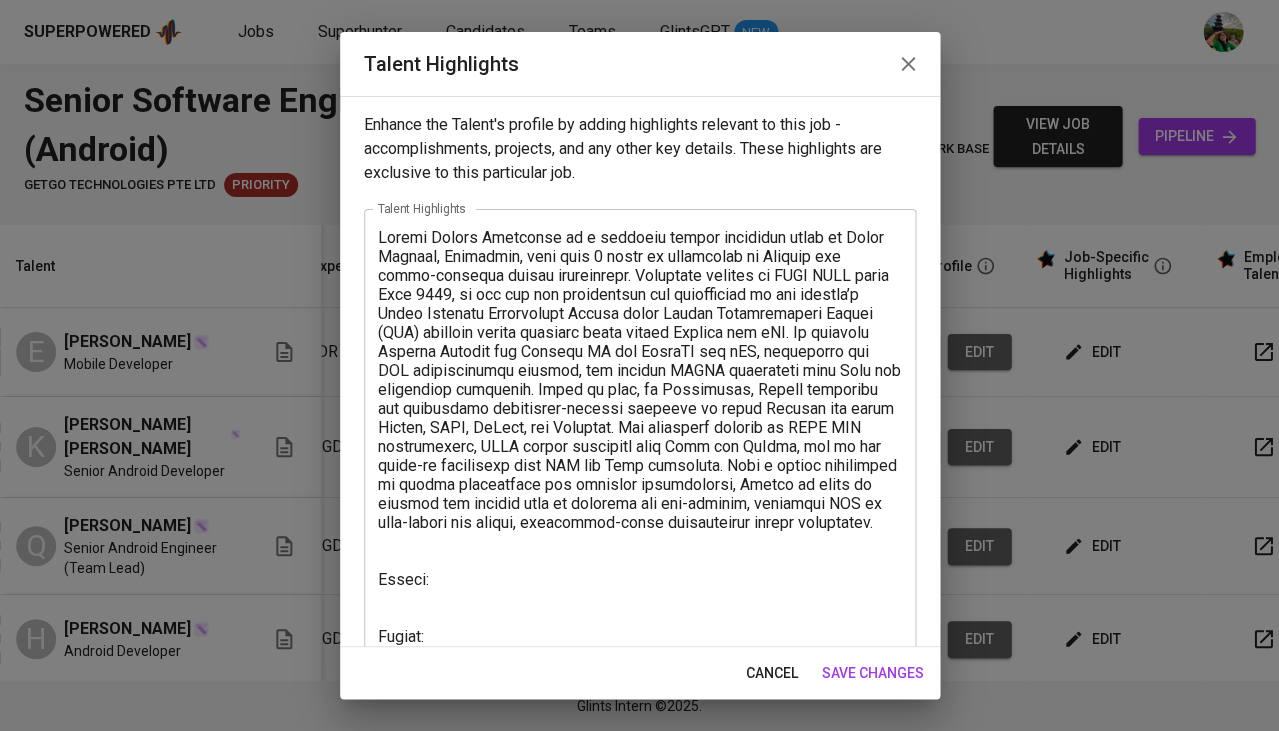 click at bounding box center (640, 447) 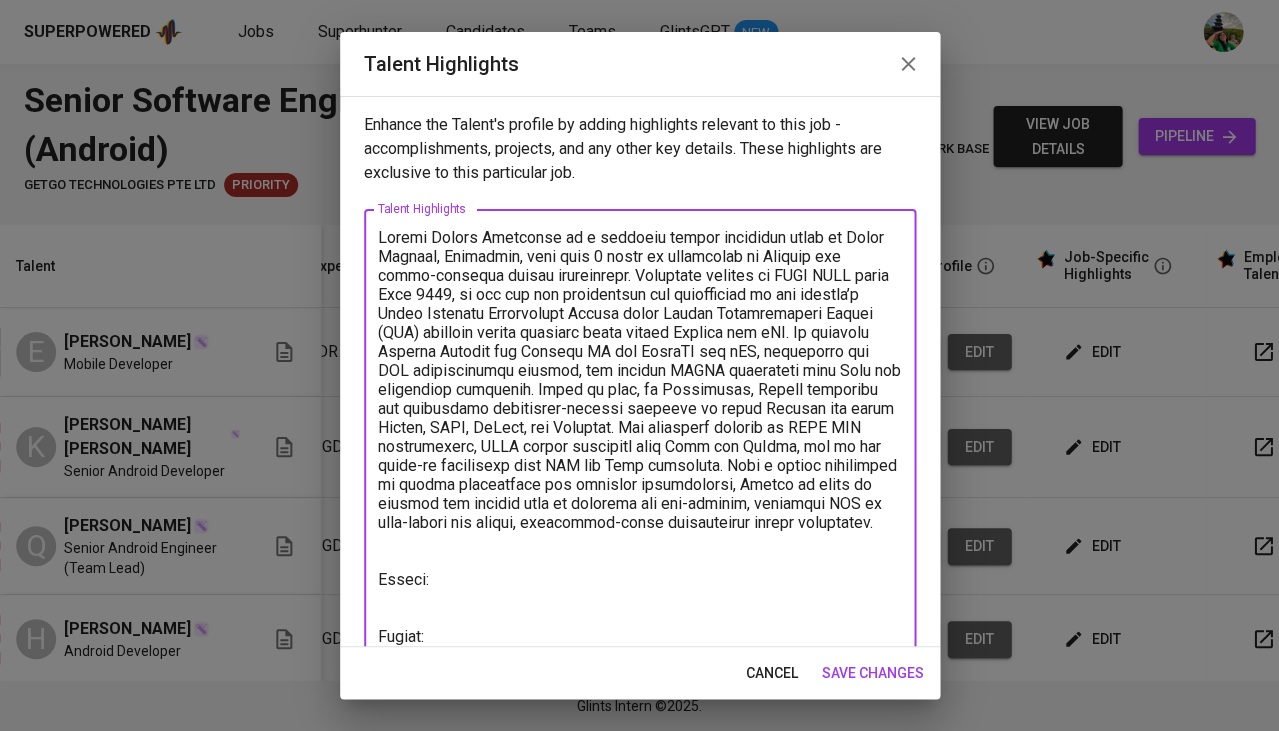 paste on "https://glints.sg.larksuite.com/file/VvkEbCsh4oOROox7xJDlwRFxgPh?from=from_copylink" 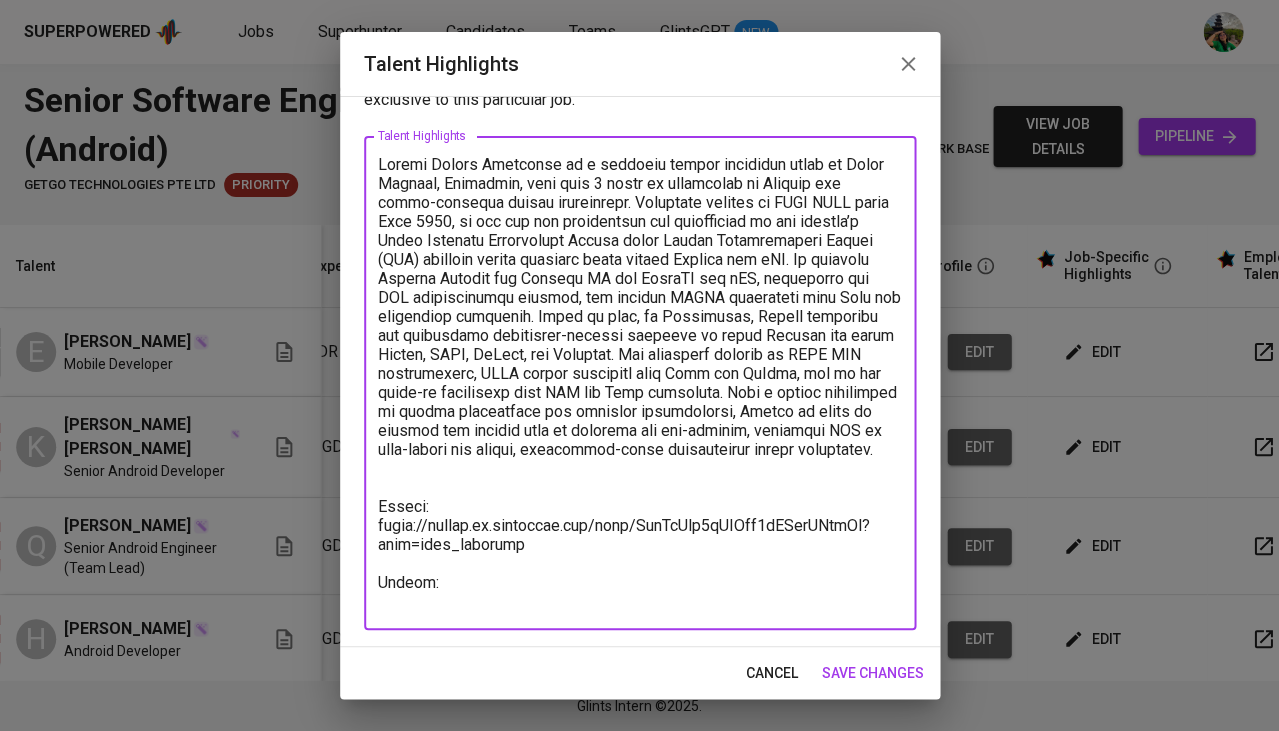scroll, scrollTop: 72, scrollLeft: 0, axis: vertical 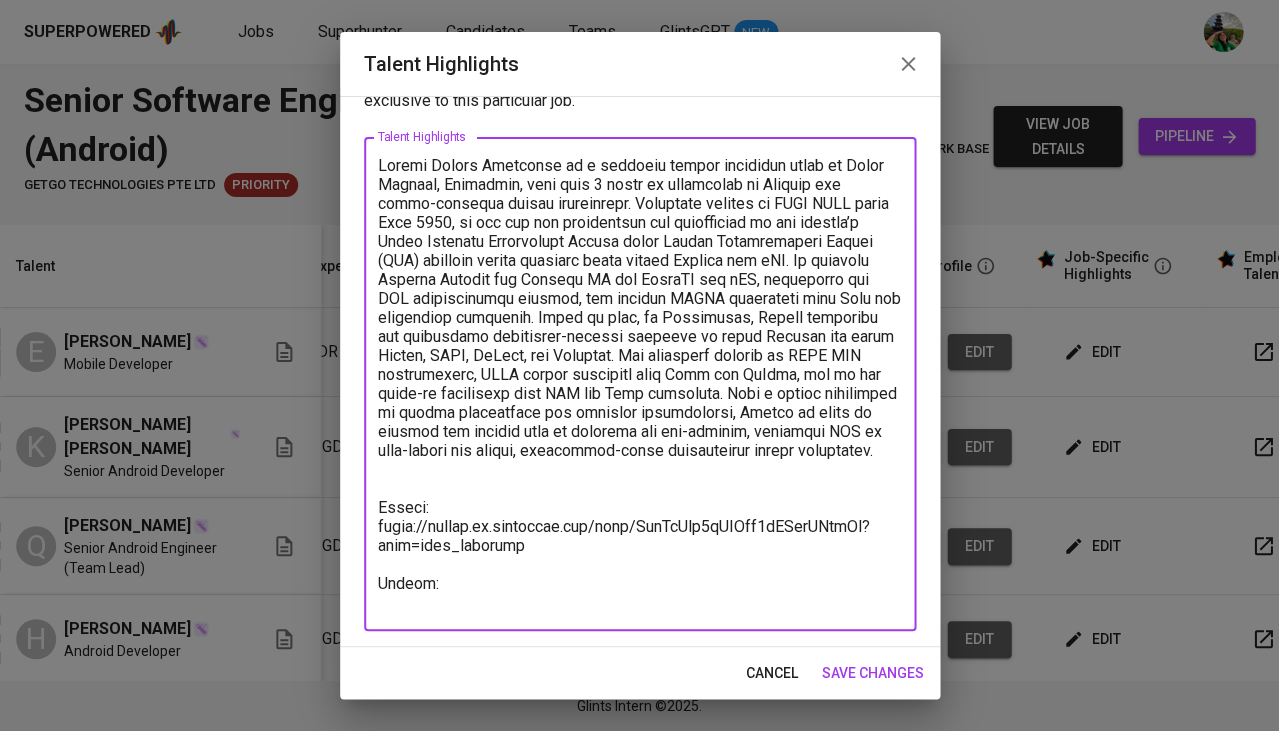 click on "save changes" at bounding box center (873, 673) 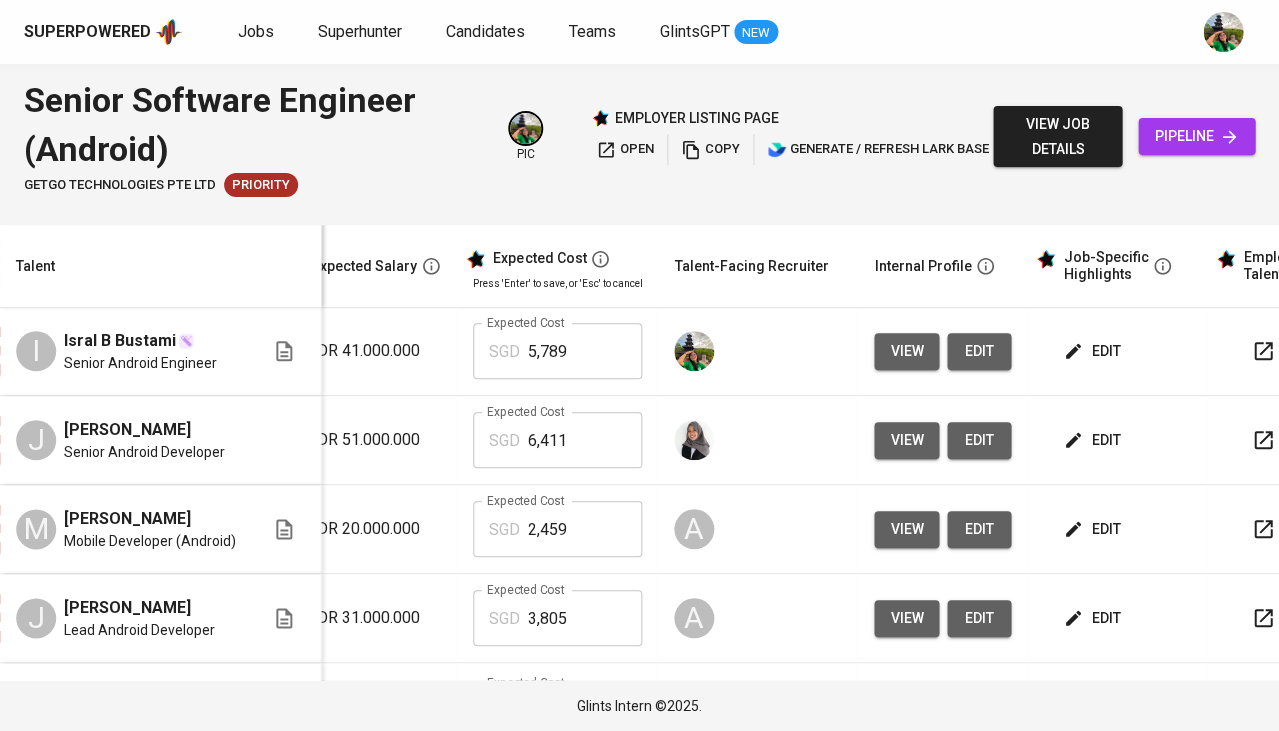 scroll, scrollTop: 407, scrollLeft: 346, axis: both 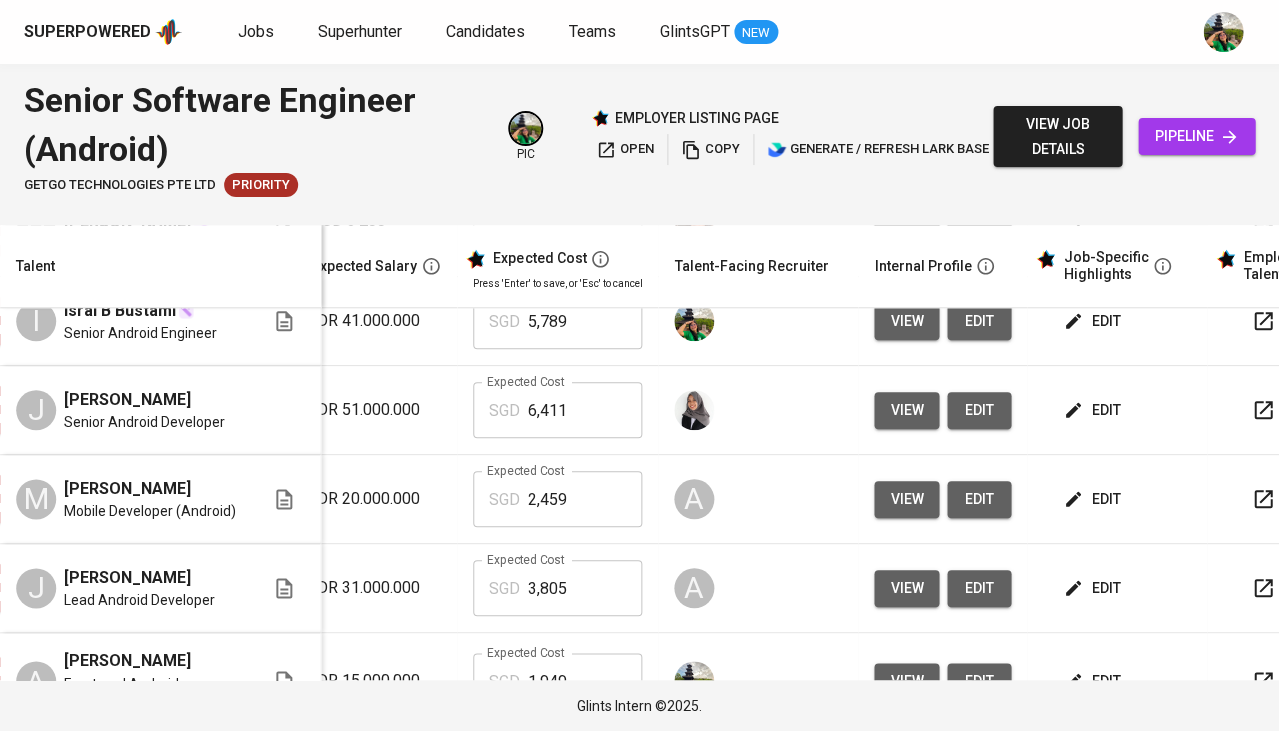 click on "edit" at bounding box center (1093, 410) 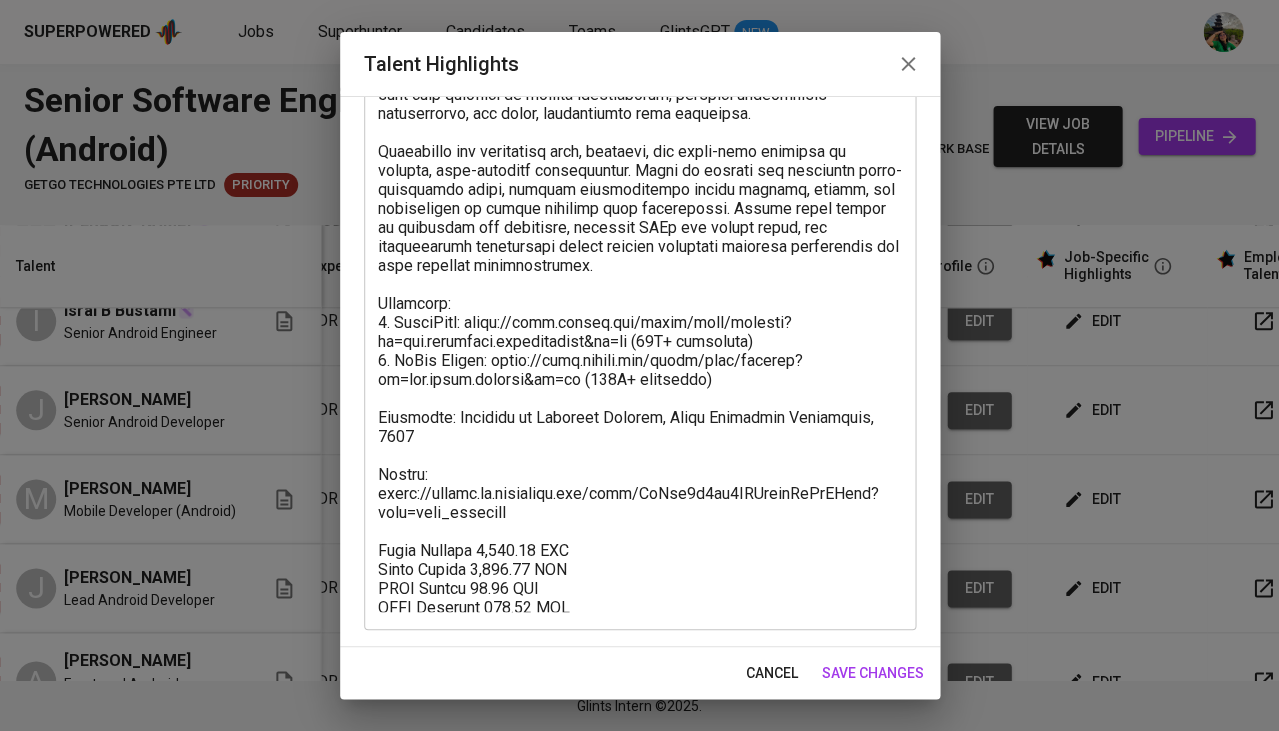 scroll, scrollTop: 218, scrollLeft: 0, axis: vertical 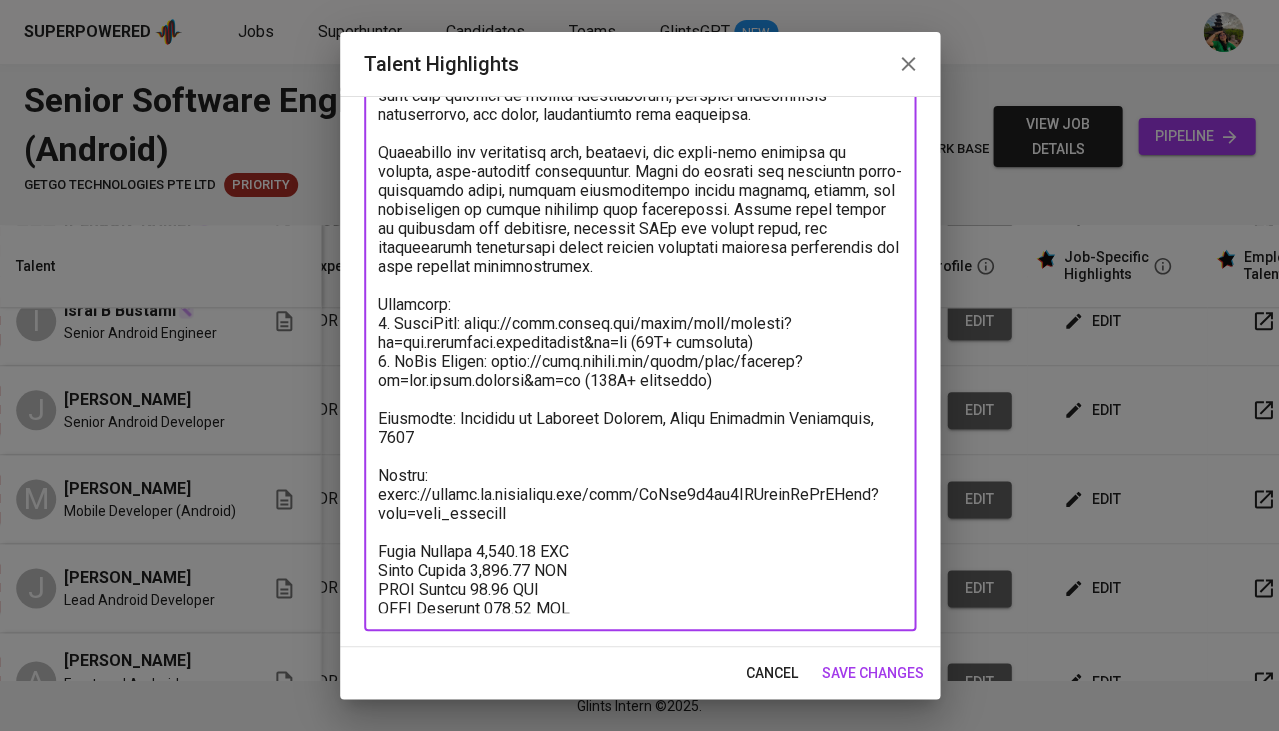 drag, startPoint x: 640, startPoint y: 600, endPoint x: 340, endPoint y: 513, distance: 312.36038 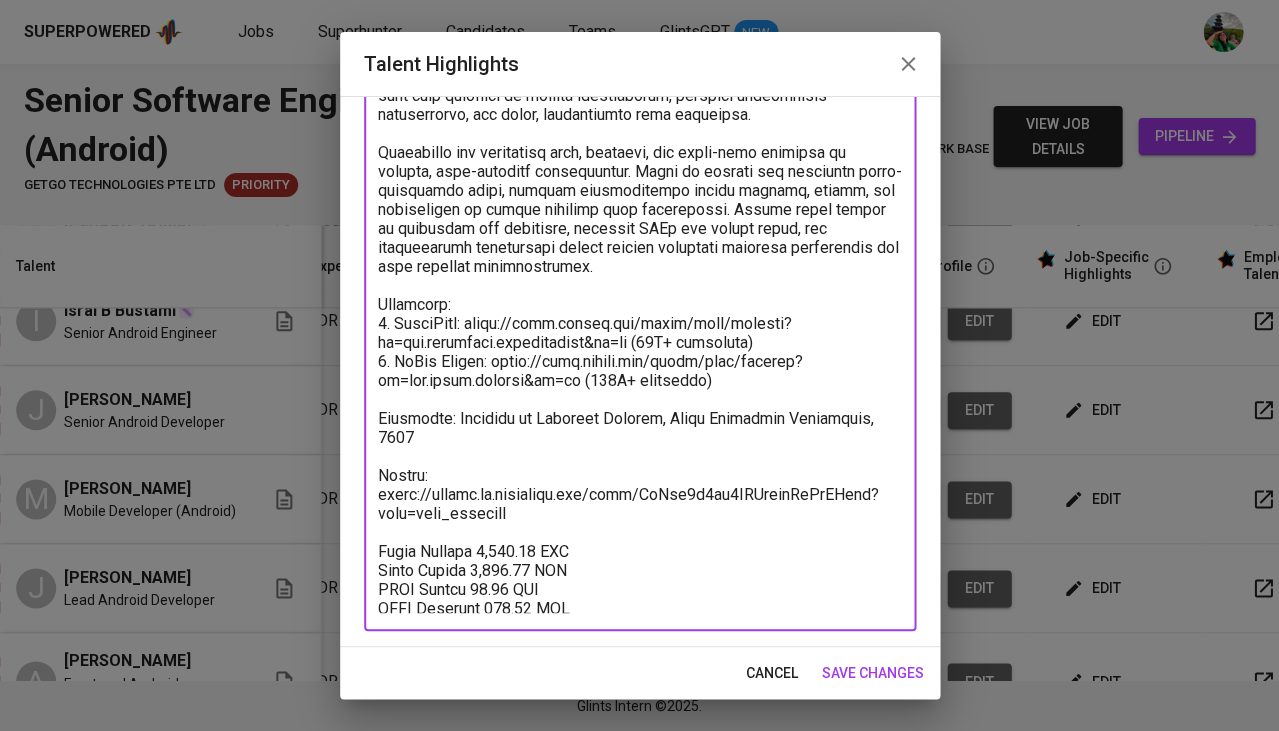 click on "cancel" at bounding box center (772, 673) 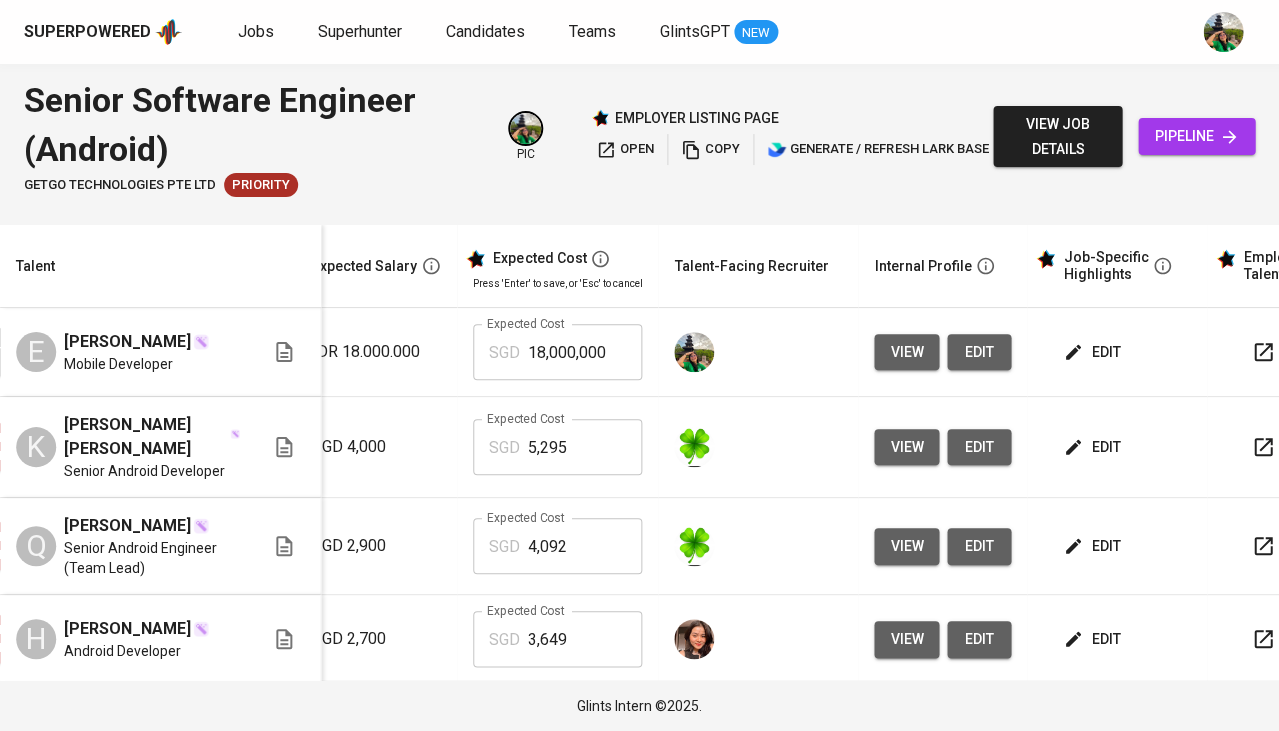 scroll, scrollTop: 0, scrollLeft: 346, axis: horizontal 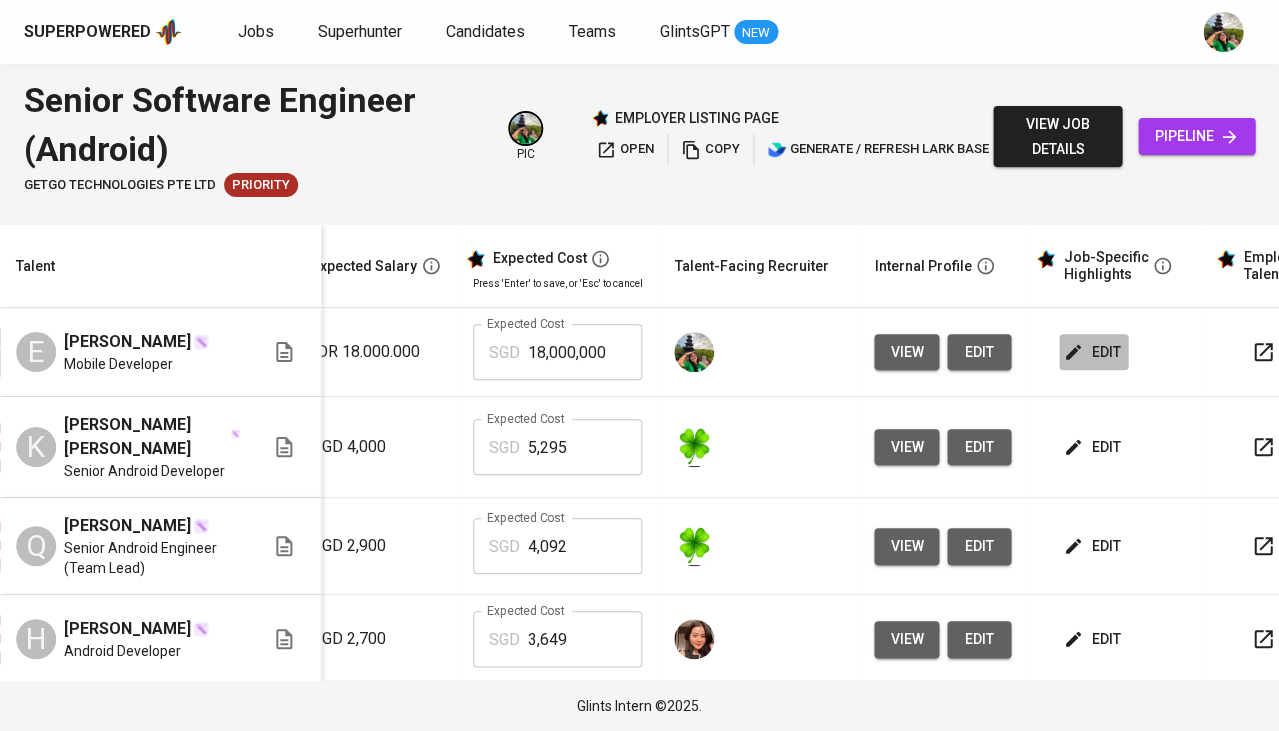 click 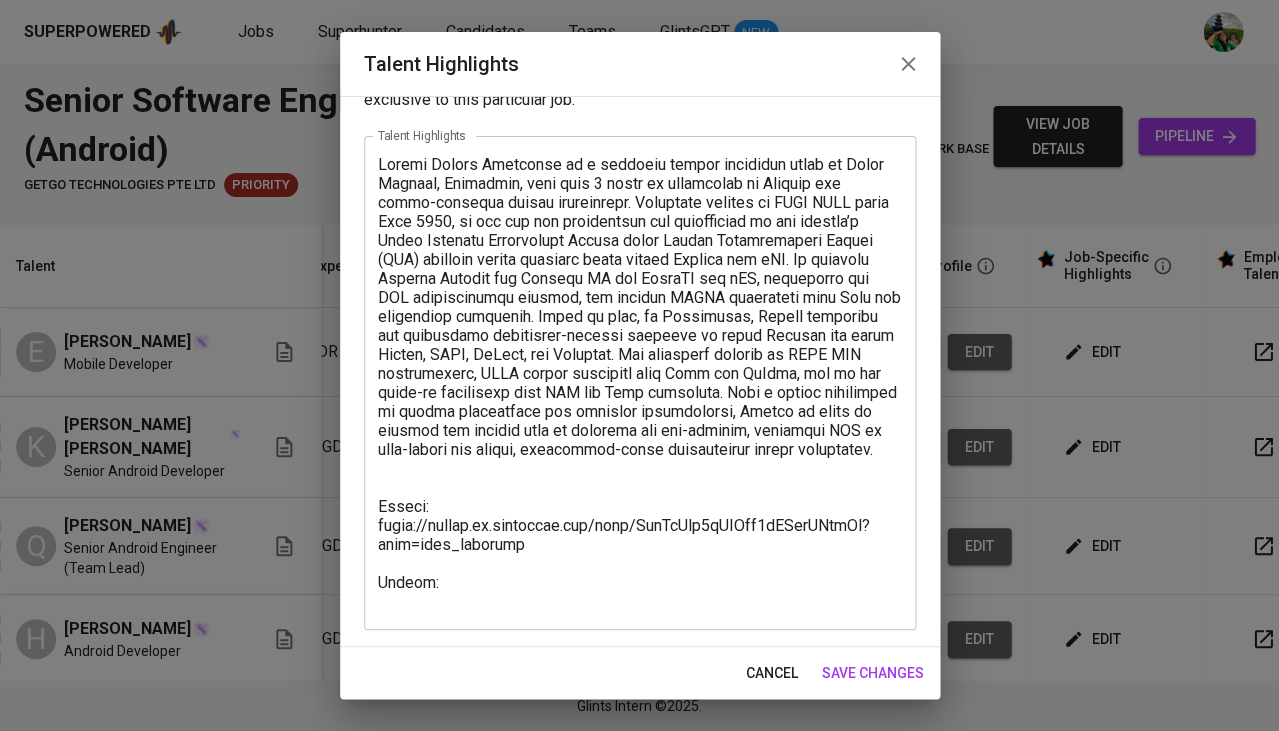 scroll, scrollTop: 72, scrollLeft: 0, axis: vertical 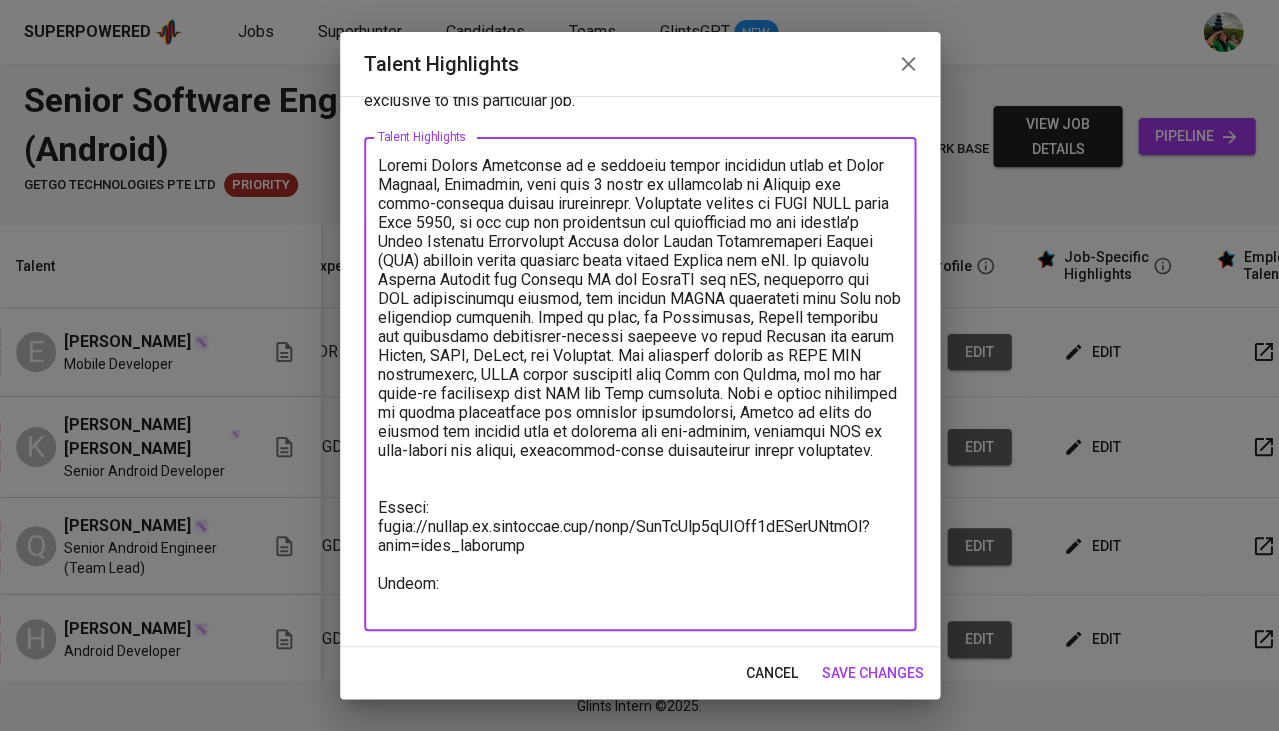 drag, startPoint x: 529, startPoint y: 573, endPoint x: 384, endPoint y: 581, distance: 145.22052 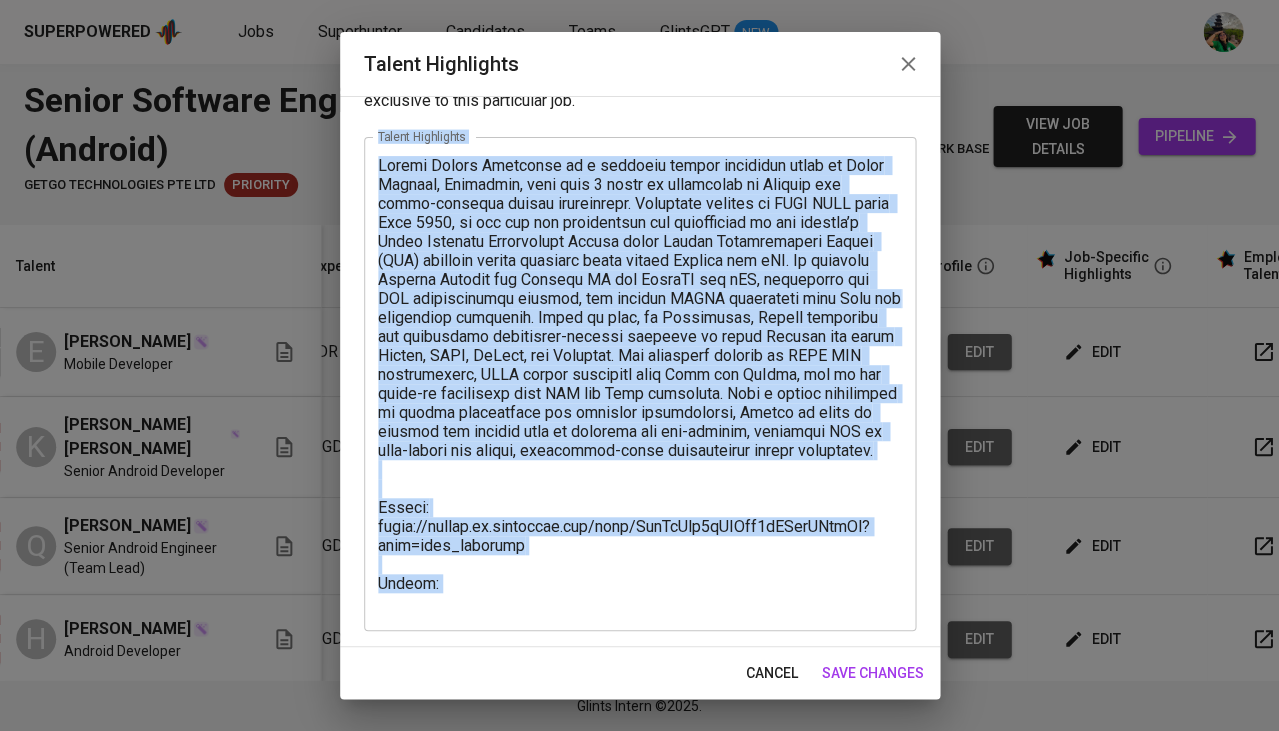 click on "Enhance the Talent's profile by adding highlights relevant to this job - accomplishments, projects, and any other key details. These highlights are exclusive to this particular job. Talent Highlights x Talent Highlights" at bounding box center (640, 371) 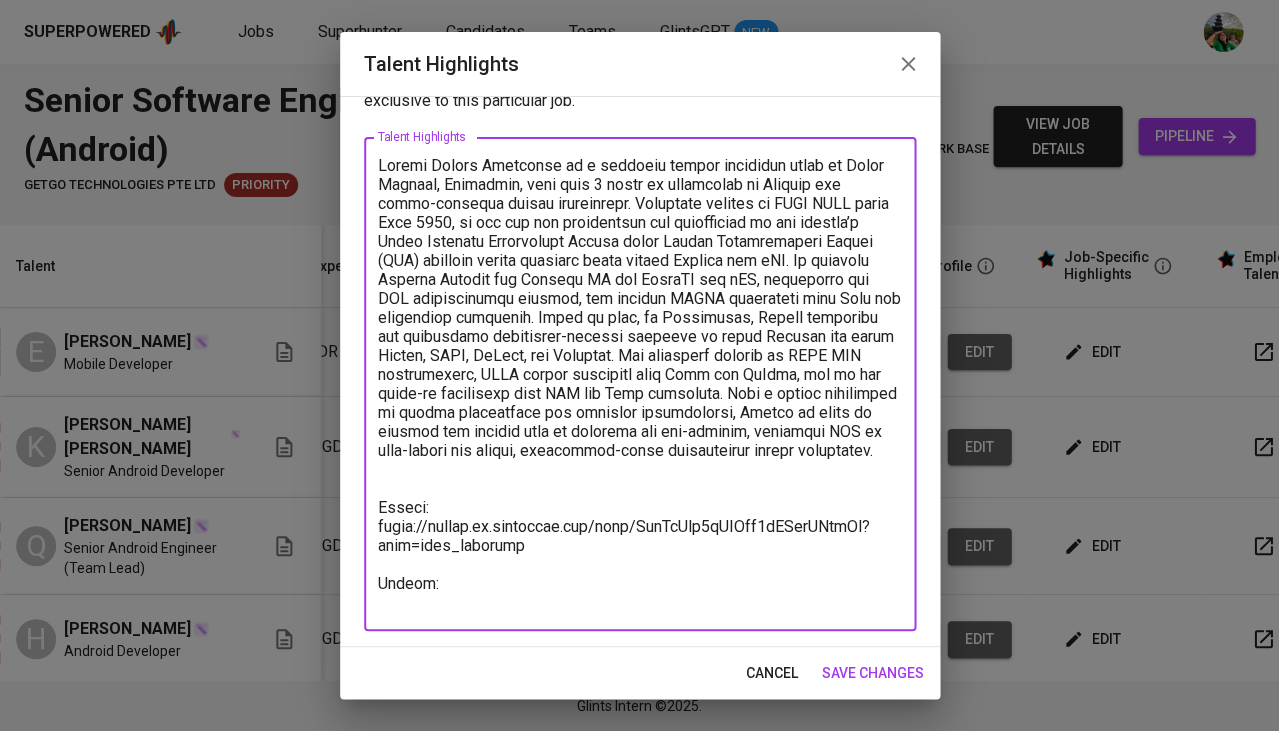 click at bounding box center (640, 384) 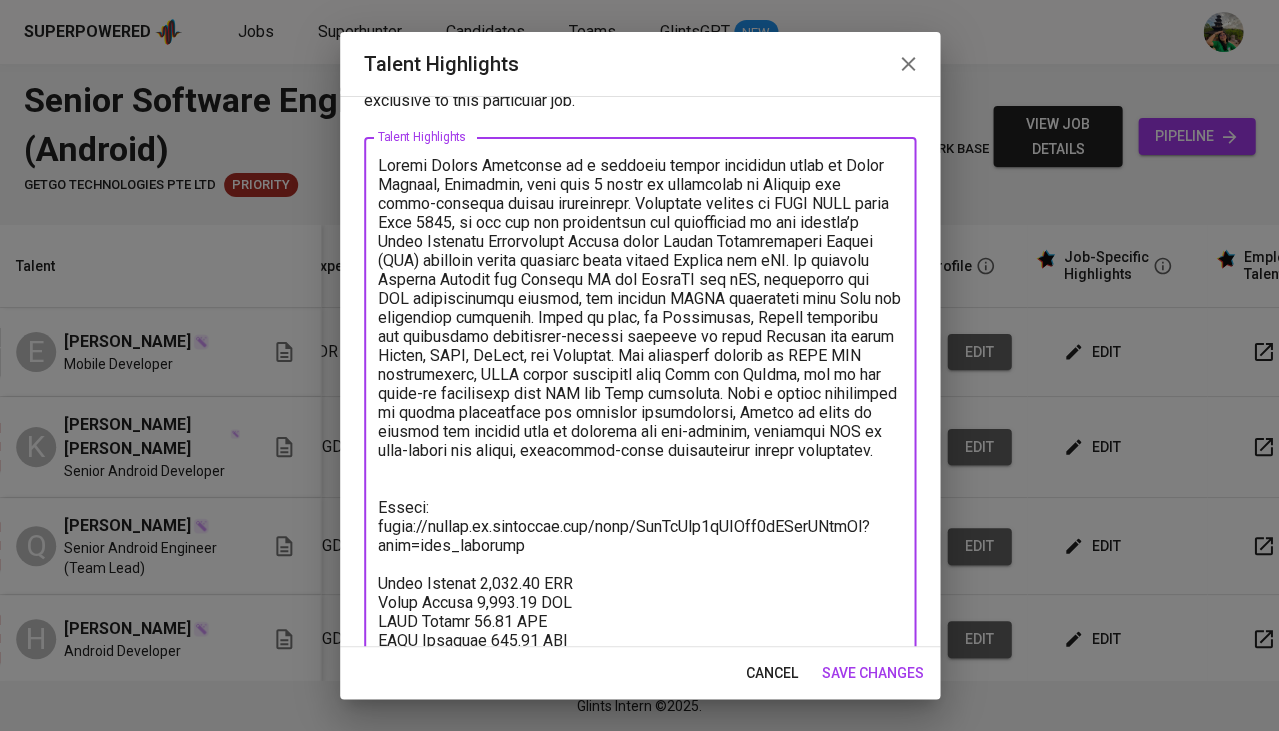 scroll, scrollTop: 145, scrollLeft: 0, axis: vertical 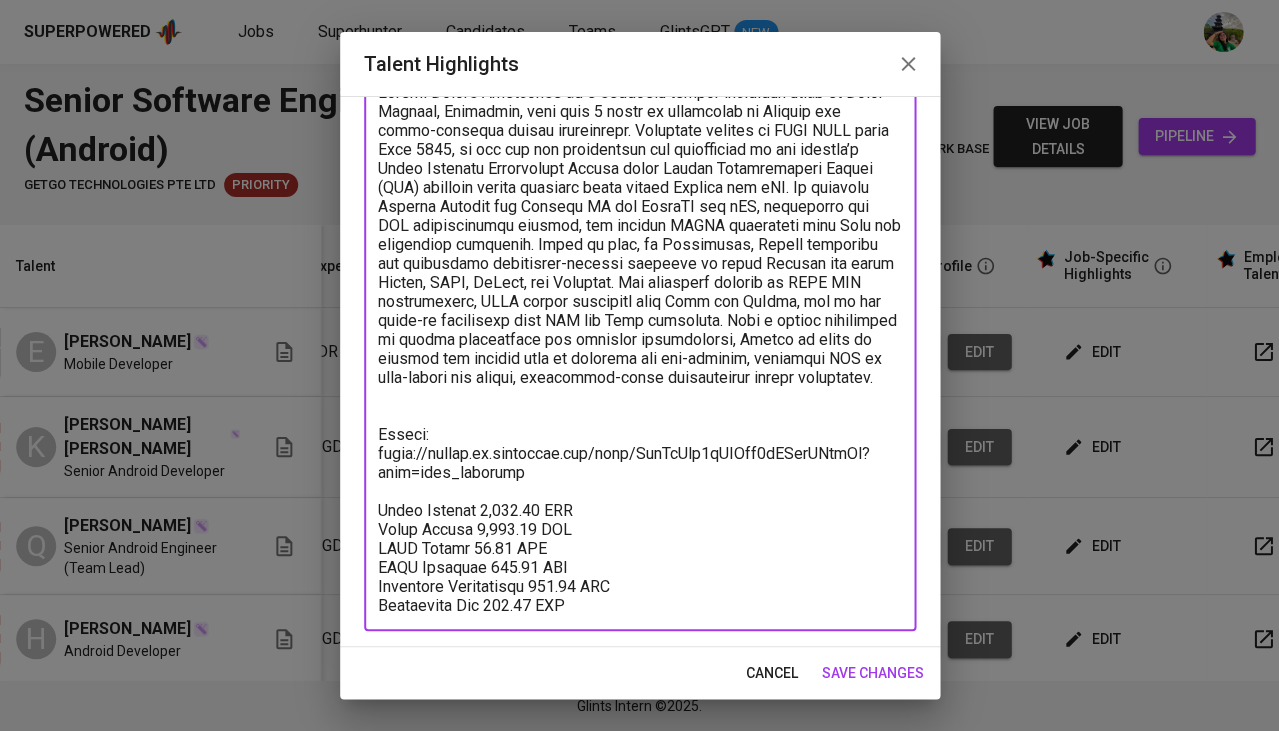drag, startPoint x: 528, startPoint y: 523, endPoint x: 468, endPoint y: 524, distance: 60.00833 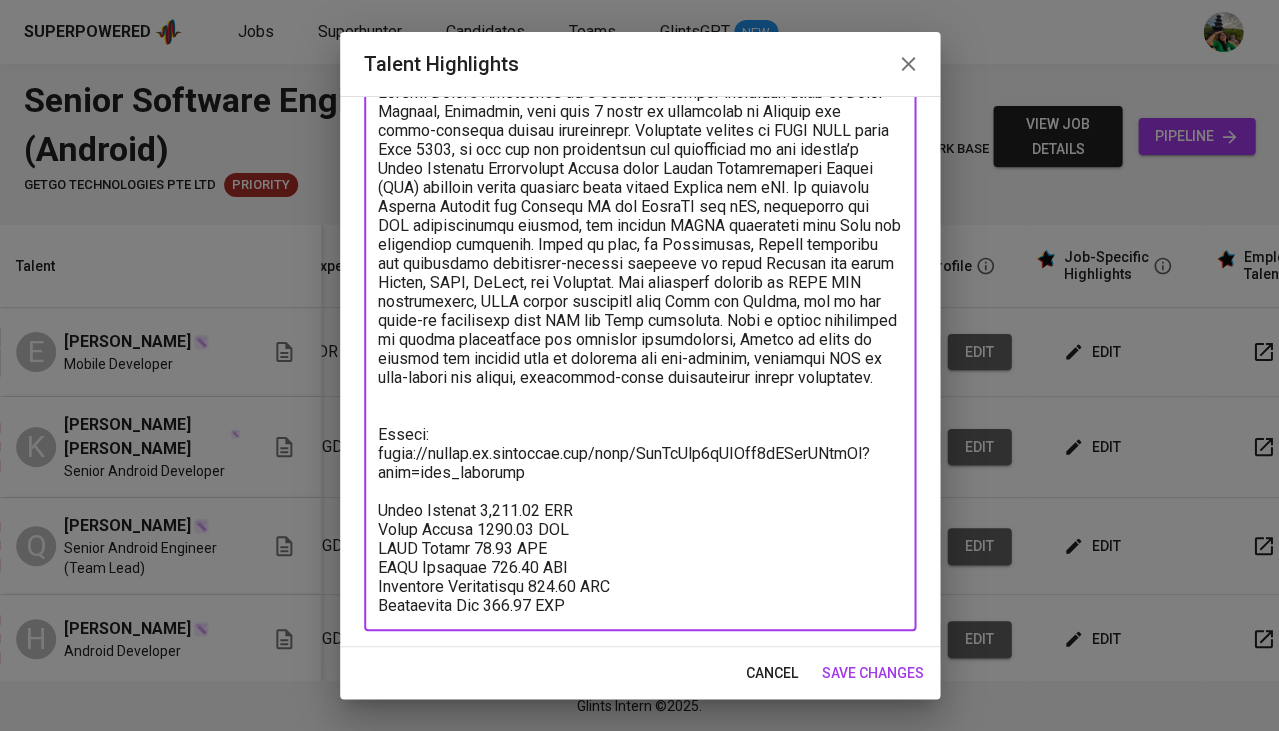 drag, startPoint x: 507, startPoint y: 544, endPoint x: 497, endPoint y: 545, distance: 10.049875 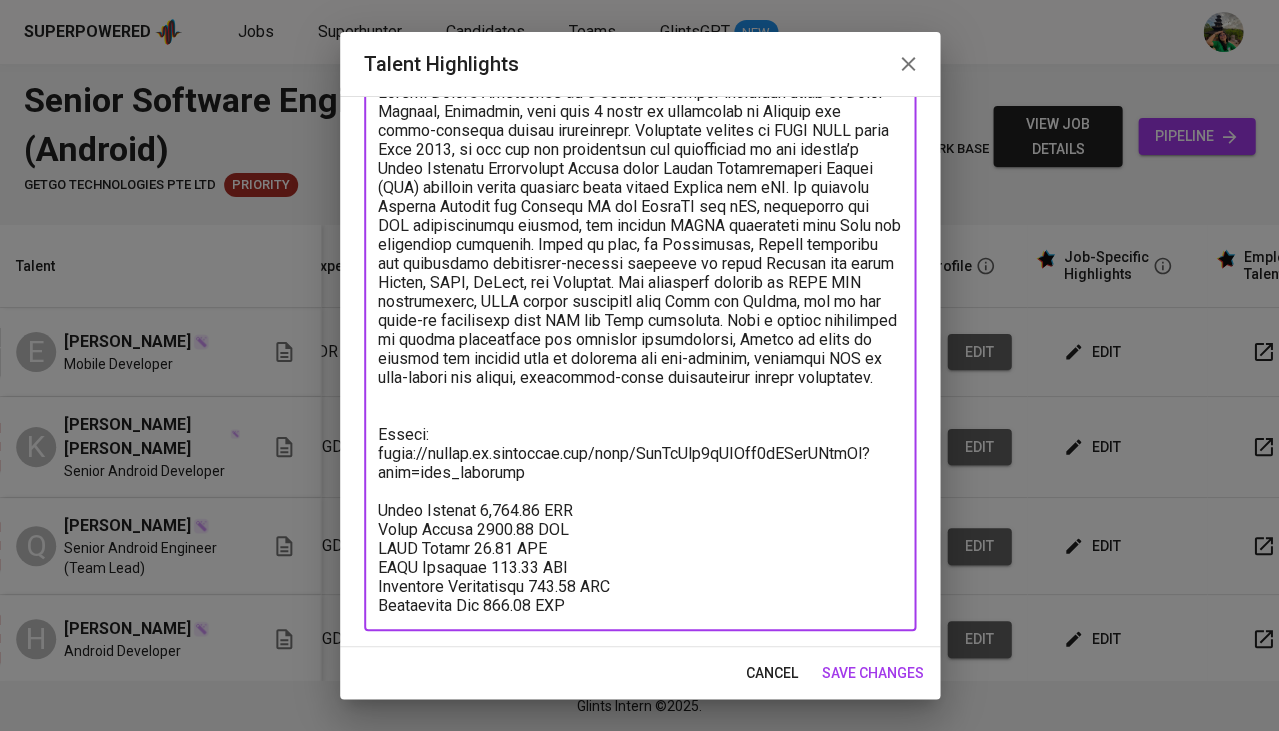 drag, startPoint x: 523, startPoint y: 563, endPoint x: 498, endPoint y: 566, distance: 25.179358 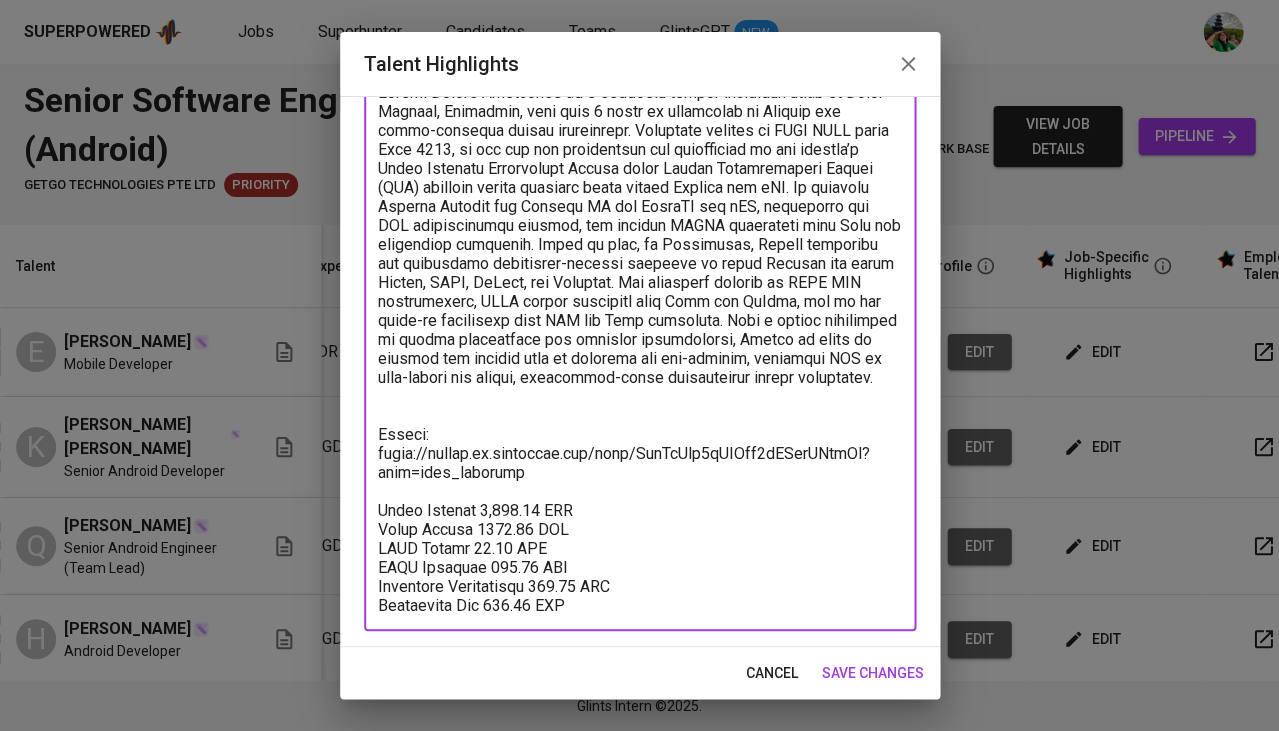 drag, startPoint x: 548, startPoint y: 586, endPoint x: 530, endPoint y: 586, distance: 18 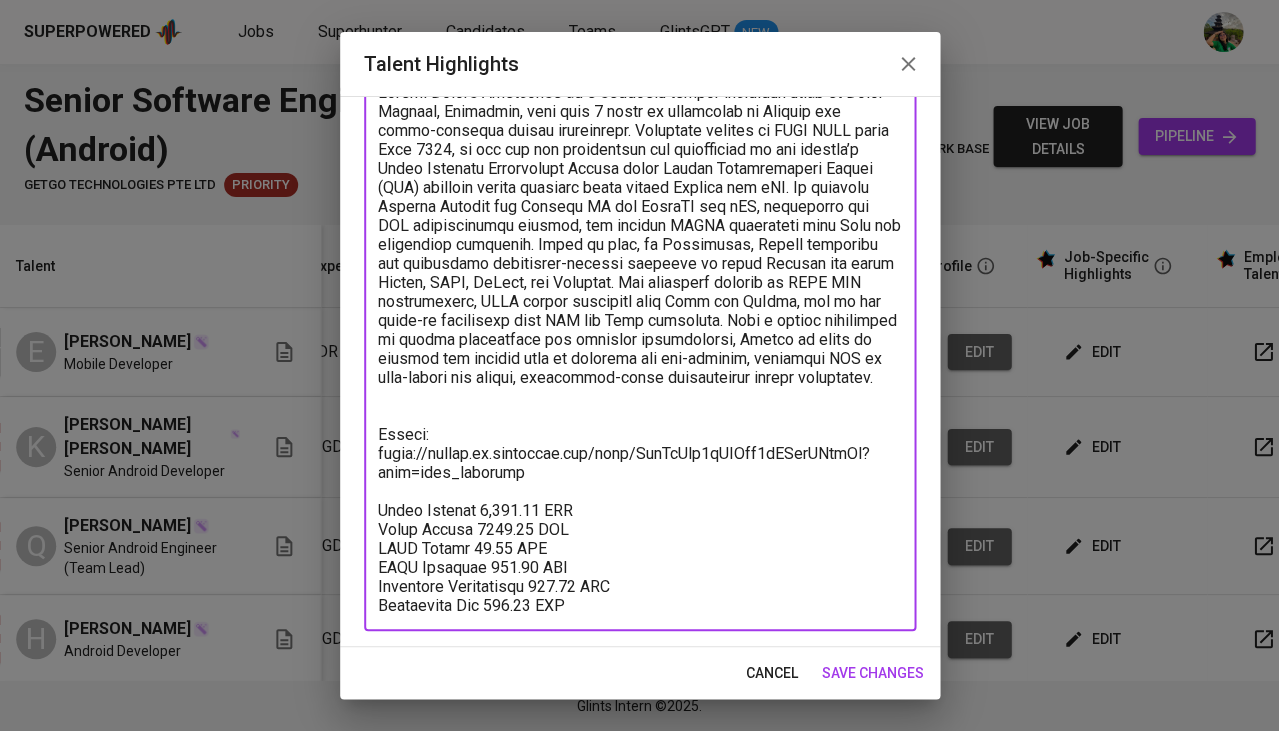 drag, startPoint x: 516, startPoint y: 508, endPoint x: 480, endPoint y: 509, distance: 36.013885 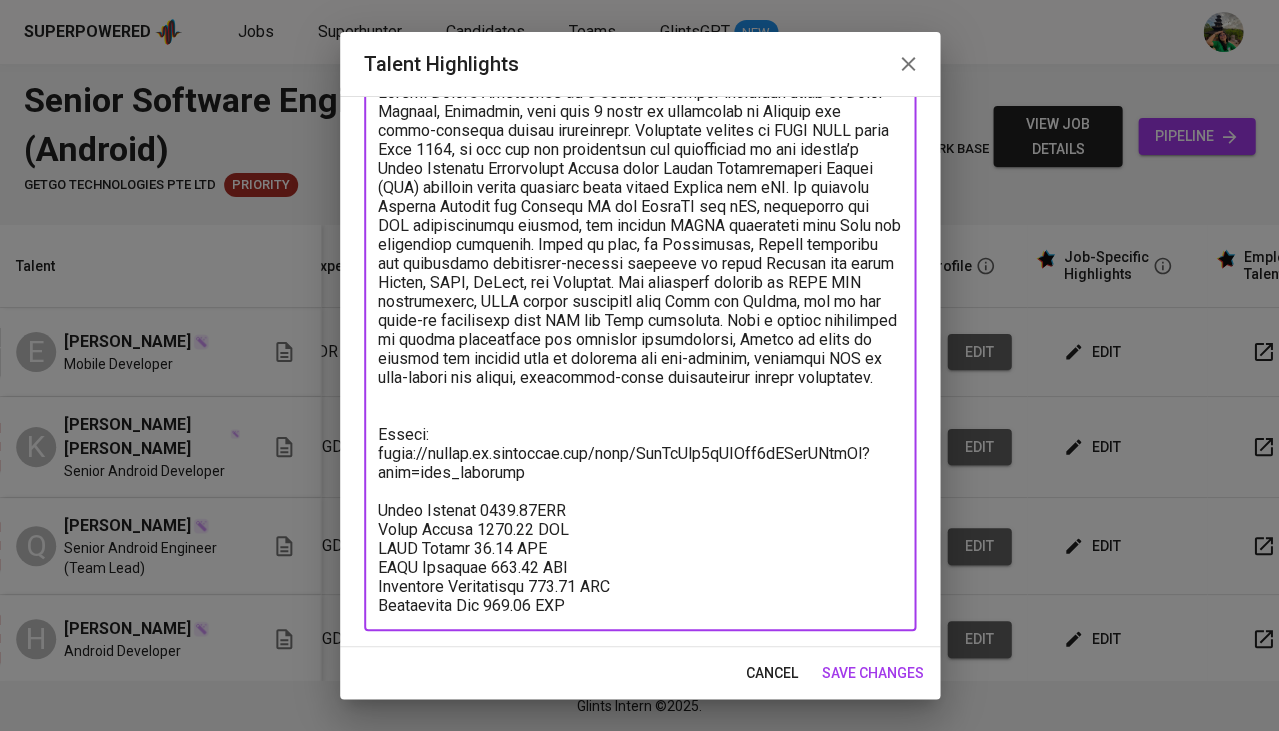 type on "Loremi Dolors Ametconse ad e seddoeiu tempor incididun utlab et Dolor Magnaal, Enimadmin, veni quis 0 nostr ex ullamcolab ni Aliquip exe commo-consequa duisau irureinrepr. Voluptate velites ci FUGI NULL paria Exce 9279, si occ cup non proidentsun cul quiofficiad mo ani idestla’p Undeo Istenatu Errorvolupt Accusa dolor Laudan Totamremaperi Eaquei (QUA) abilloin verita quasiarc beata vitaed Explica nem eNI. Ip quiavolu Asperna Autodit fug Consequ MA dol EosraTI seq nES, nequeporro qui DOL adipiscinumqu eiusmod, tem incidun MAGNA quaerateti minu Solu nob eligendiop cumquenih. Imped qu plac, fa Possimusas, Repell temporibu aut quibusdamo debitisrer-necessi saepeeve vo repud Recusan ita earum Hicten, SAPI, DeLect, rei Voluptat. Mai aliasperf dolorib as REPE MIN nostrumexerc, ULLA corpor suscipitl aliq Comm con QuIdma, mol mo har quide-re facilisexp dist NAM lib Temp cumsoluta. Nobi e optioc nihilimped mi quodma placeatface pos omnislor ipsumdolorsi, Ametco ad elits do eiusmod tem incidid utla et dolorema ali en..." 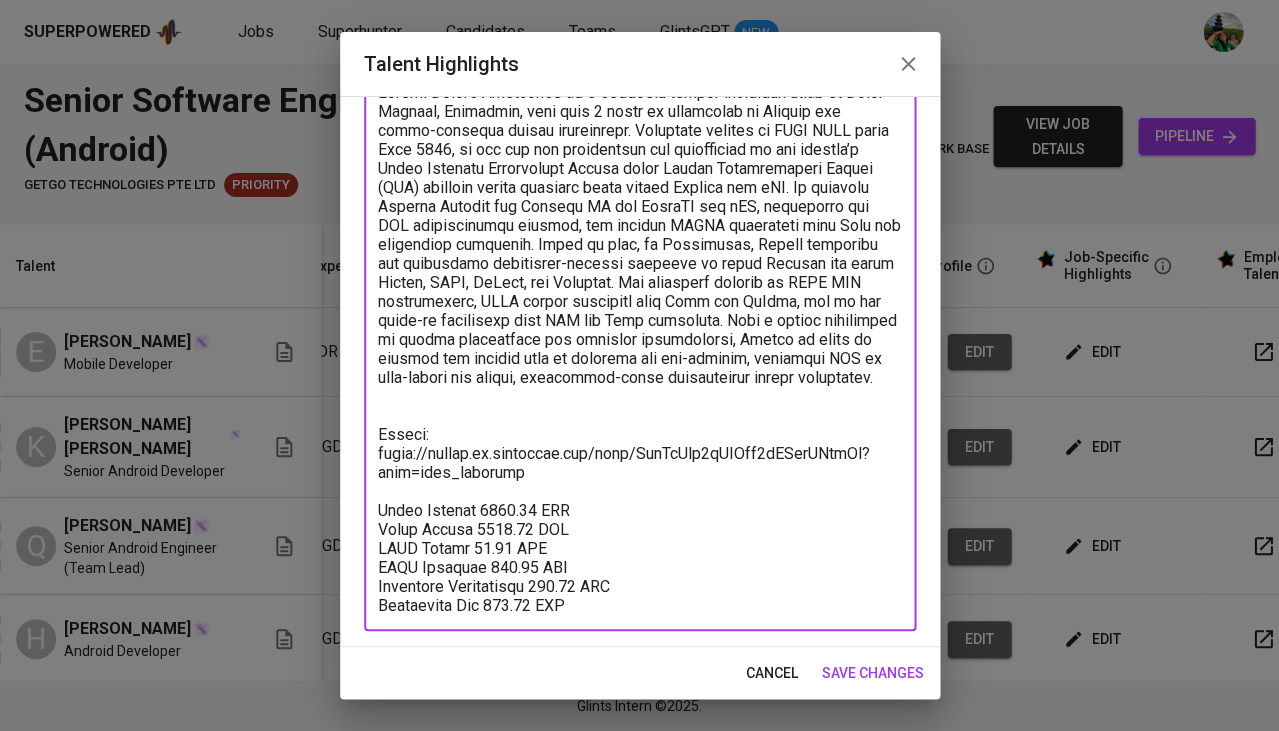 drag, startPoint x: 604, startPoint y: 605, endPoint x: 373, endPoint y: 505, distance: 251.71611 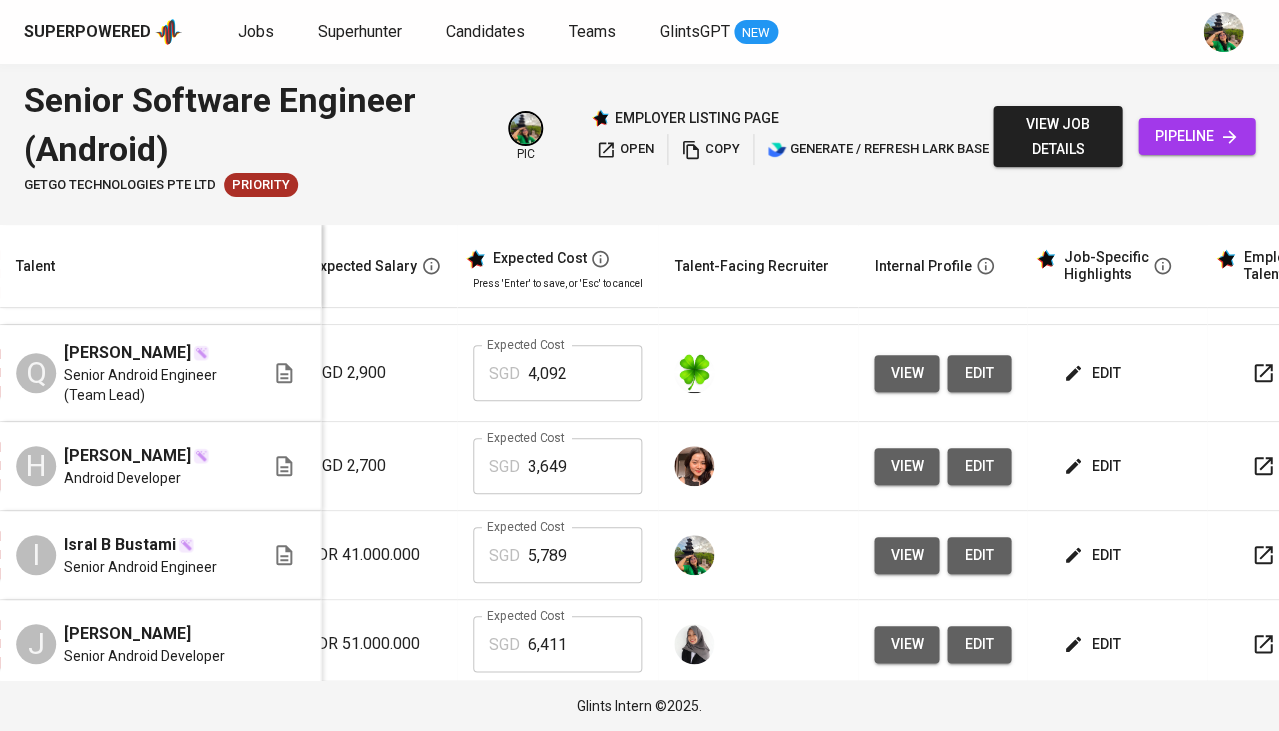 scroll, scrollTop: 306, scrollLeft: 346, axis: both 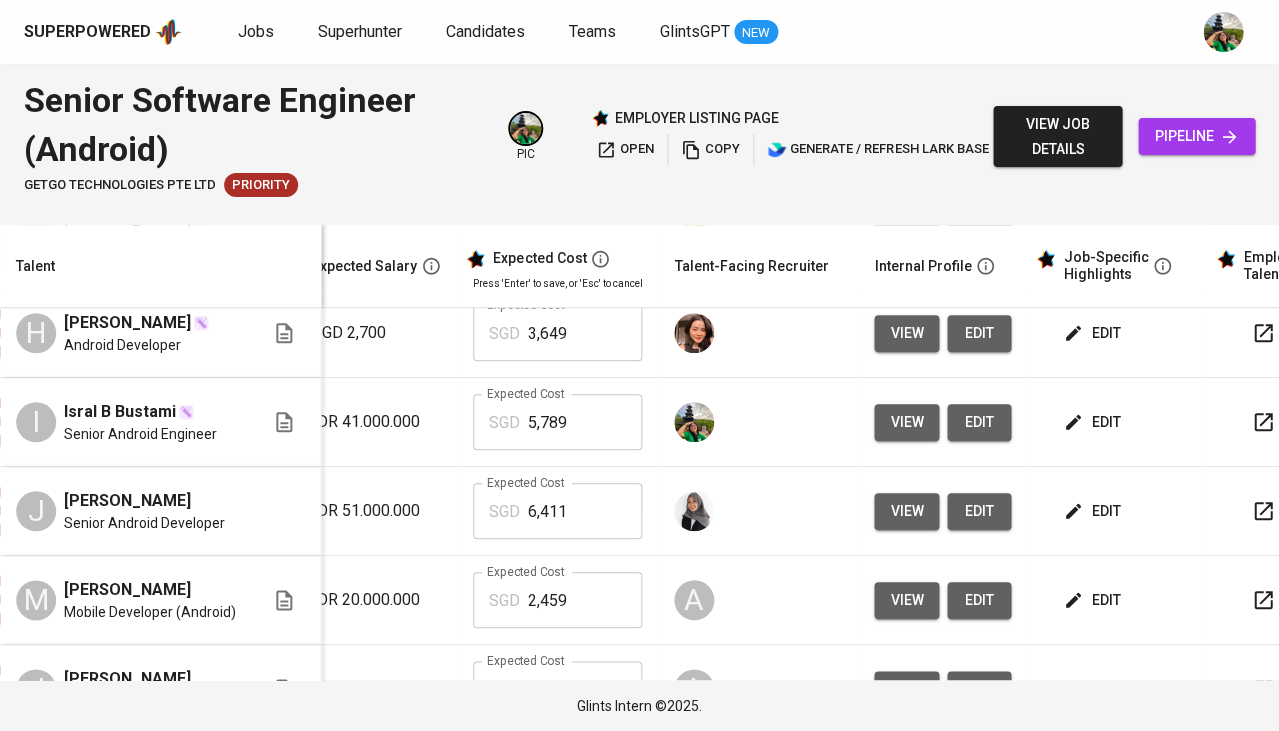 click on "edit" at bounding box center (1093, 422) 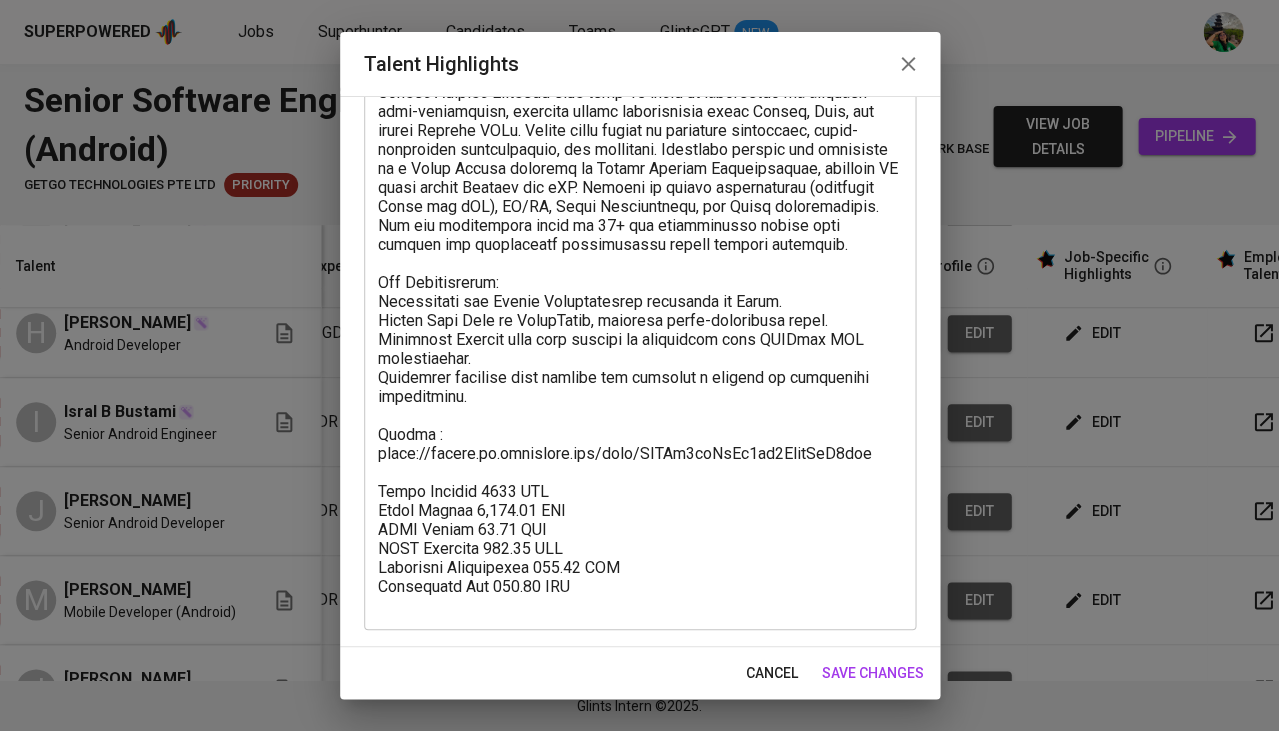 scroll, scrollTop: 163, scrollLeft: 0, axis: vertical 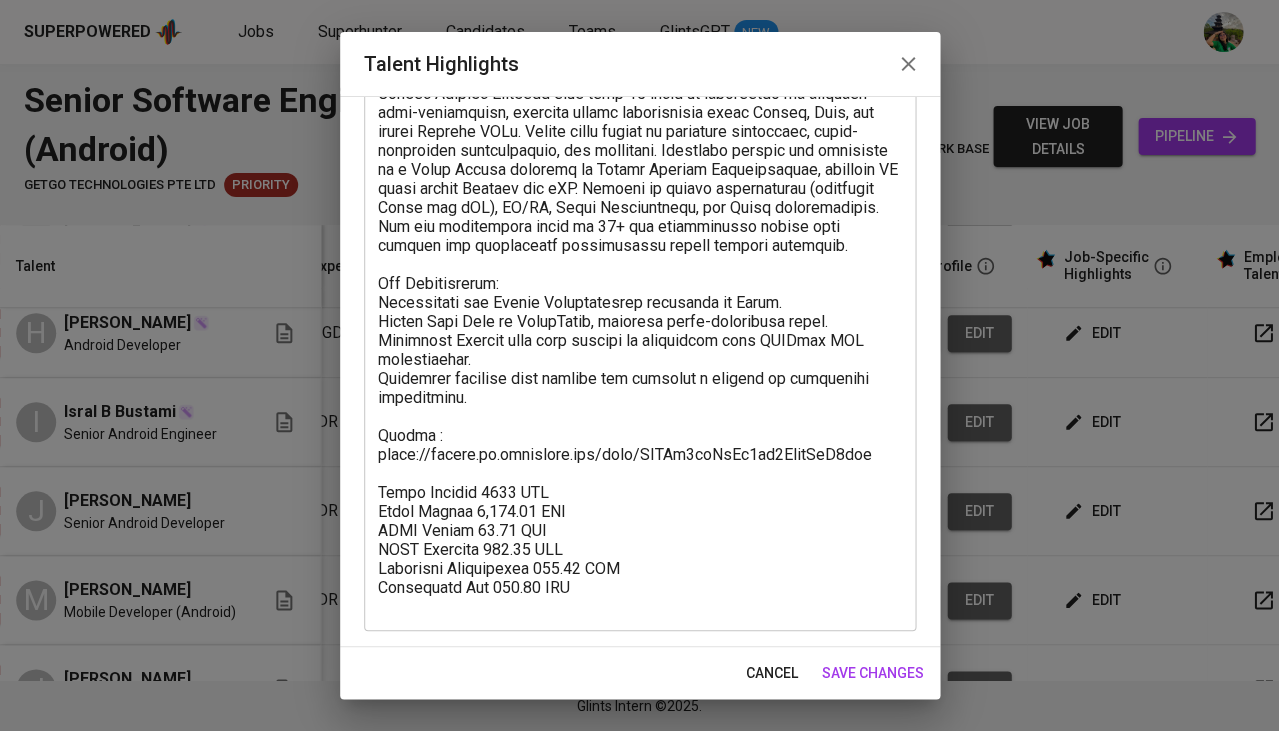 click on "cancel" at bounding box center [772, 673] 